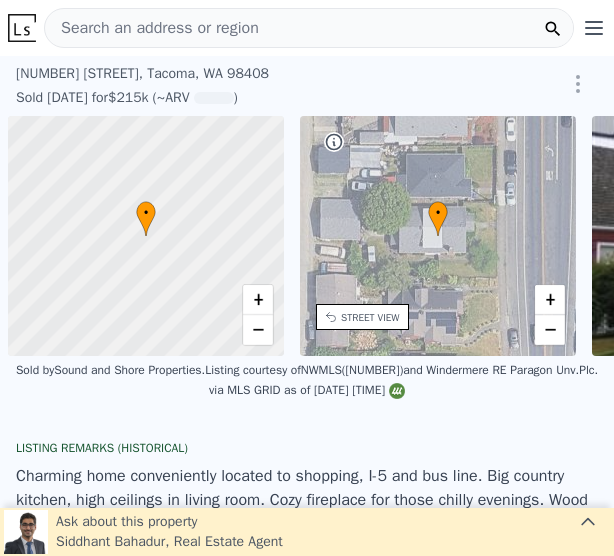 scroll, scrollTop: 0, scrollLeft: 0, axis: both 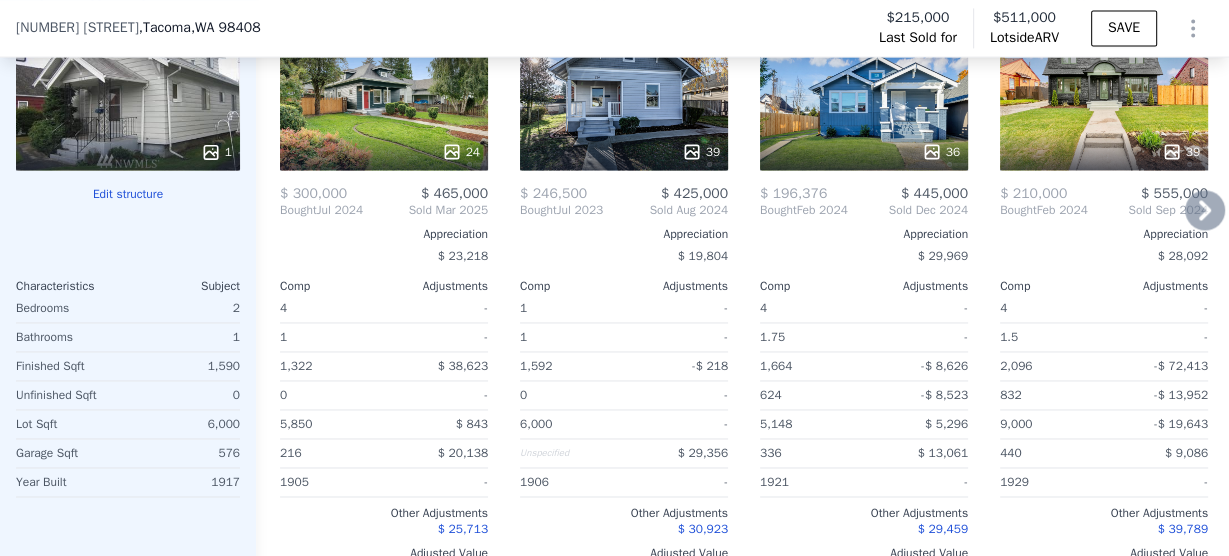 click 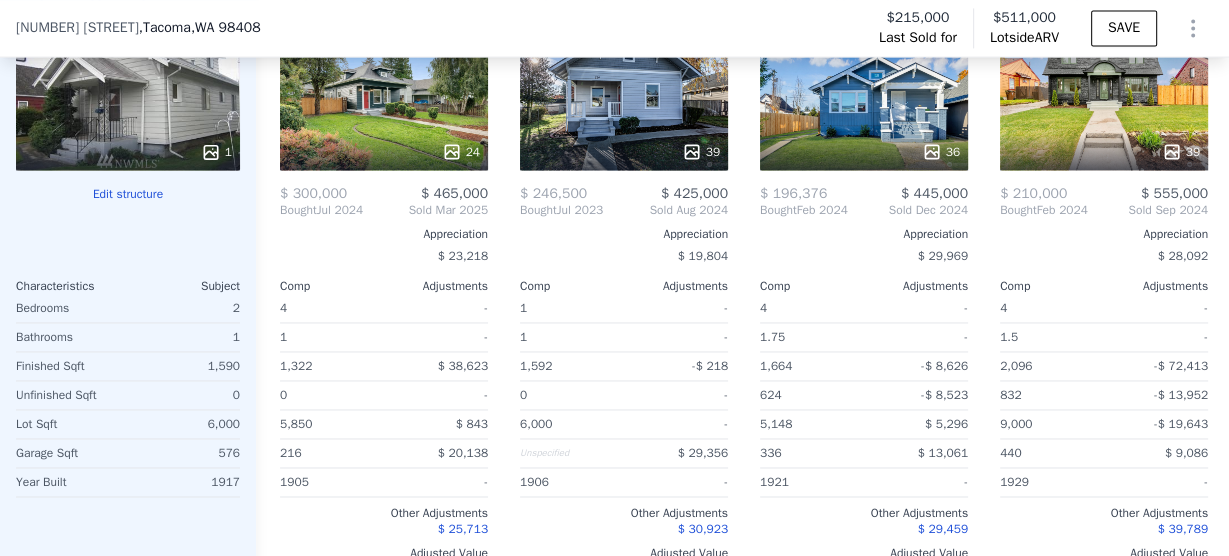 scroll, scrollTop: 0, scrollLeft: 480, axis: horizontal 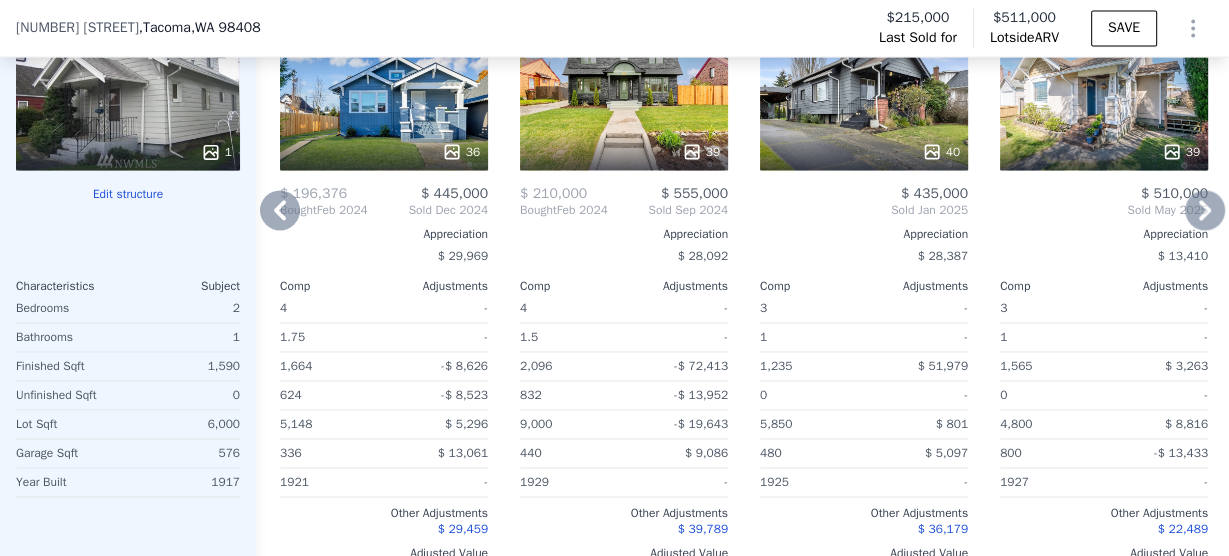 click 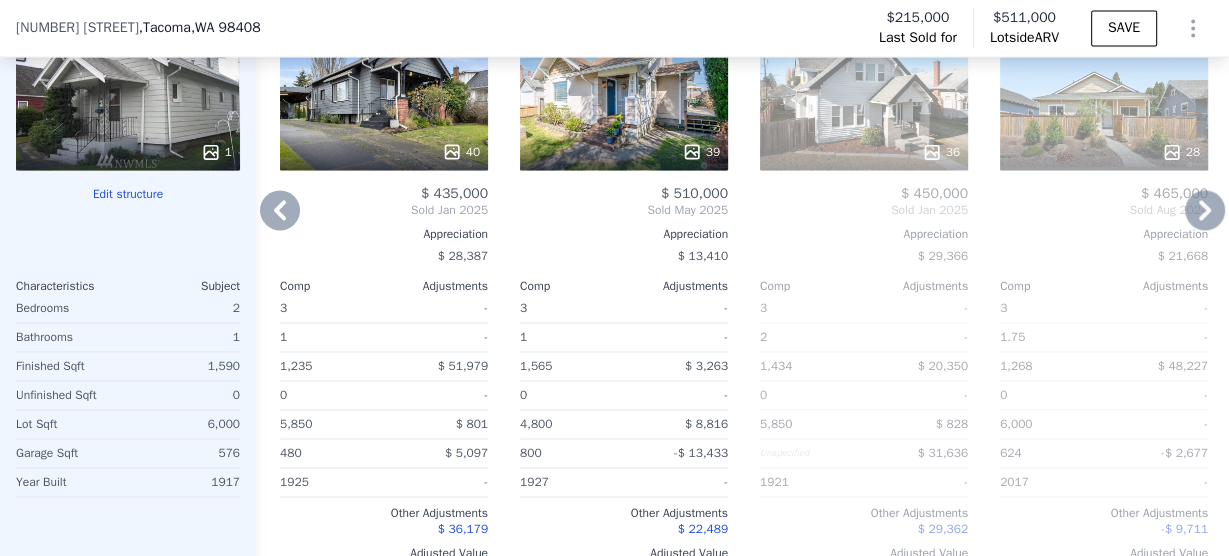 click 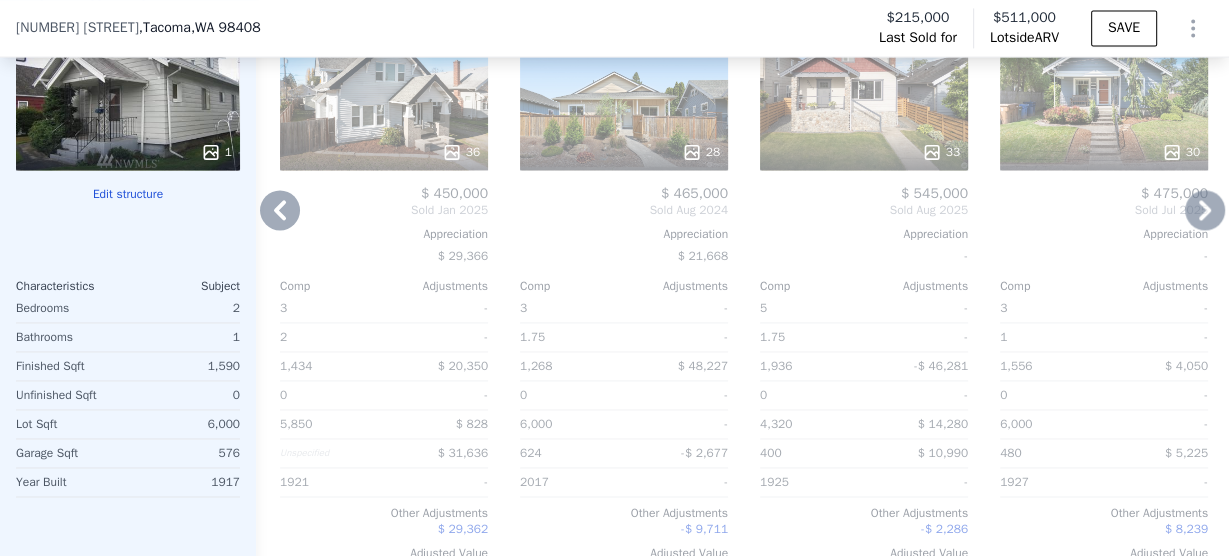 click 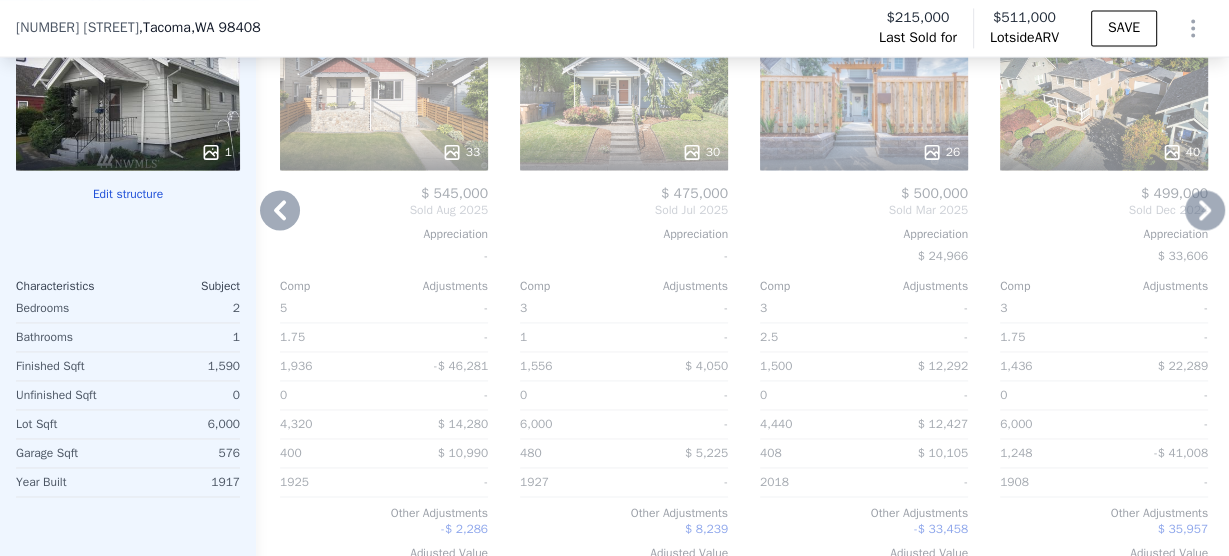click 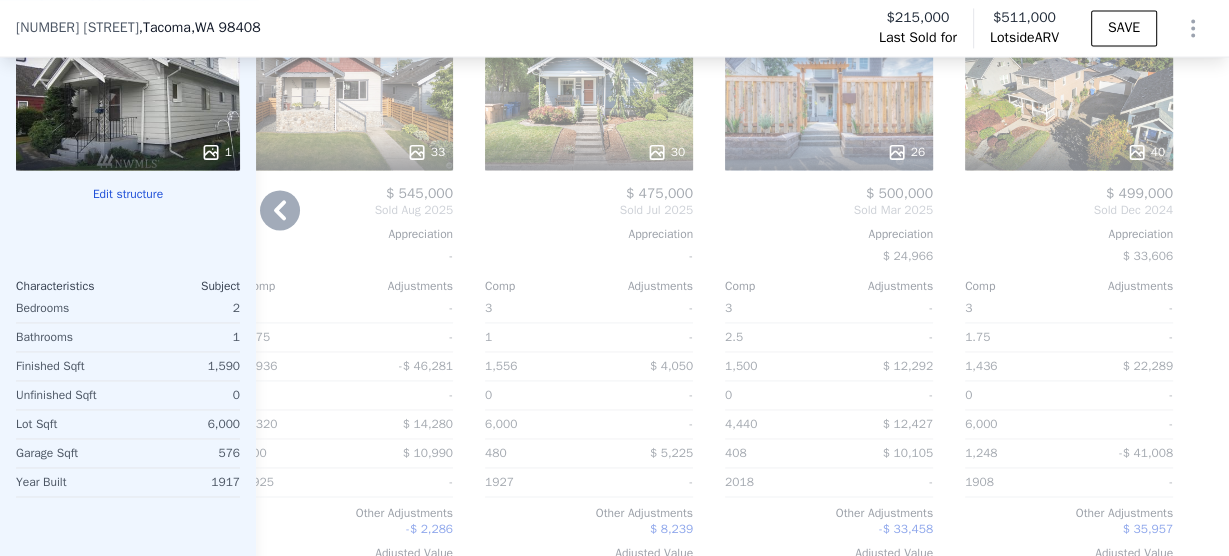 click 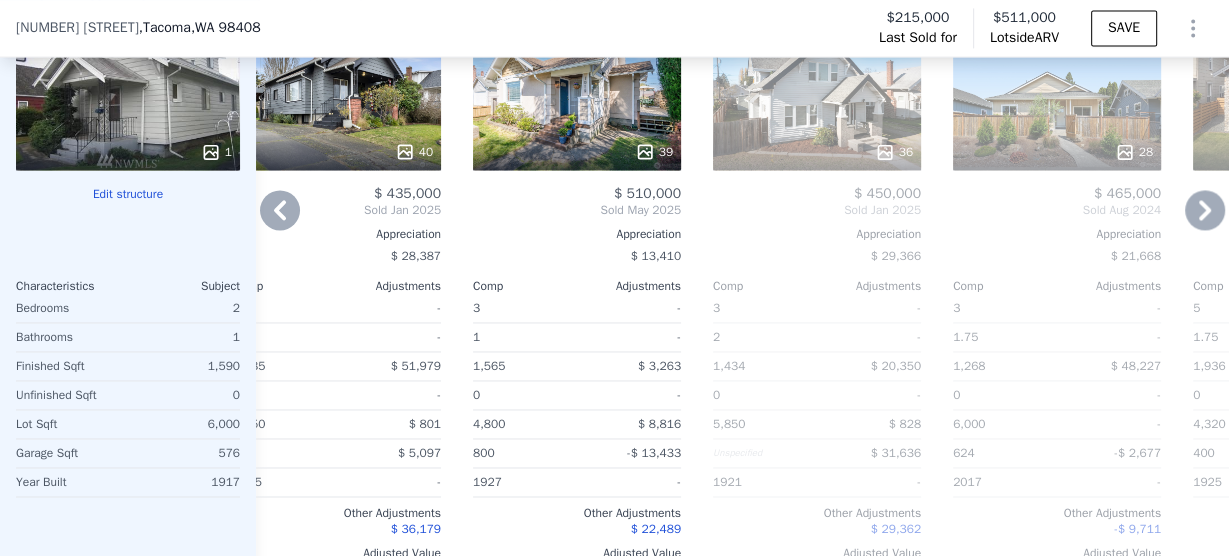 click 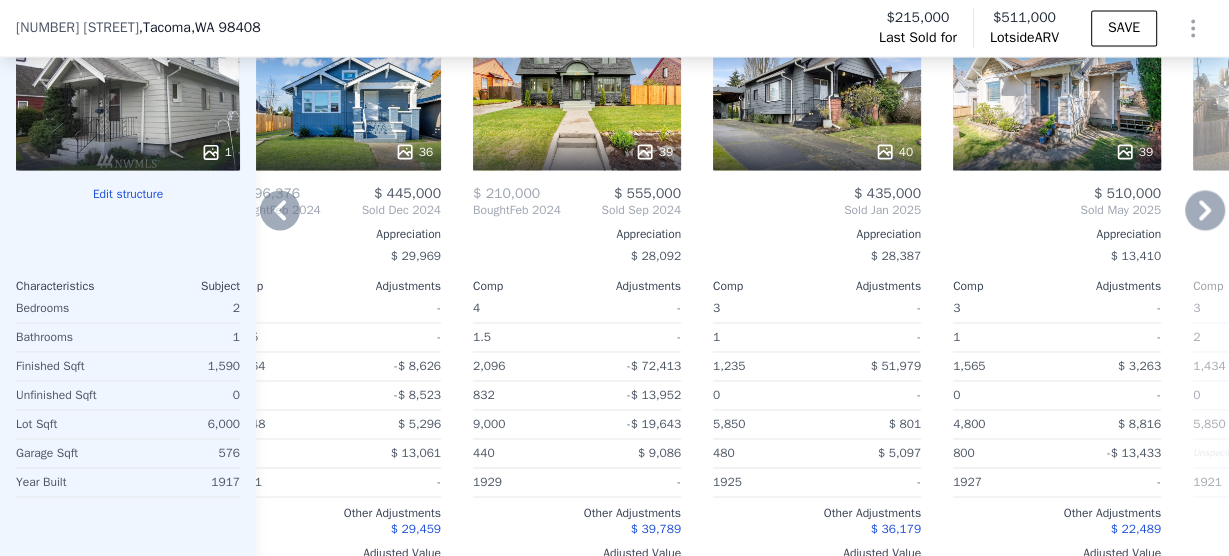 click 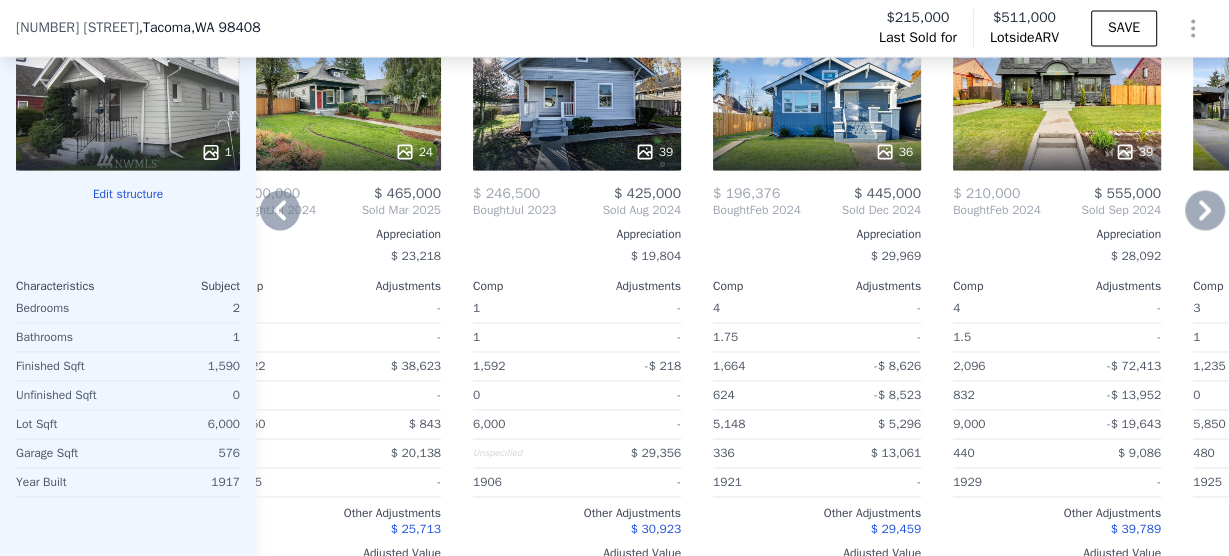 click 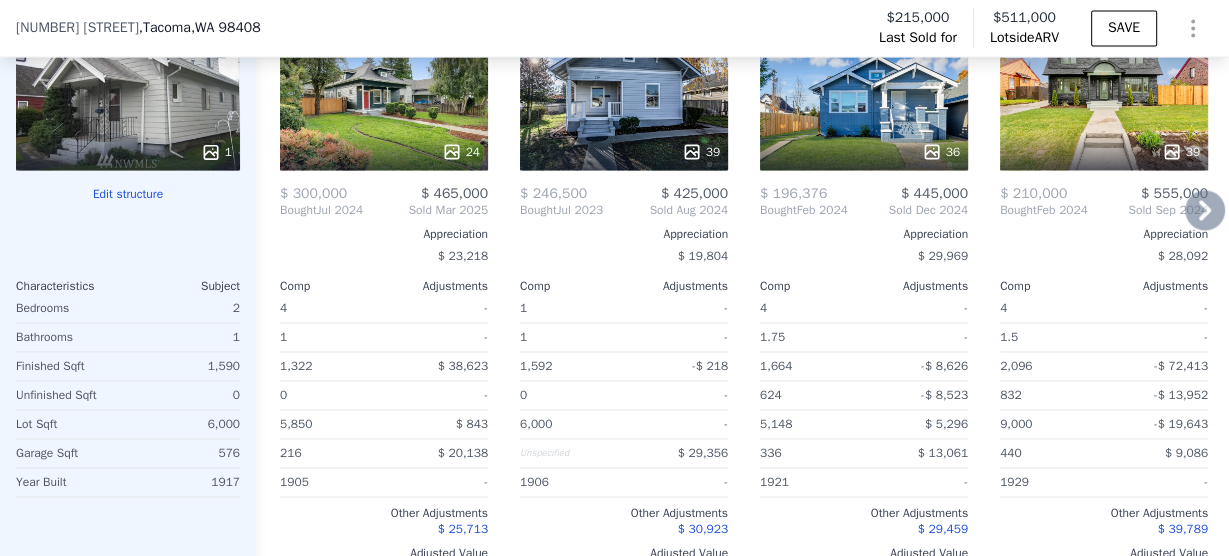 scroll, scrollTop: 2400, scrollLeft: 0, axis: vertical 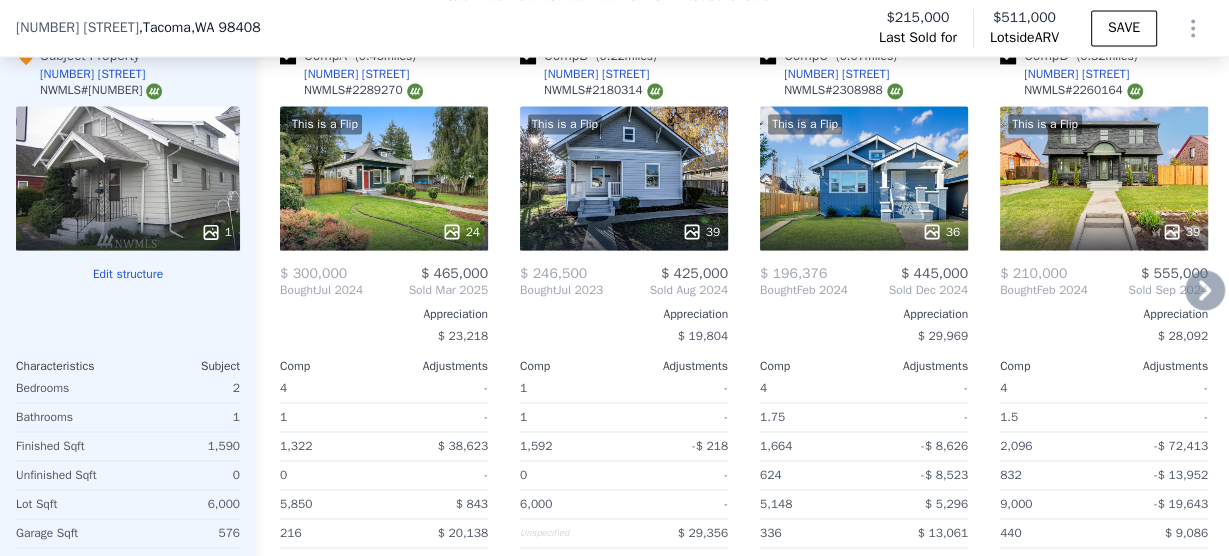 click on "This is a Flip 24" at bounding box center (384, 178) 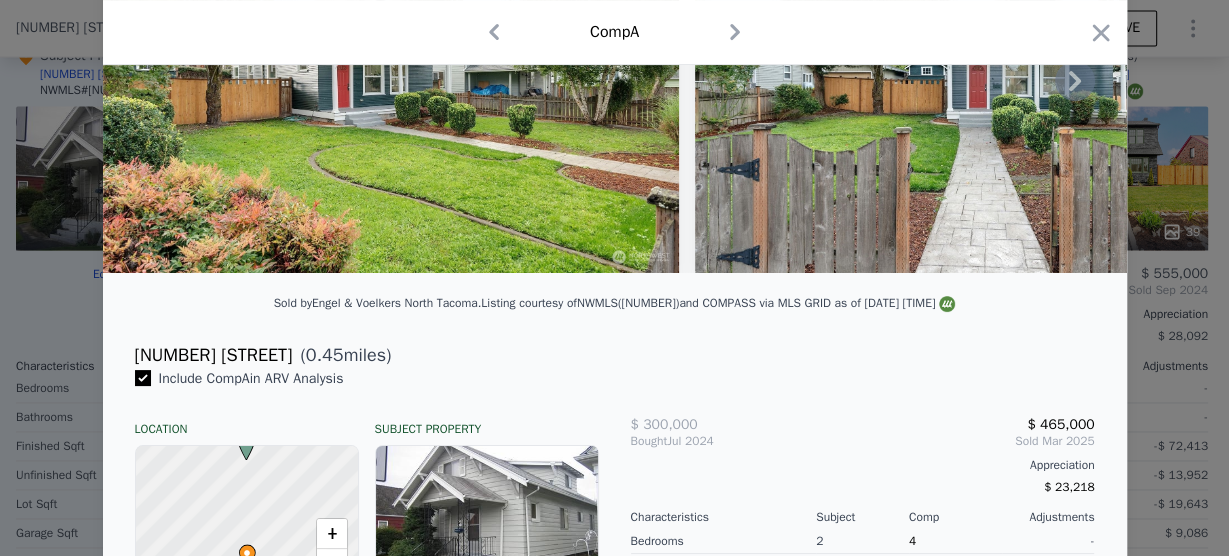 scroll, scrollTop: 0, scrollLeft: 0, axis: both 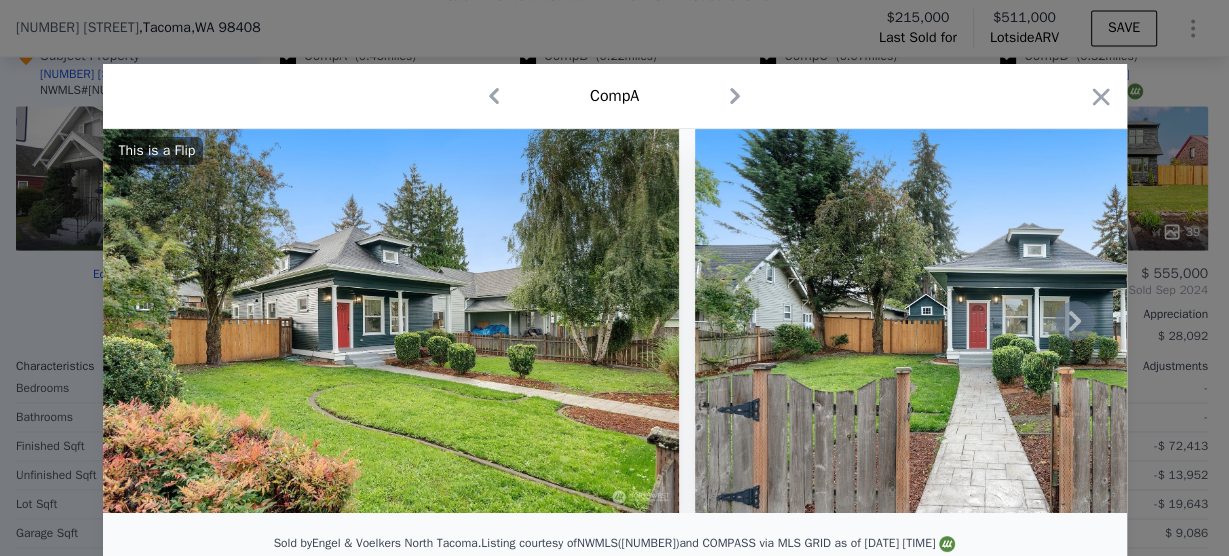 click 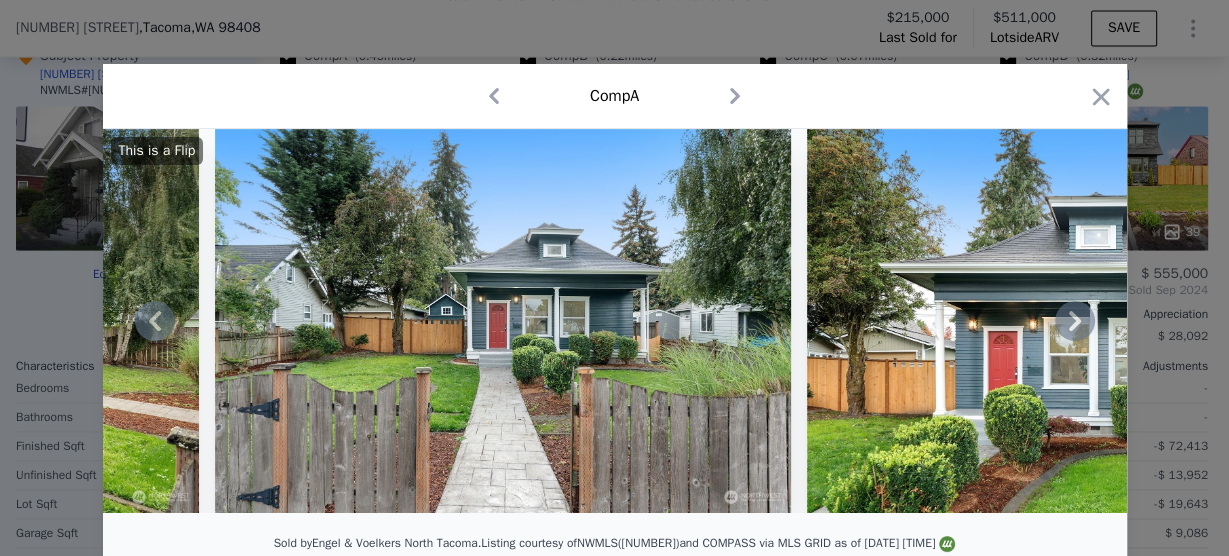 click 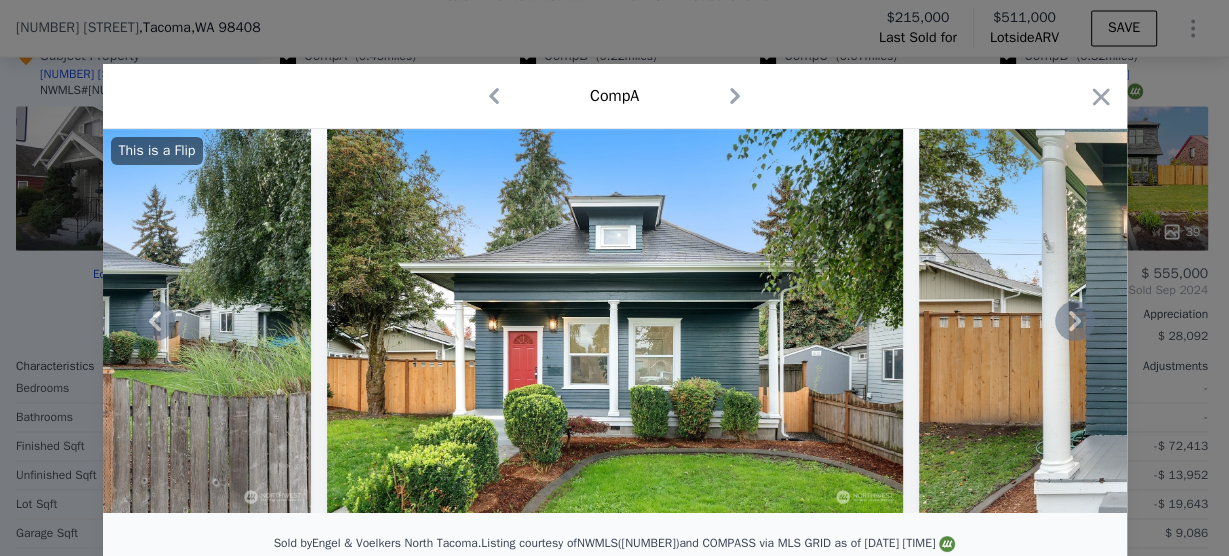 click 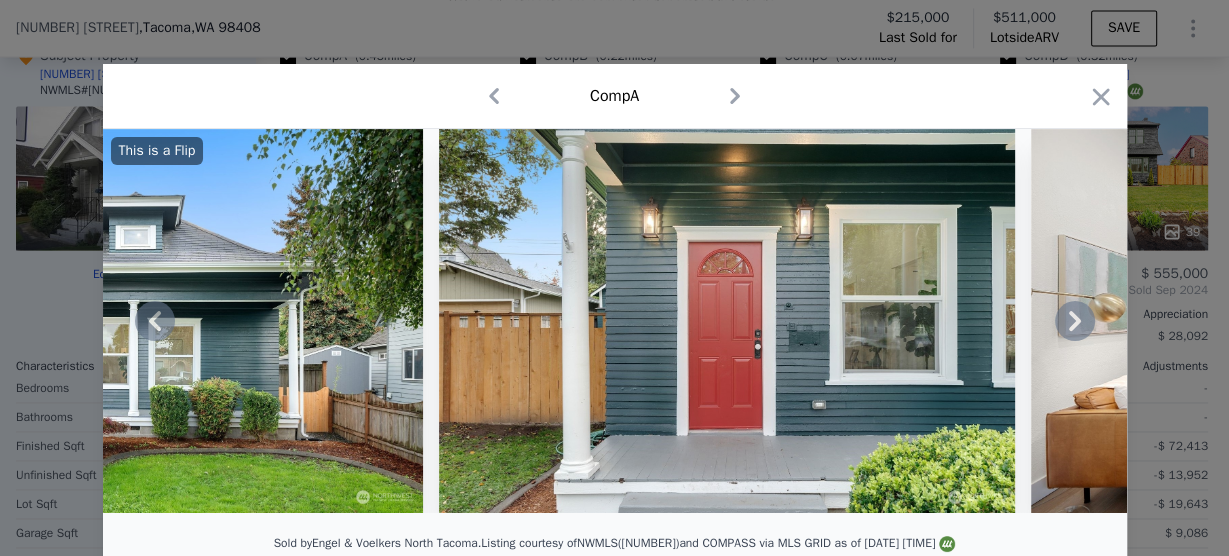 click 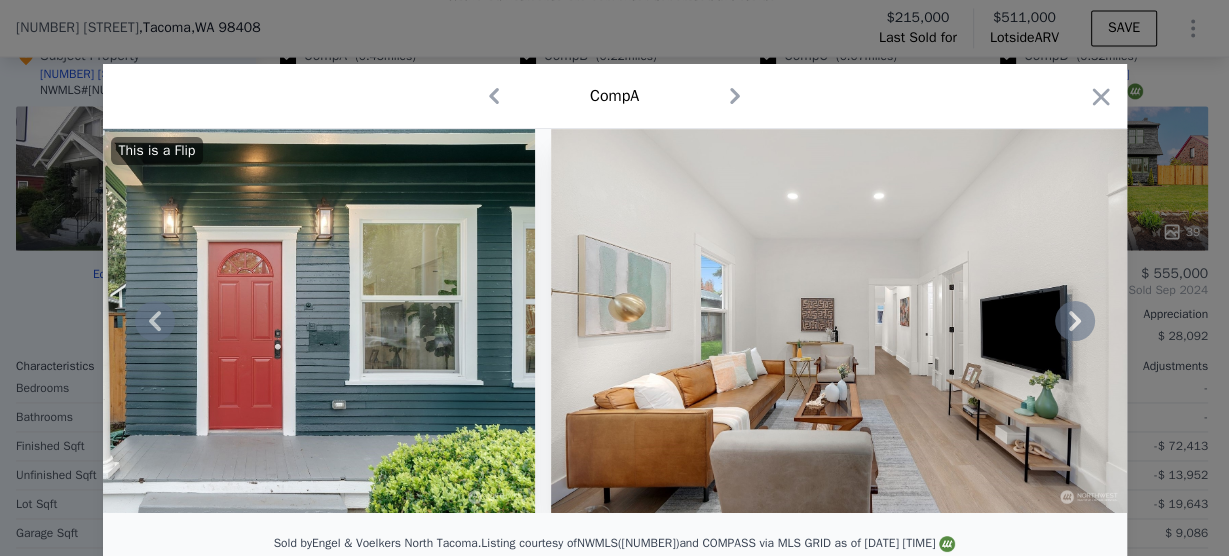 click 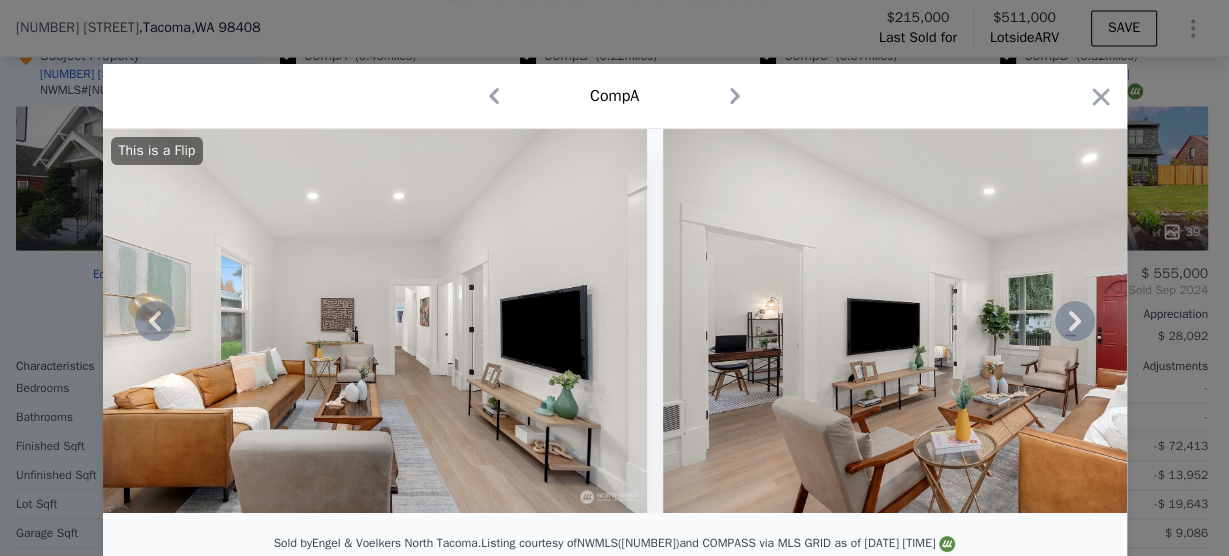 click 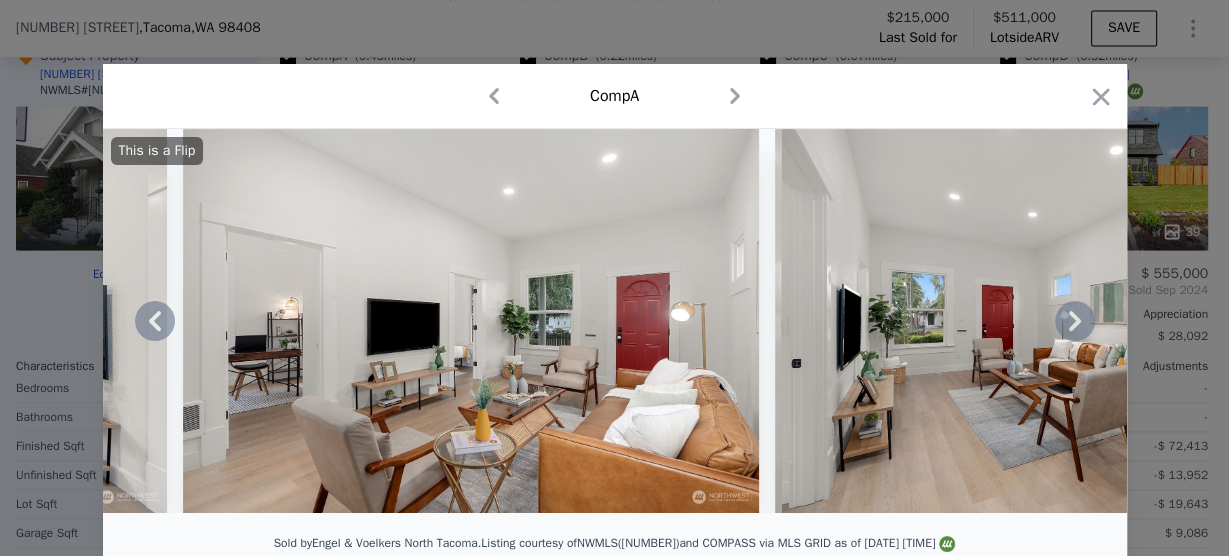click 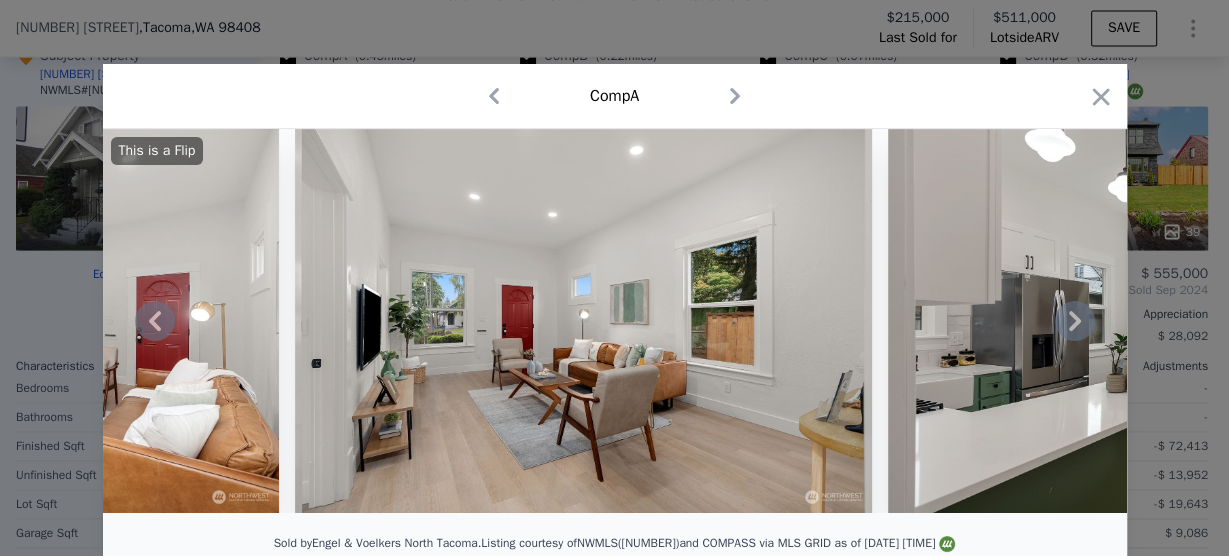 click 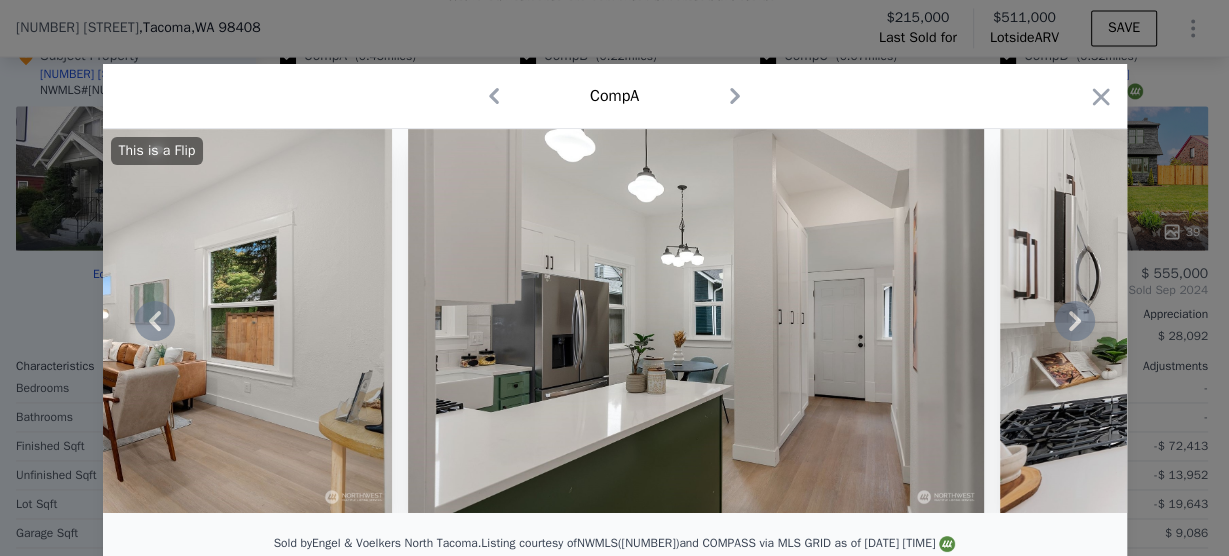 click 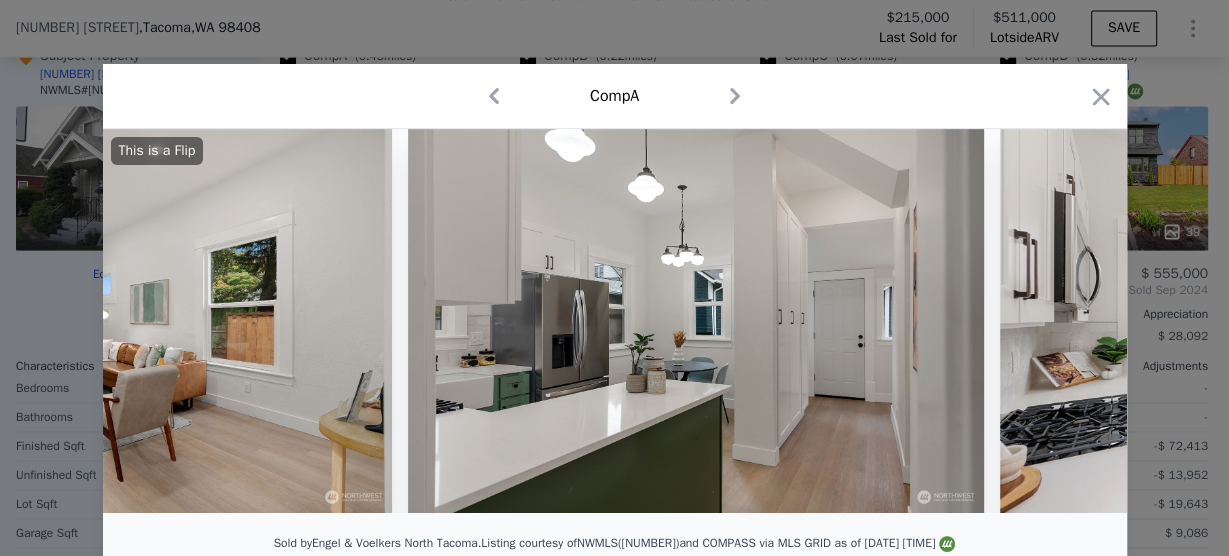 scroll, scrollTop: 0, scrollLeft: 4320, axis: horizontal 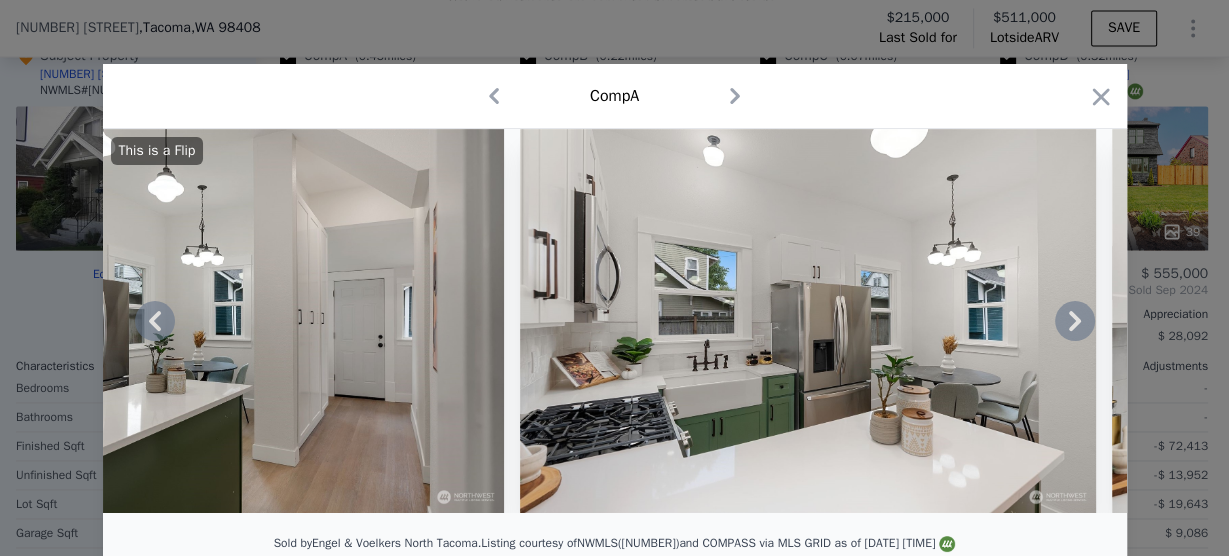 click 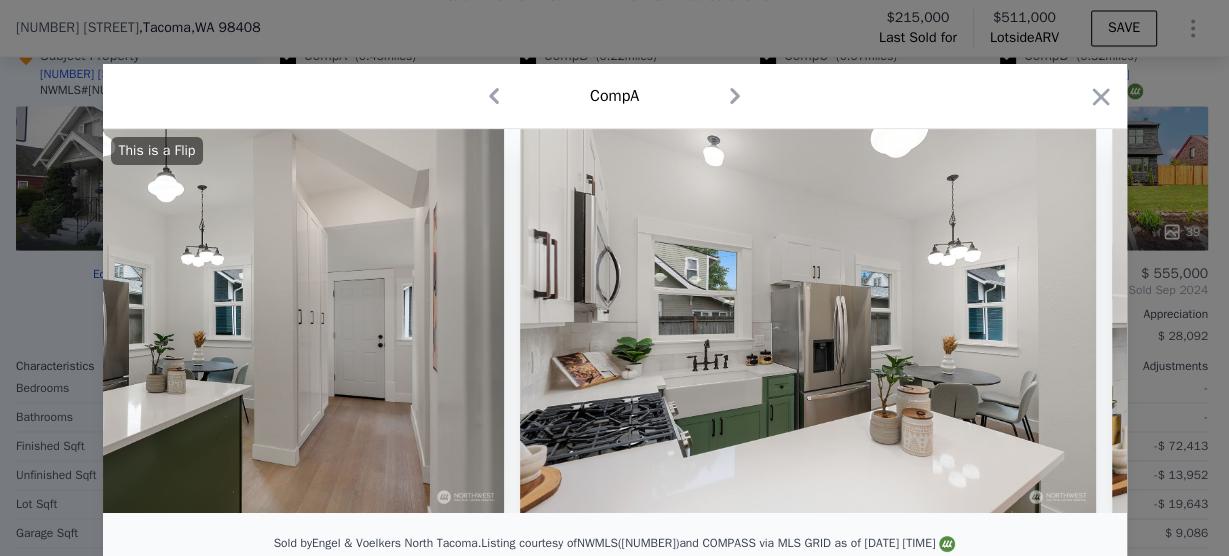 scroll, scrollTop: 0, scrollLeft: 4800, axis: horizontal 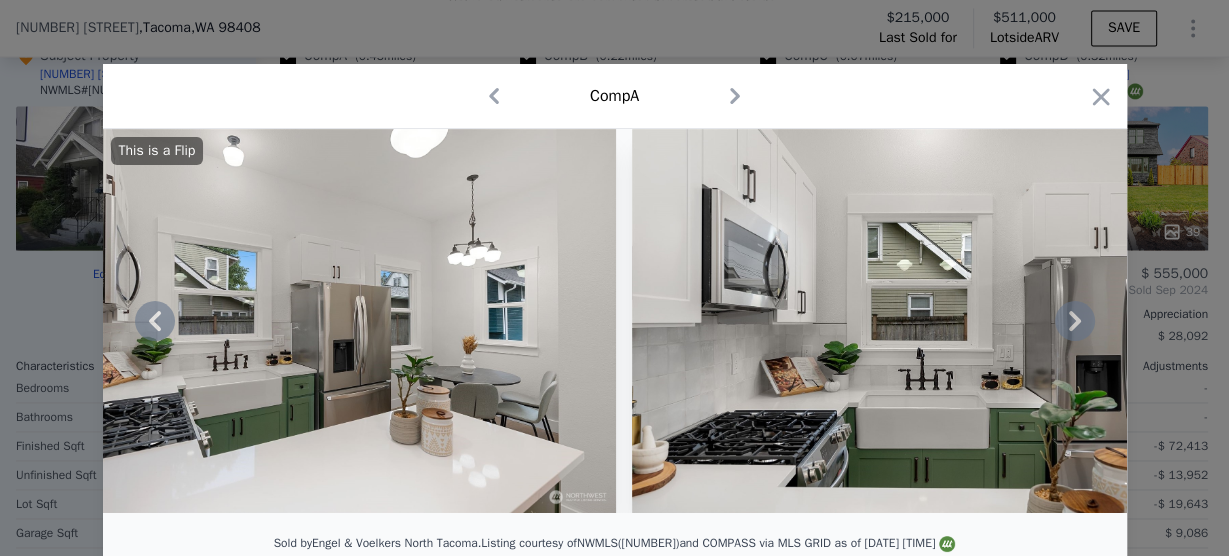 click 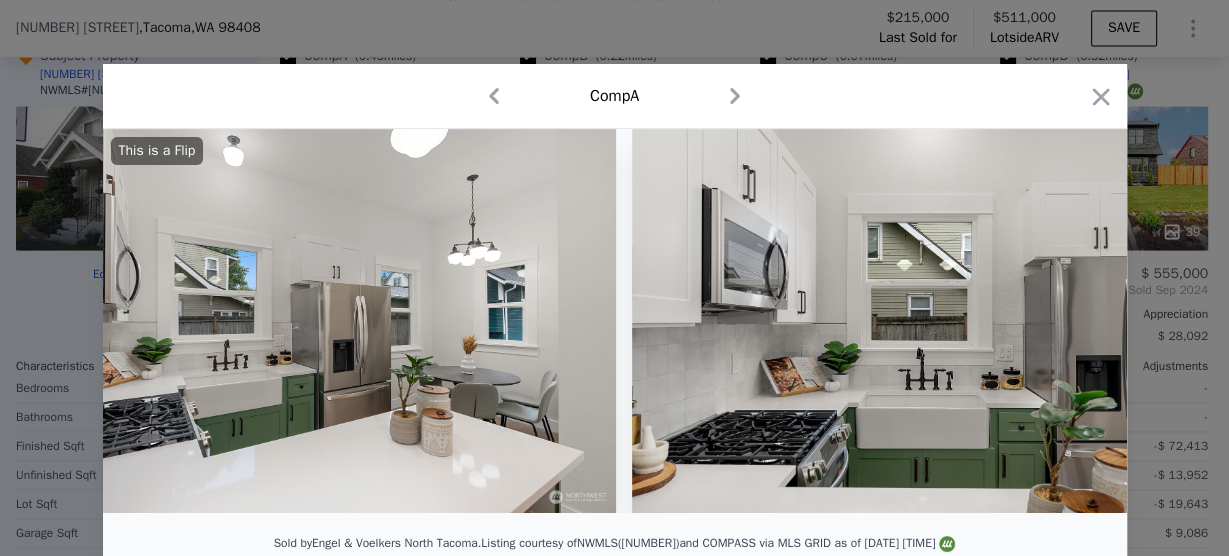 scroll, scrollTop: 0, scrollLeft: 5280, axis: horizontal 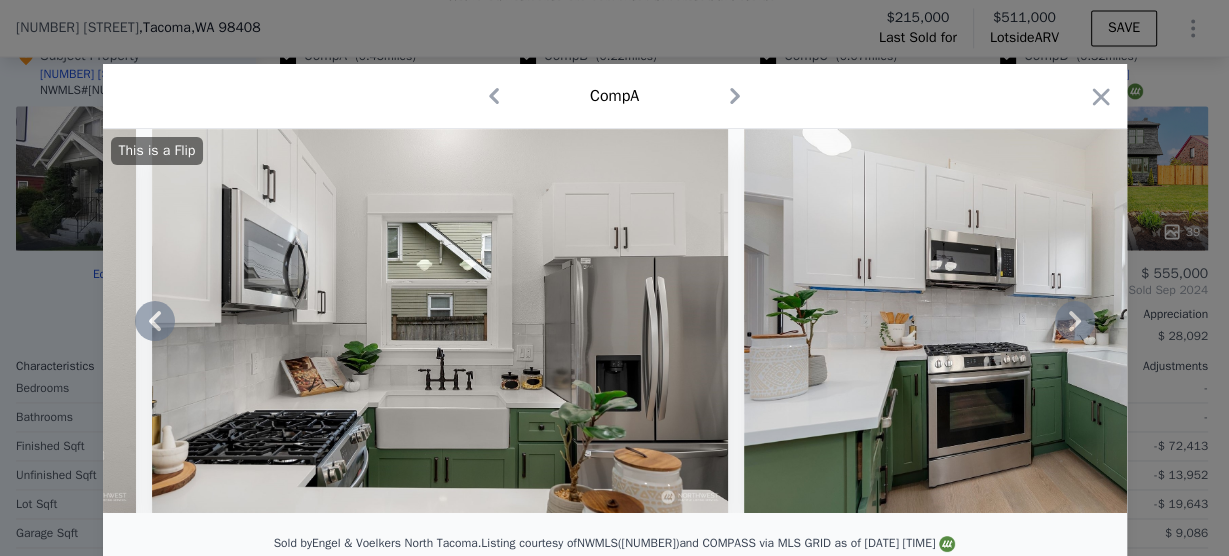 click 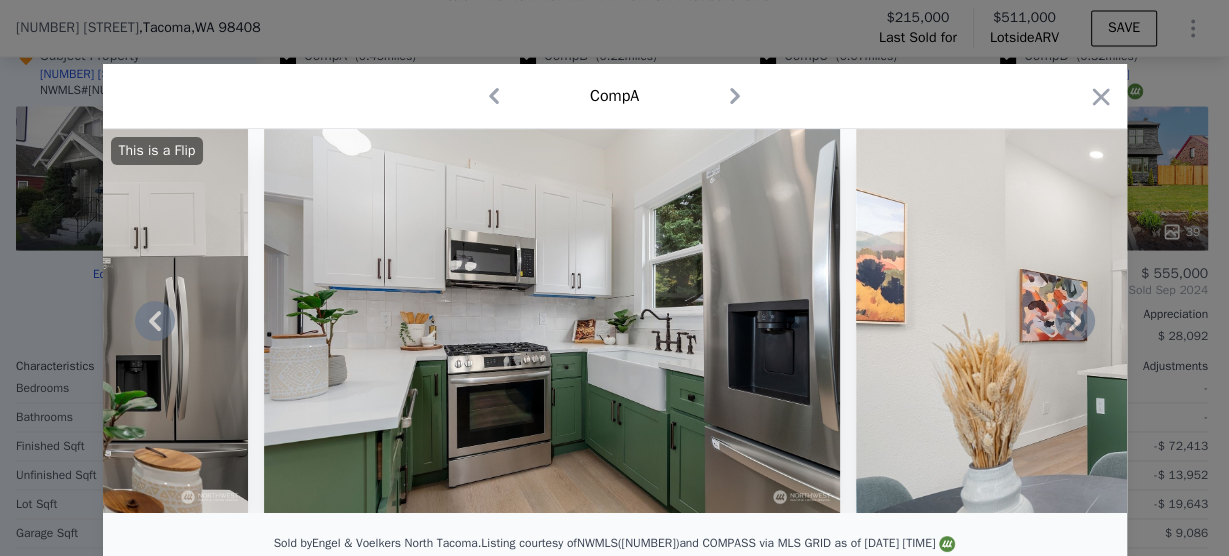 drag, startPoint x: 1059, startPoint y: 332, endPoint x: 1061, endPoint y: 317, distance: 15.132746 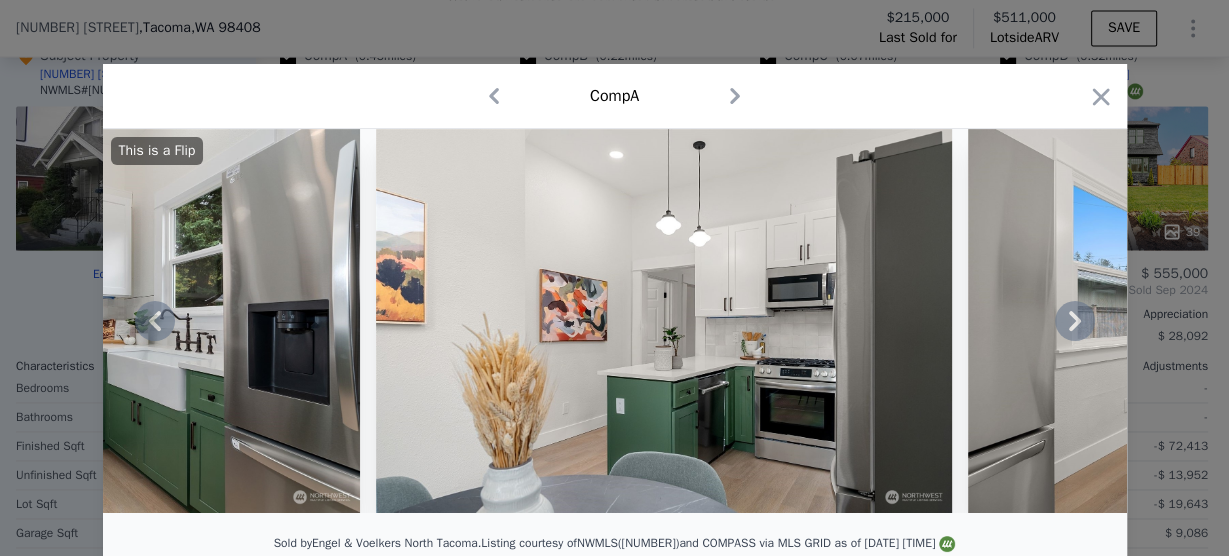 click 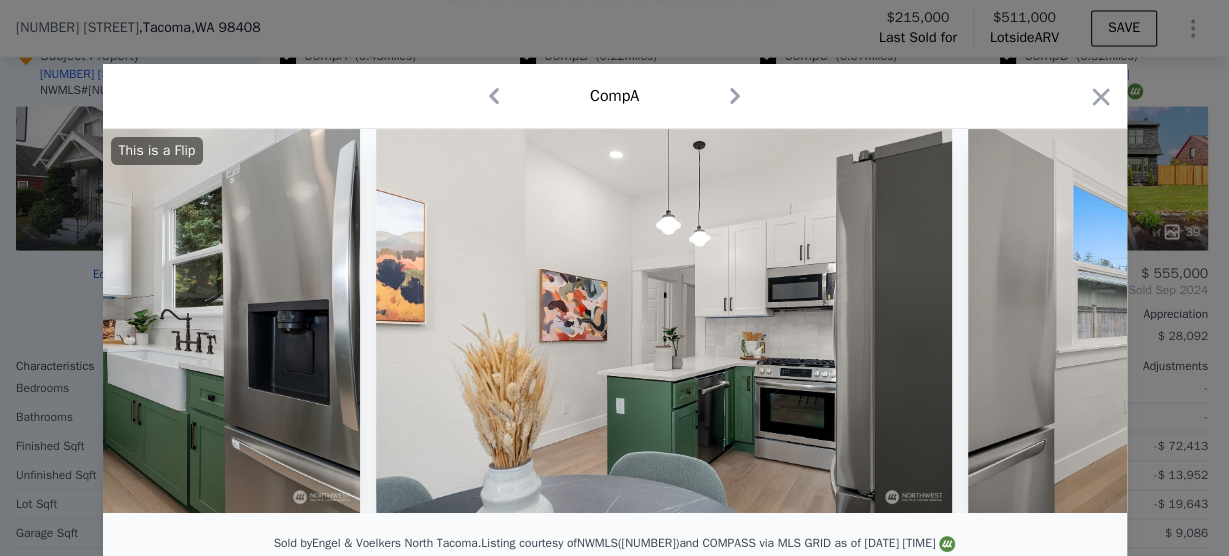 scroll, scrollTop: 0, scrollLeft: 6720, axis: horizontal 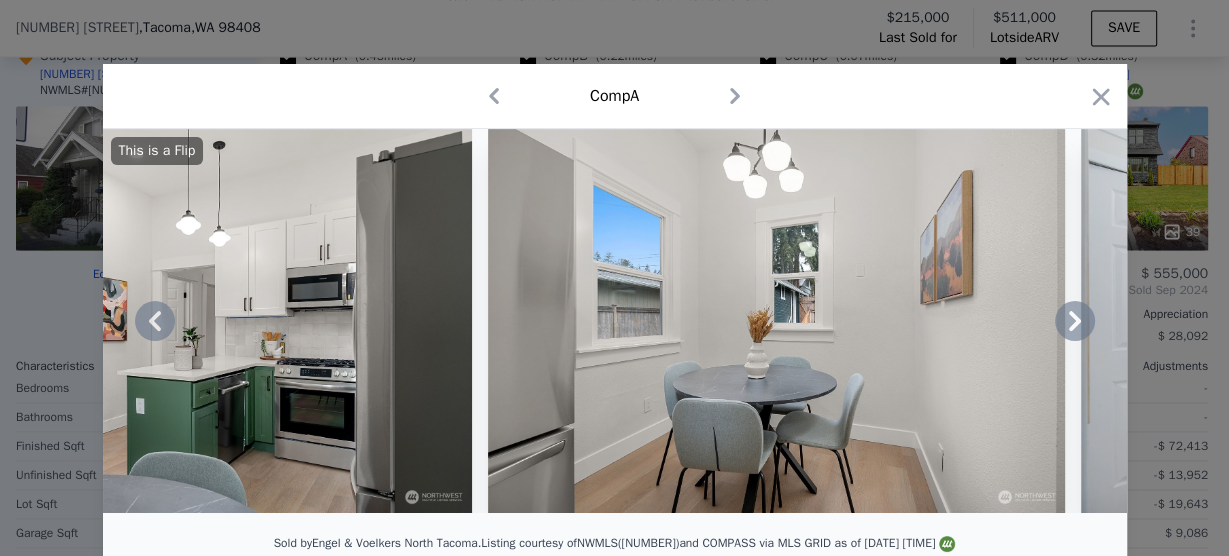 click 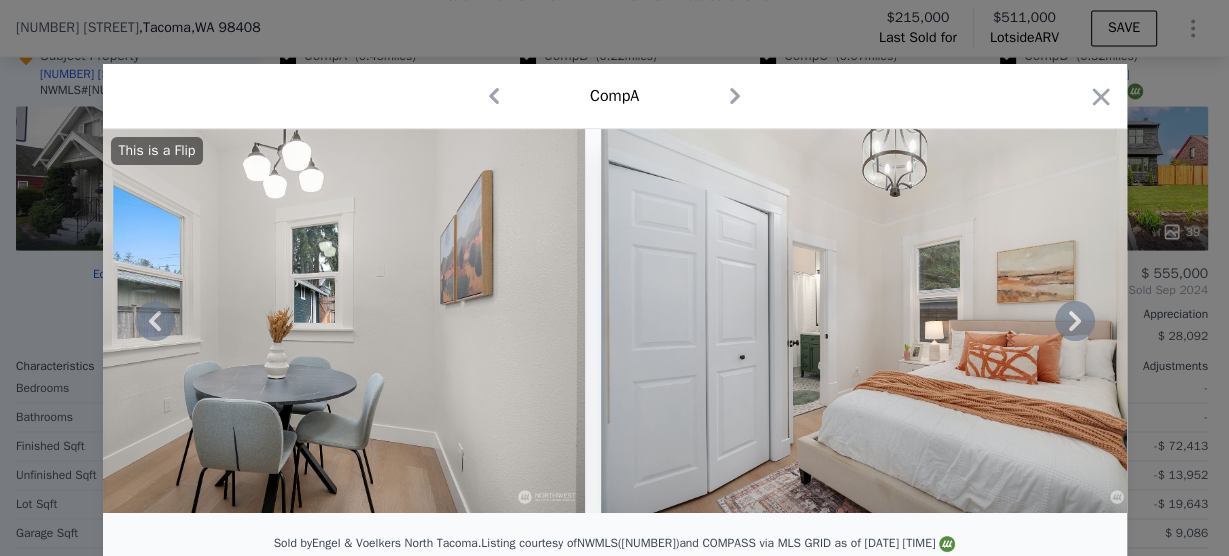 click 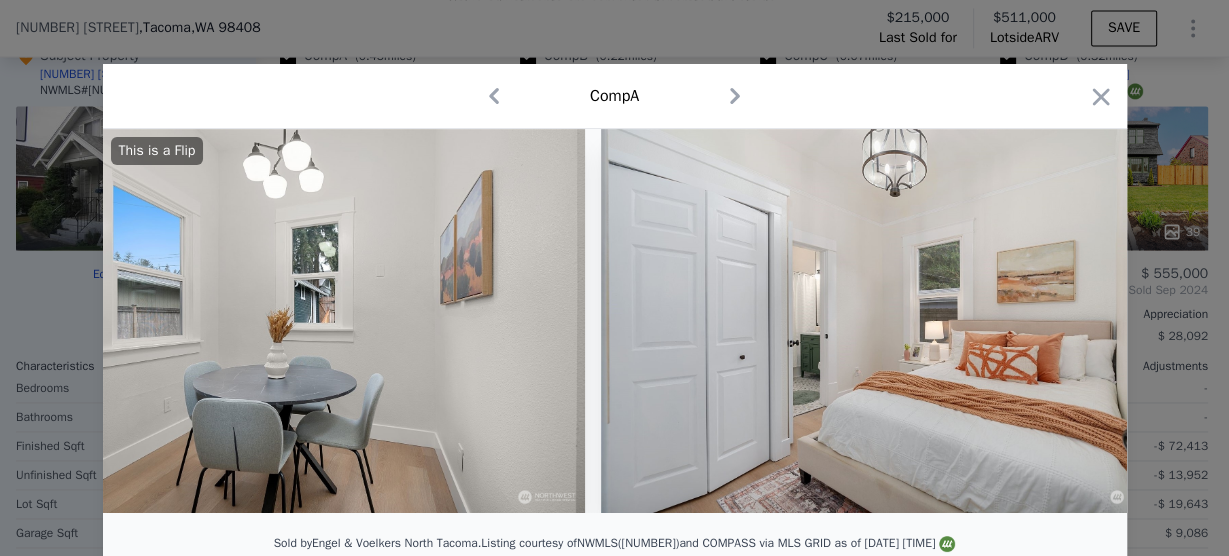 scroll, scrollTop: 0, scrollLeft: 7680, axis: horizontal 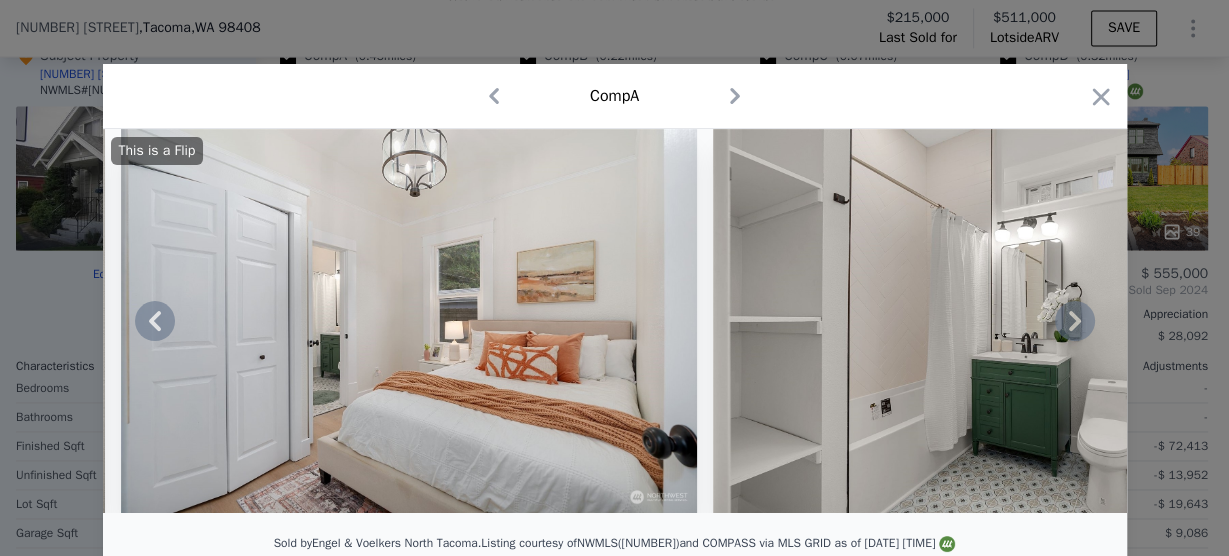 click 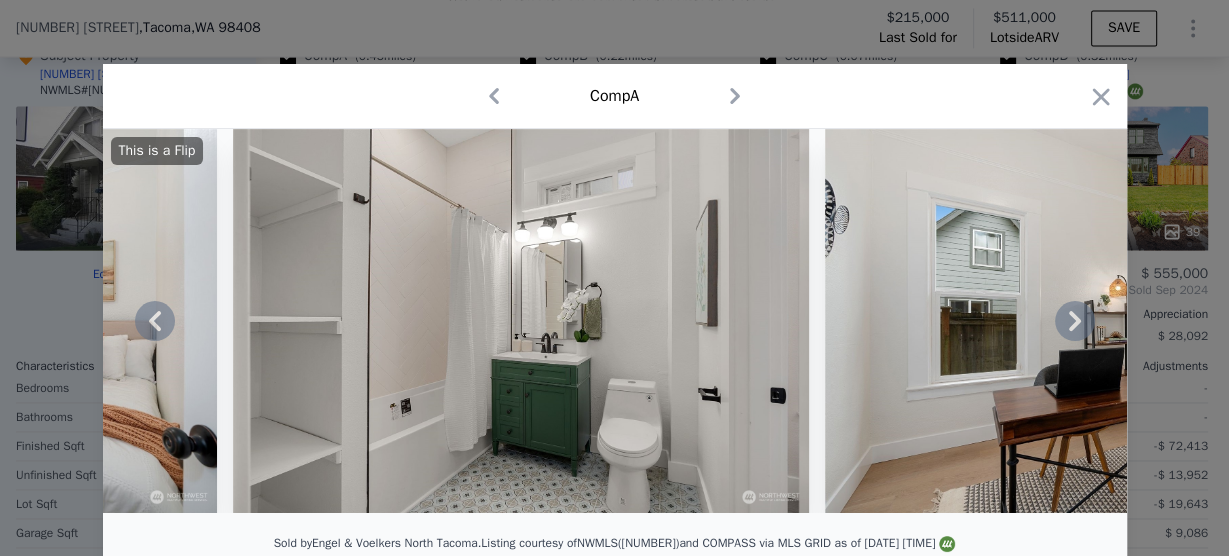 click 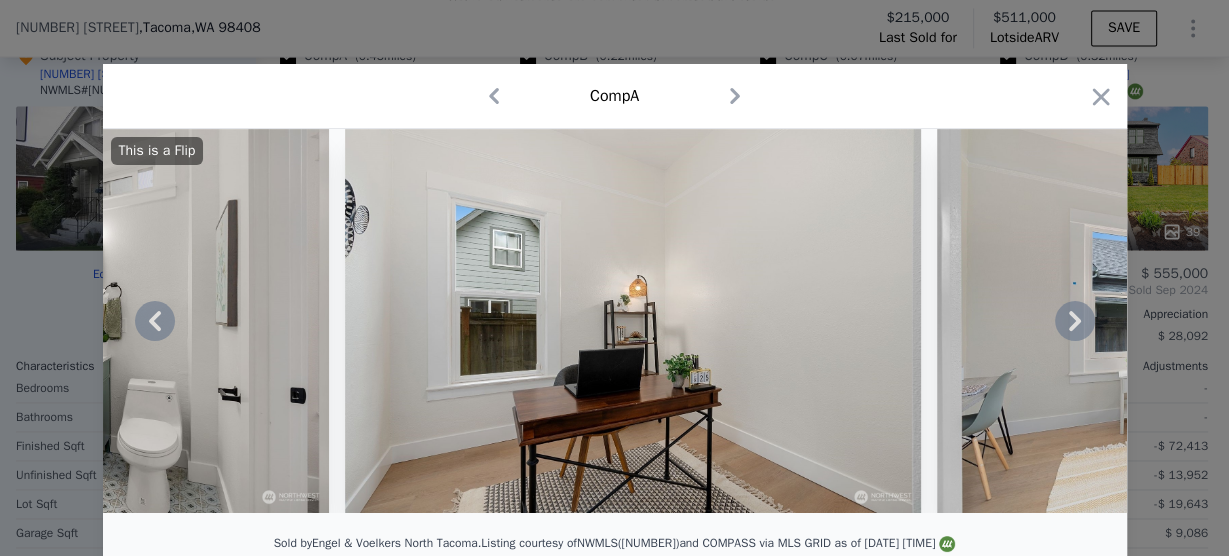 click 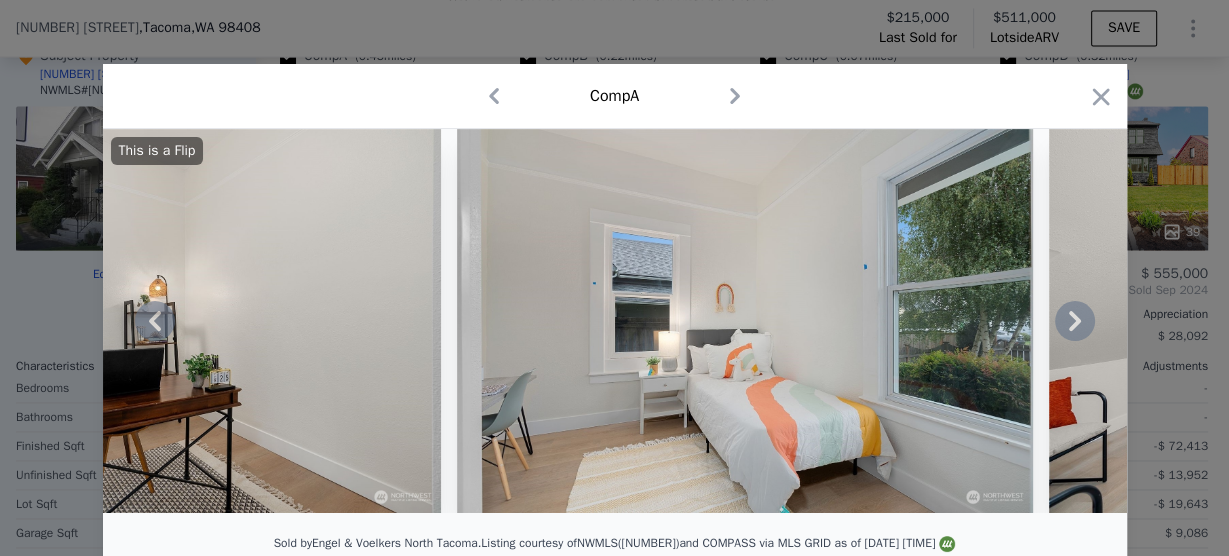 click 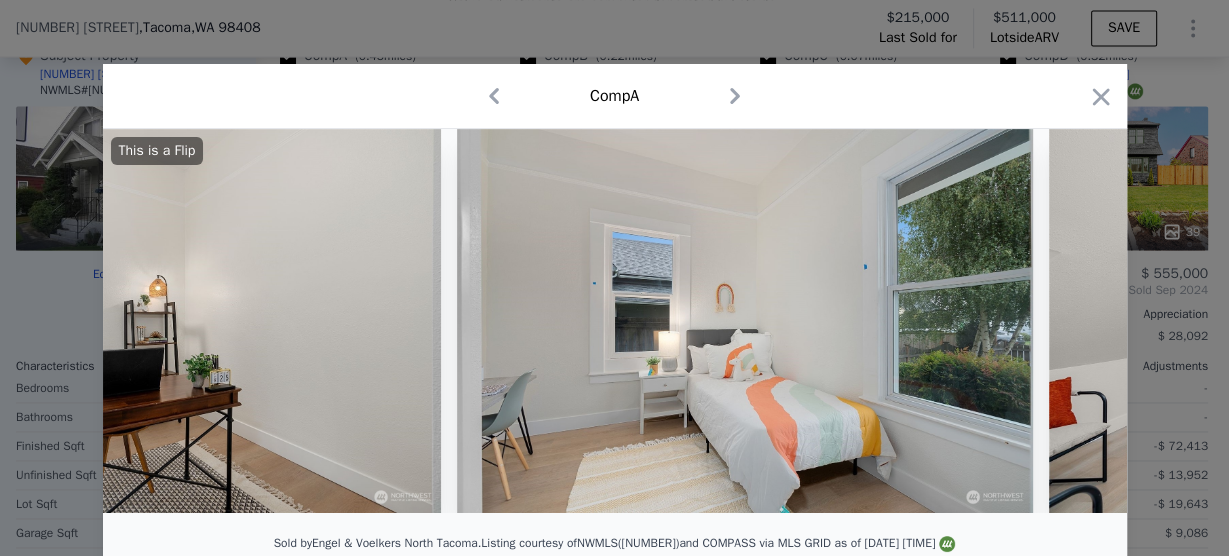 scroll, scrollTop: 0, scrollLeft: 9600, axis: horizontal 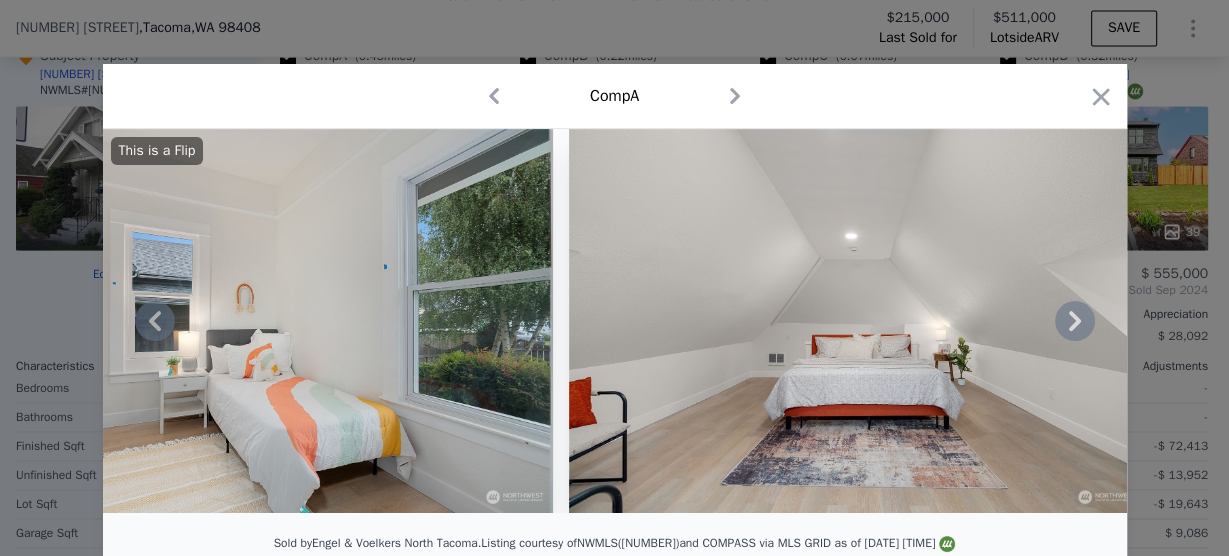 click 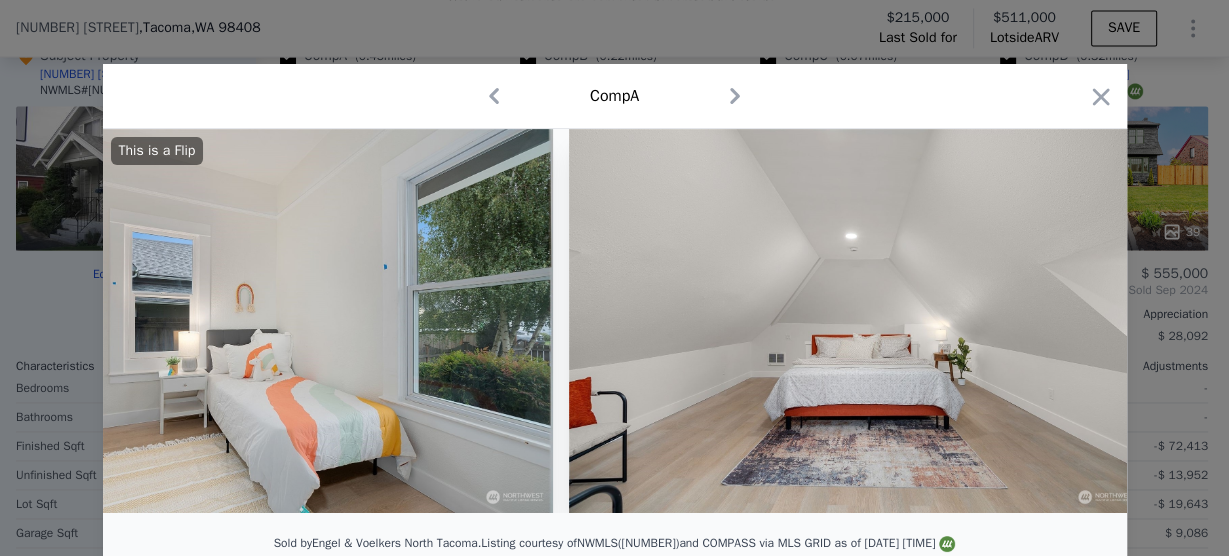 scroll, scrollTop: 0, scrollLeft: 10080, axis: horizontal 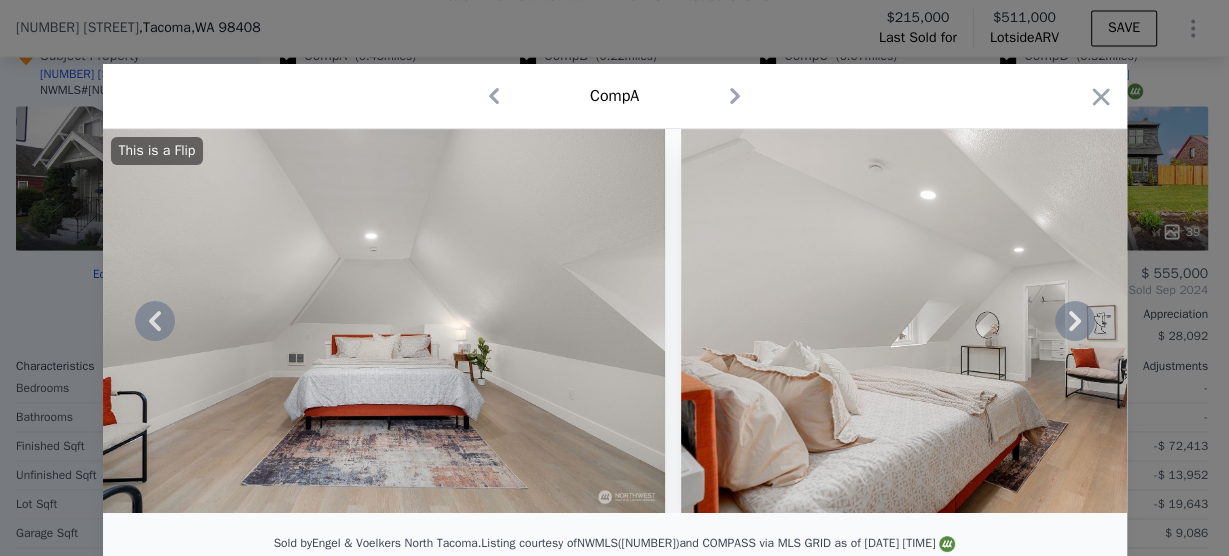 click 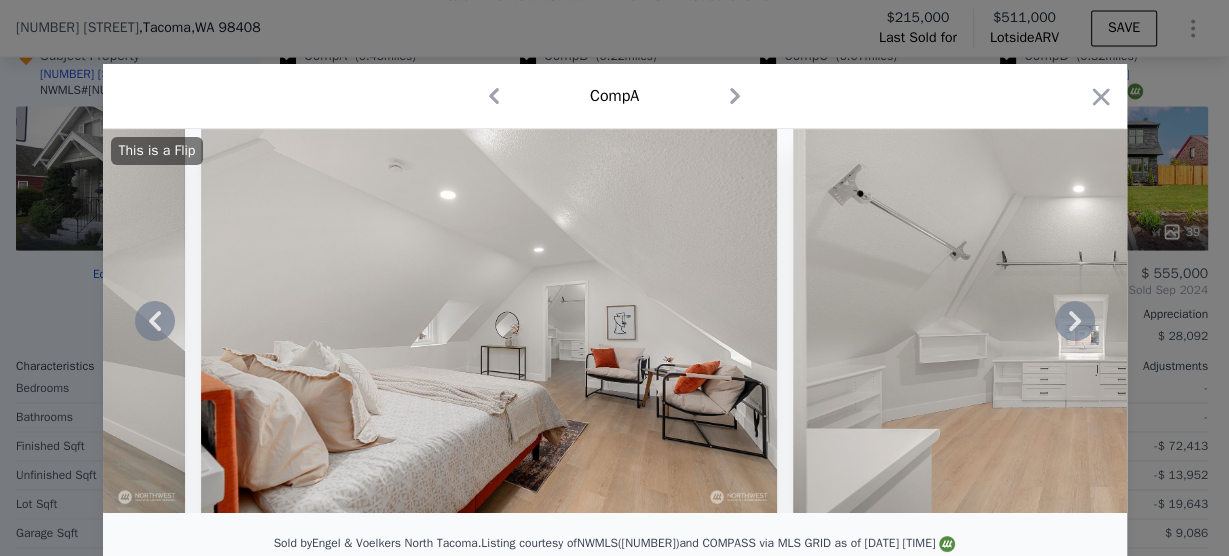 click 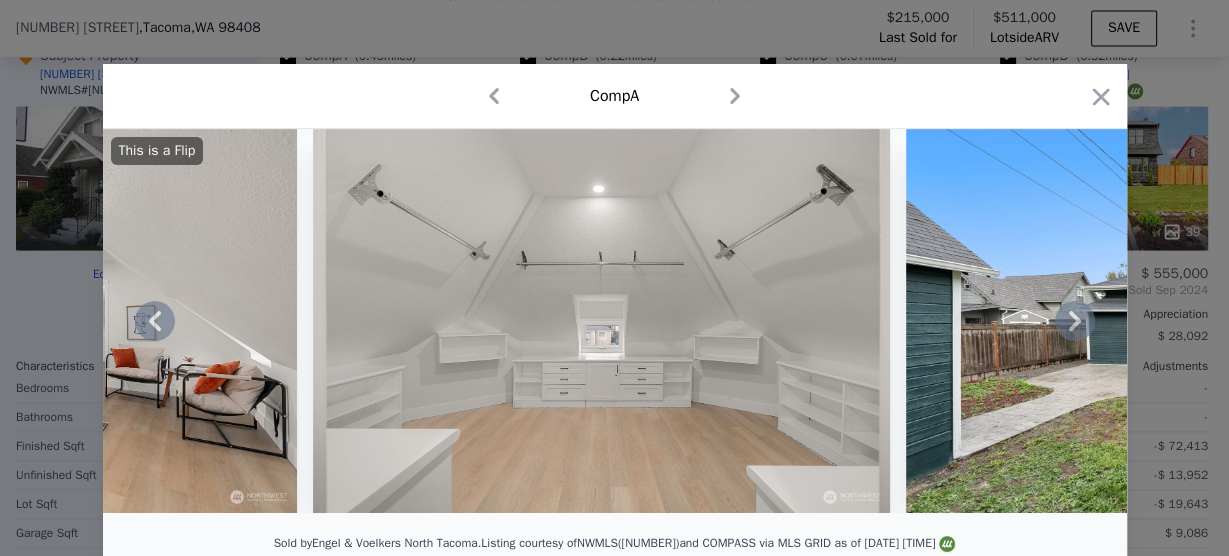 click 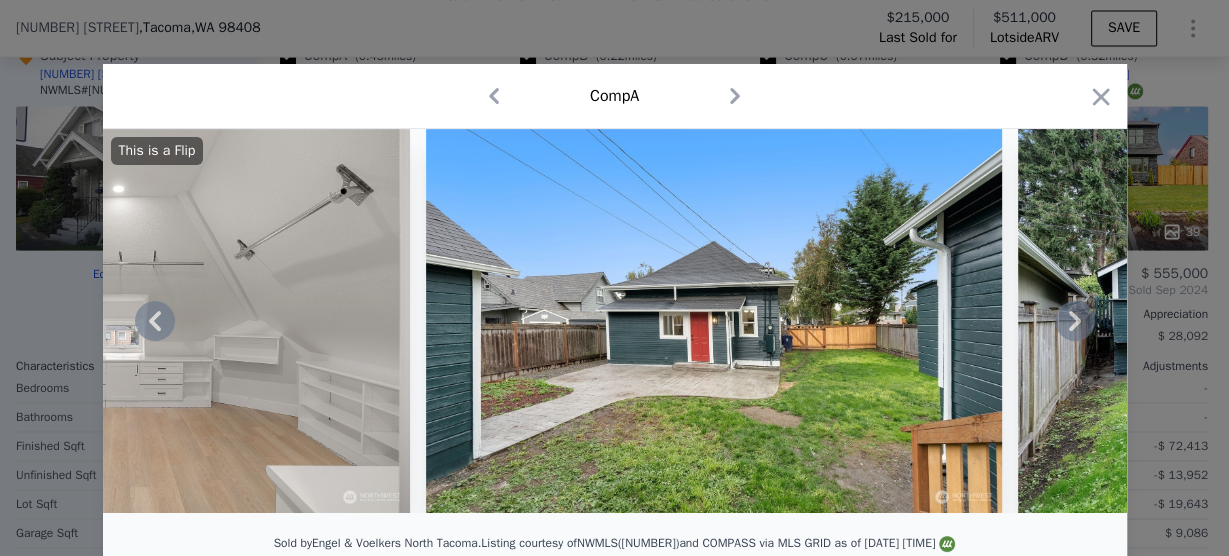 click 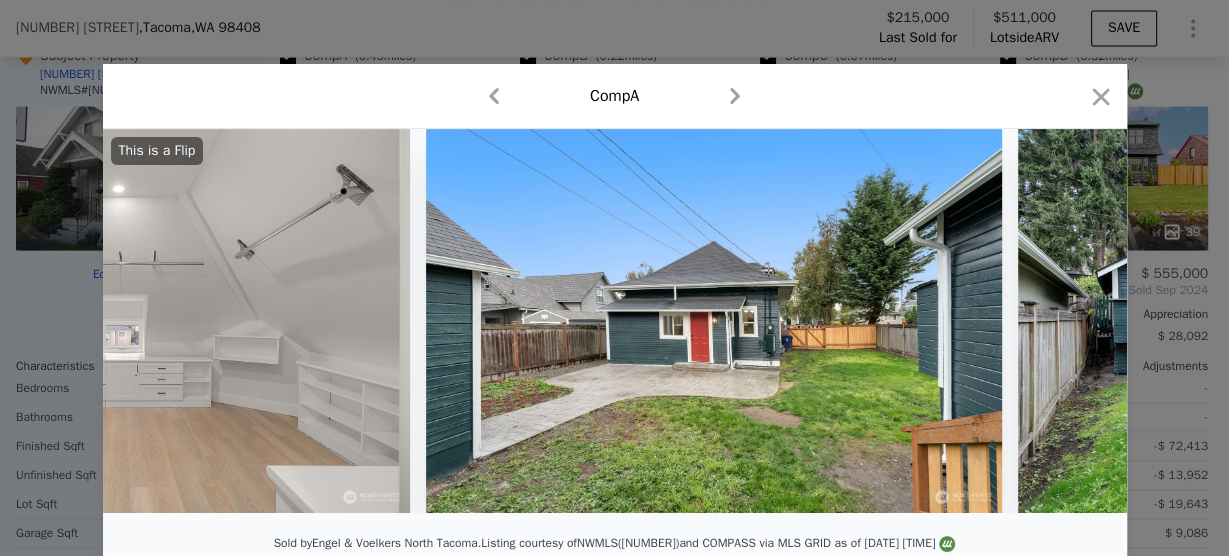 scroll, scrollTop: 0, scrollLeft: 12000, axis: horizontal 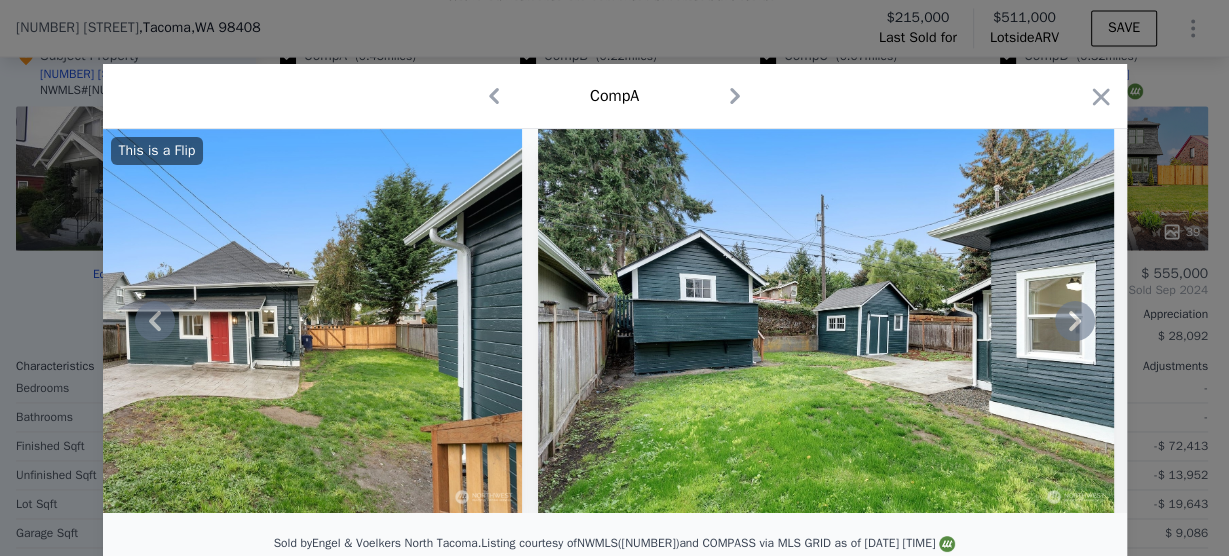 click 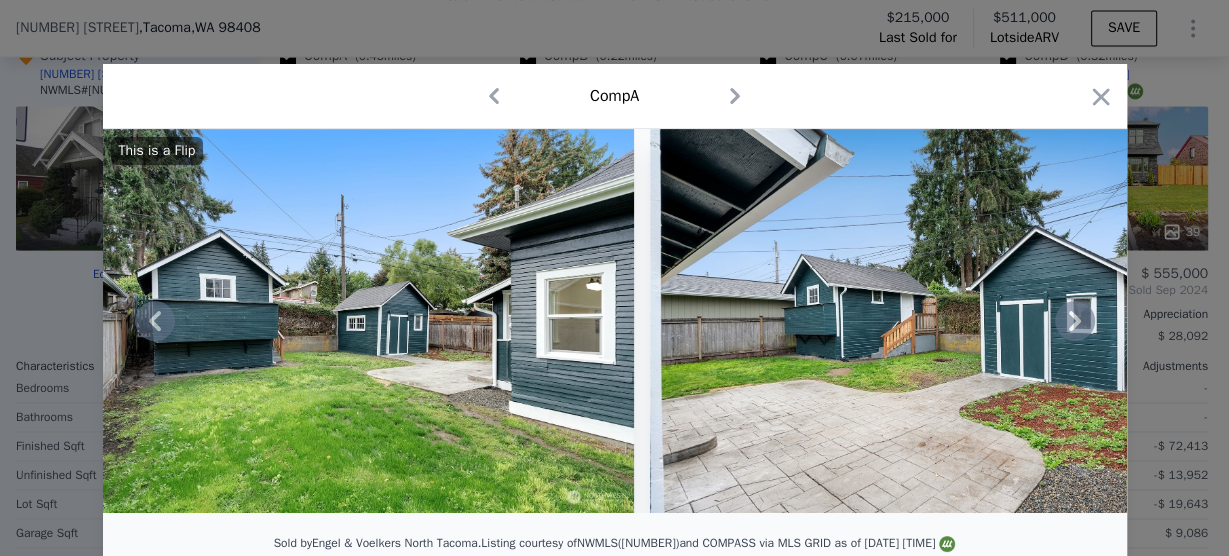 click 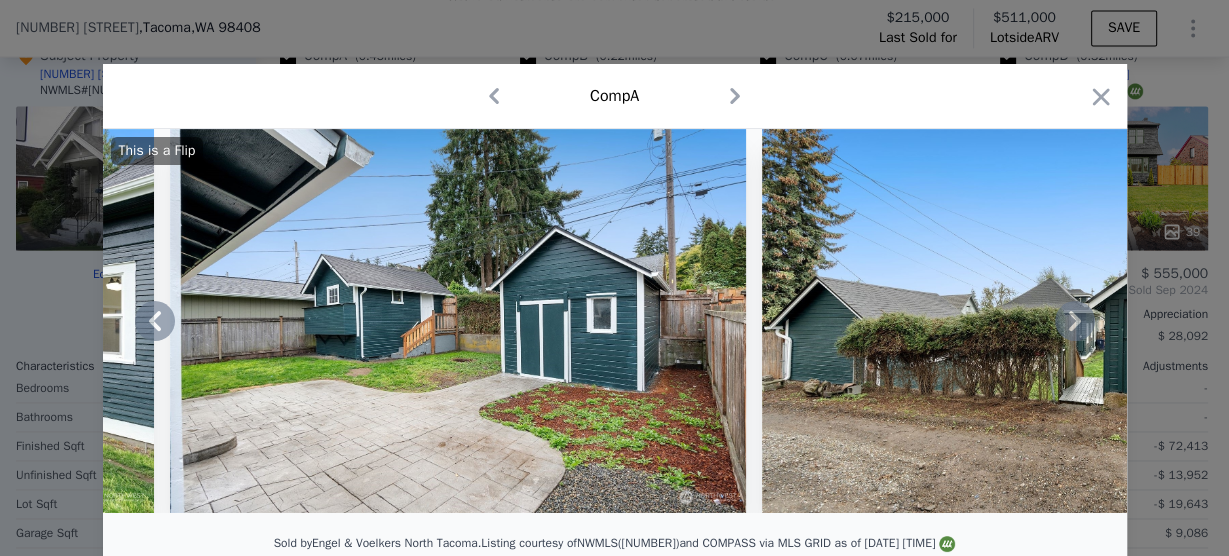 click 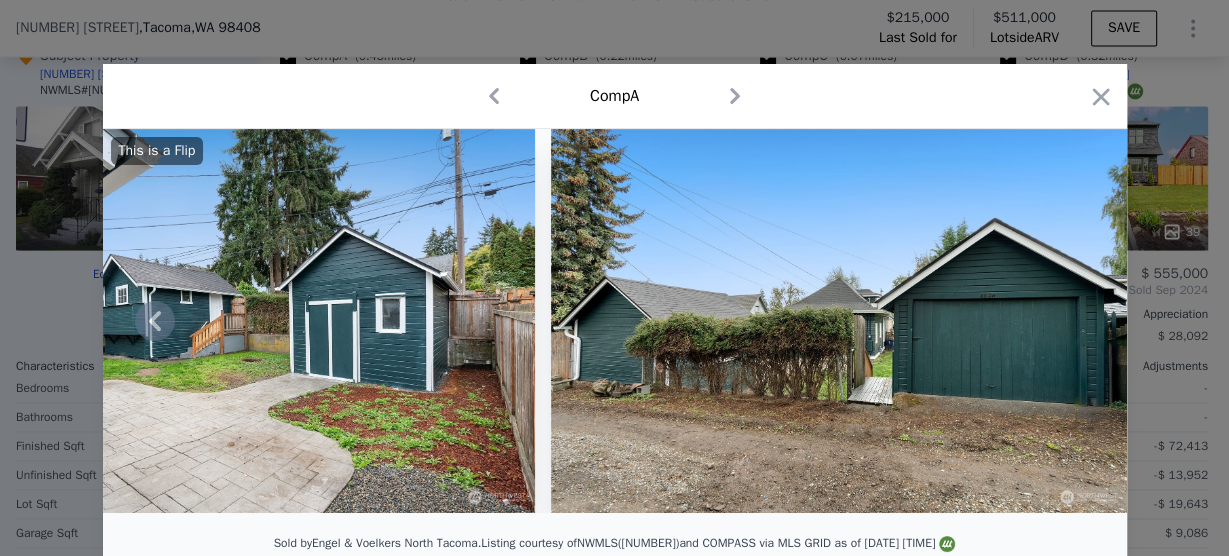 click at bounding box center [839, 321] 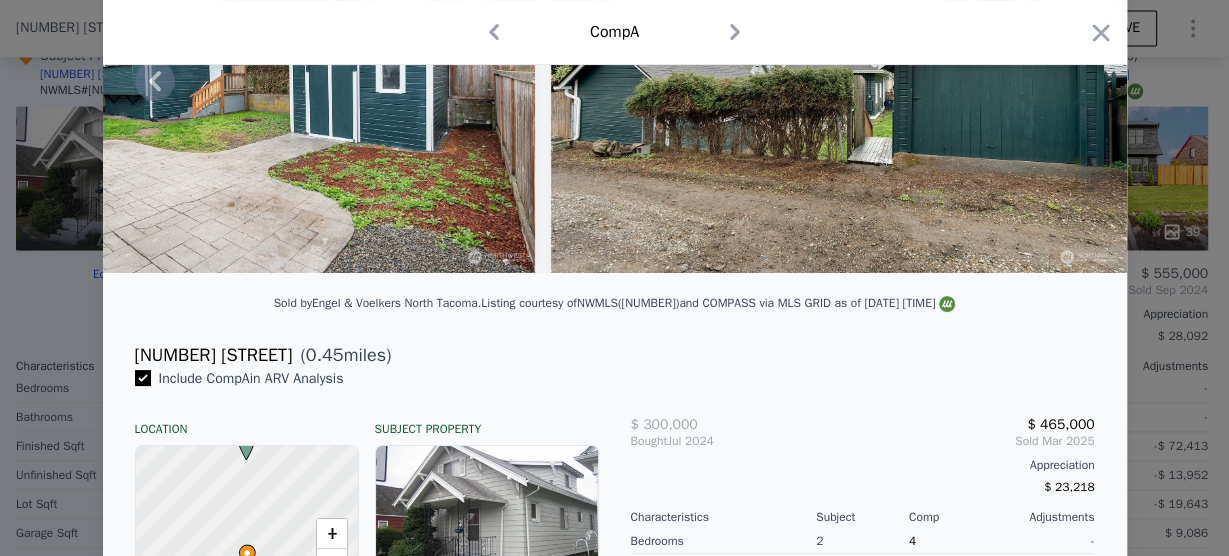 scroll, scrollTop: 400, scrollLeft: 0, axis: vertical 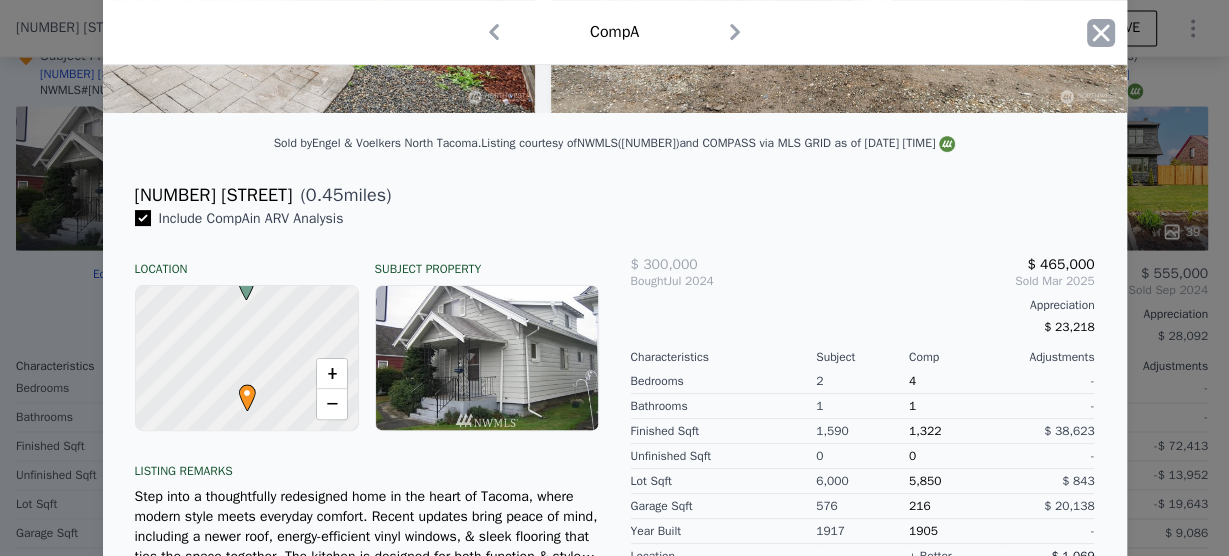 click 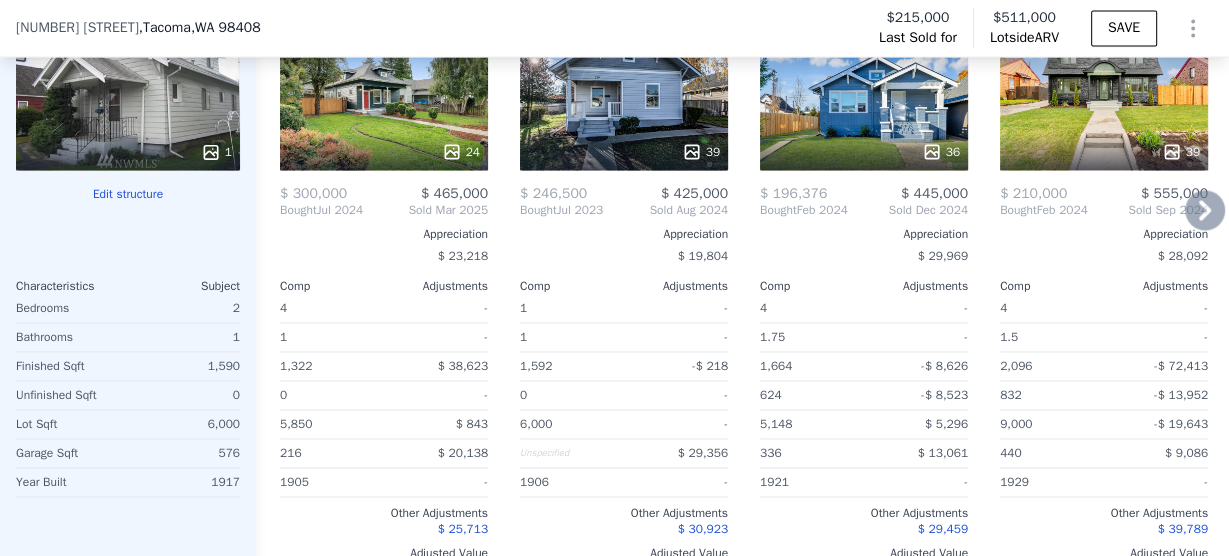 scroll, scrollTop: 2320, scrollLeft: 0, axis: vertical 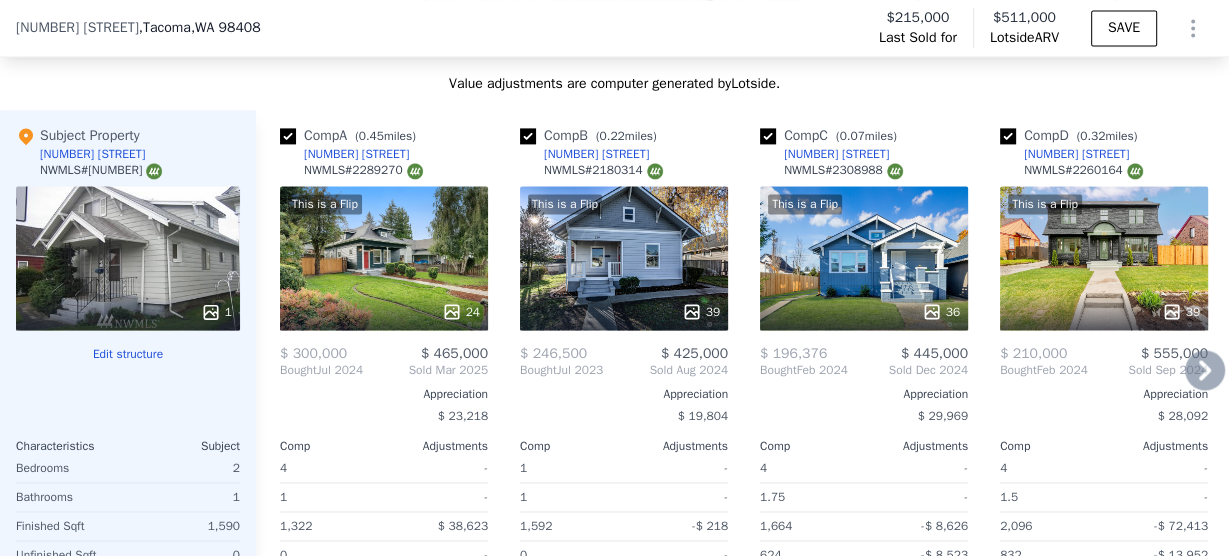 click 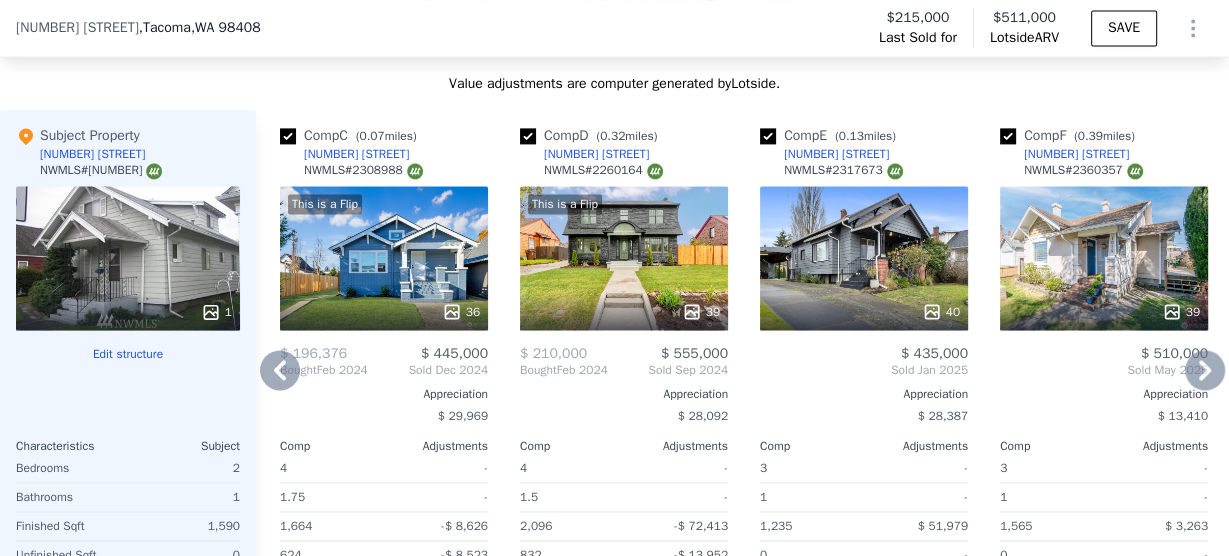 click 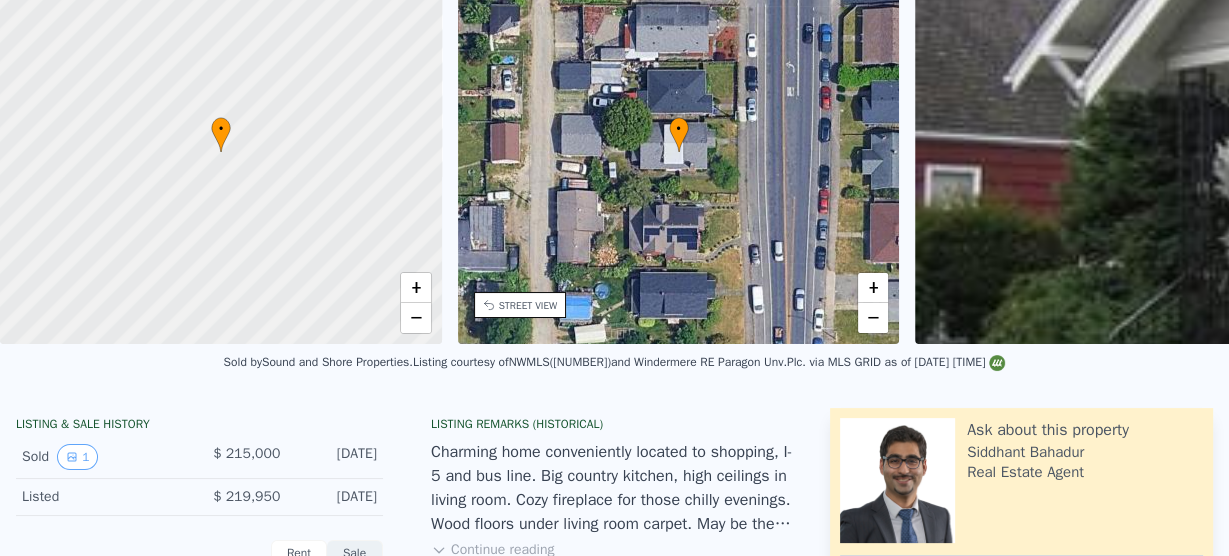 scroll, scrollTop: 0, scrollLeft: 0, axis: both 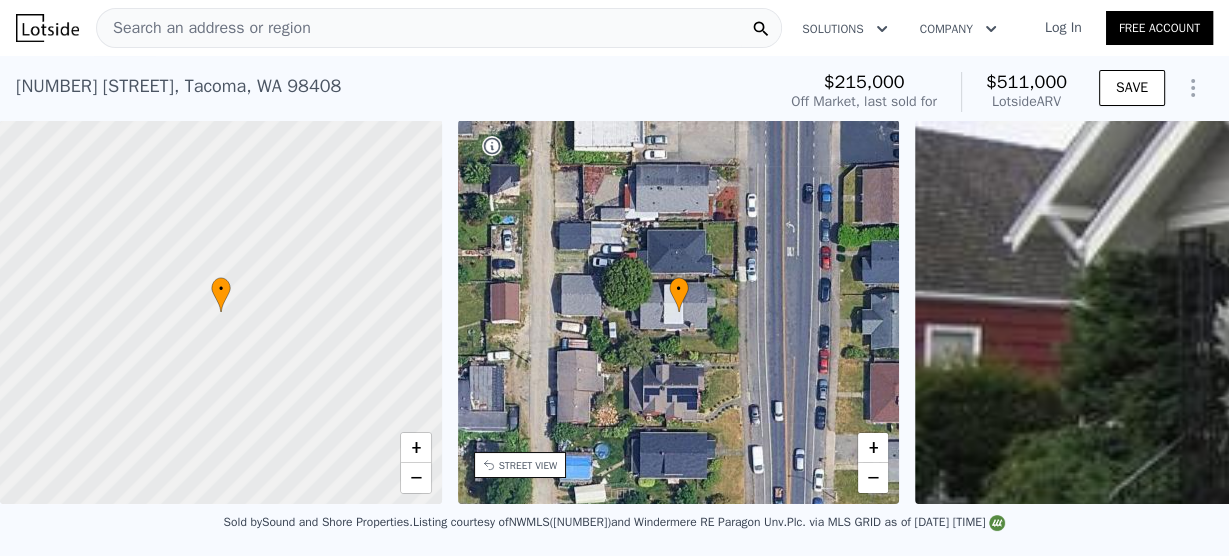 click on "[NUMBER] [STREET], [CITY], [STATE] [ZIP]" at bounding box center (178, 86) 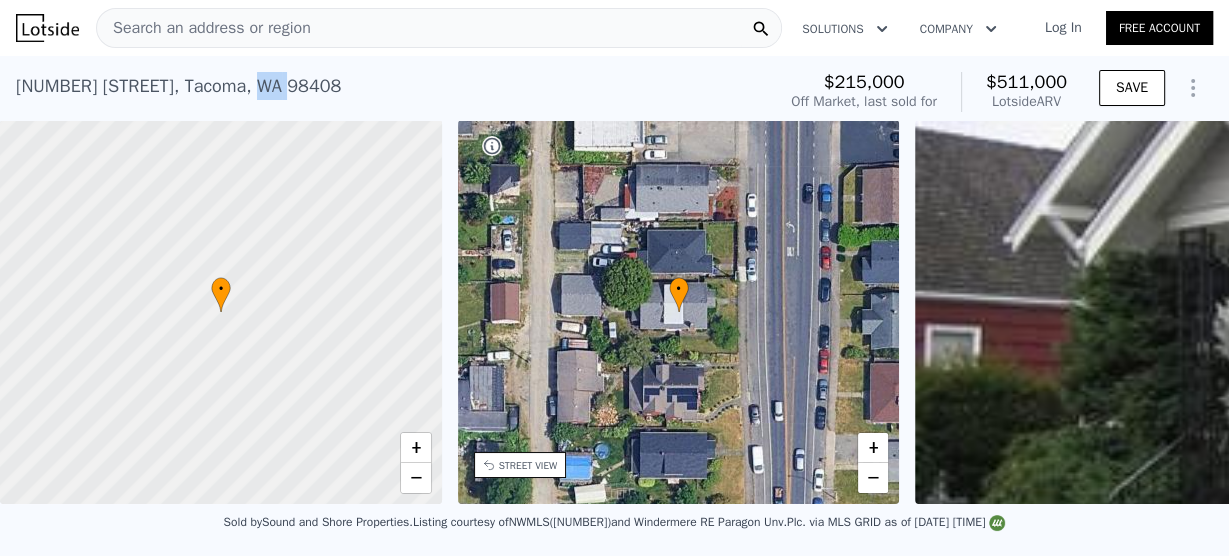 click on "[NUMBER] [STREET], [CITY], [STATE] [ZIP]" at bounding box center [178, 86] 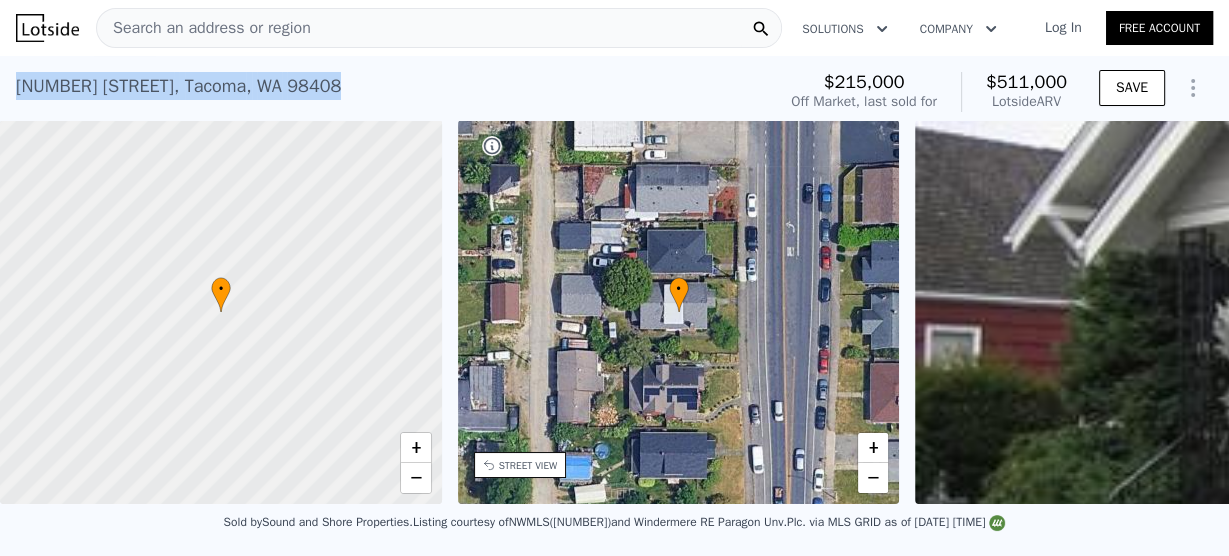 click on "[NUMBER] [STREET], [CITY], [STATE] [ZIP]" at bounding box center [178, 86] 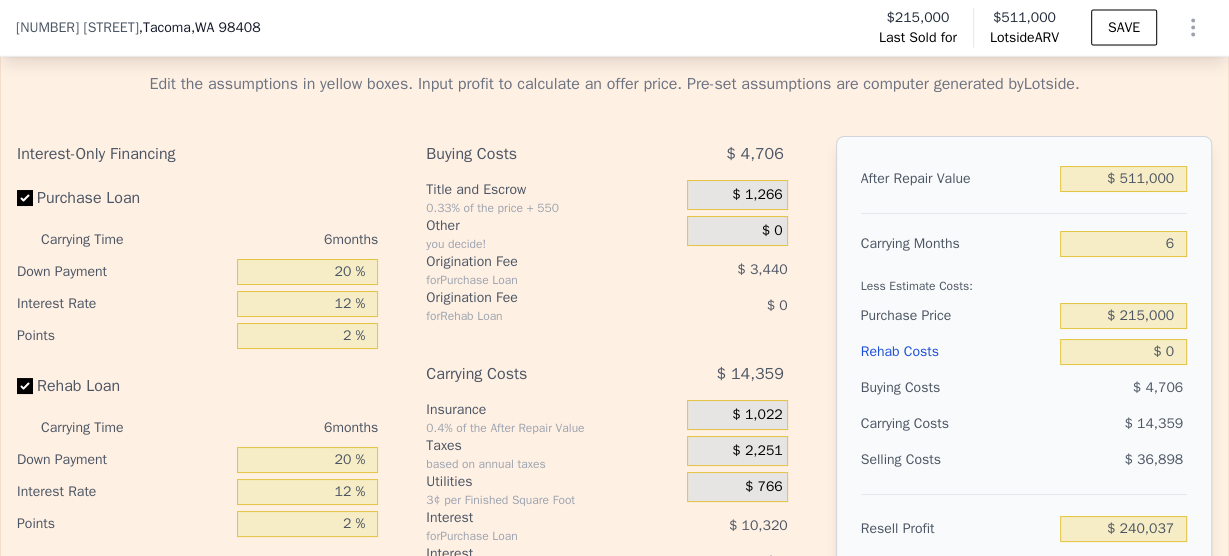 scroll, scrollTop: 3352, scrollLeft: 0, axis: vertical 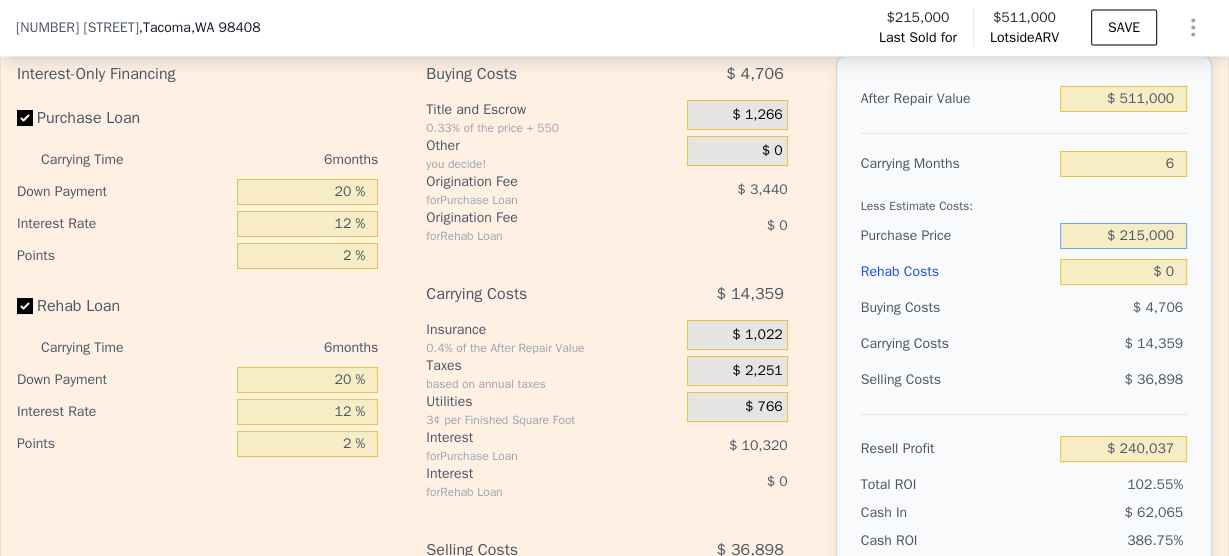 drag, startPoint x: 1114, startPoint y: 244, endPoint x: 1228, endPoint y: 244, distance: 114 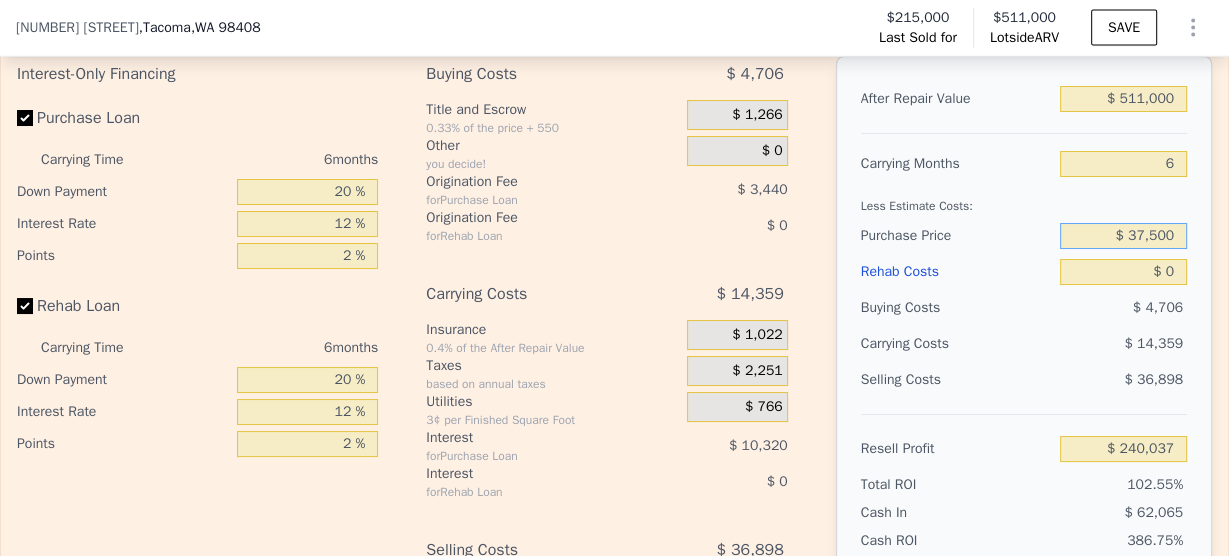 type on "$ 375,000" 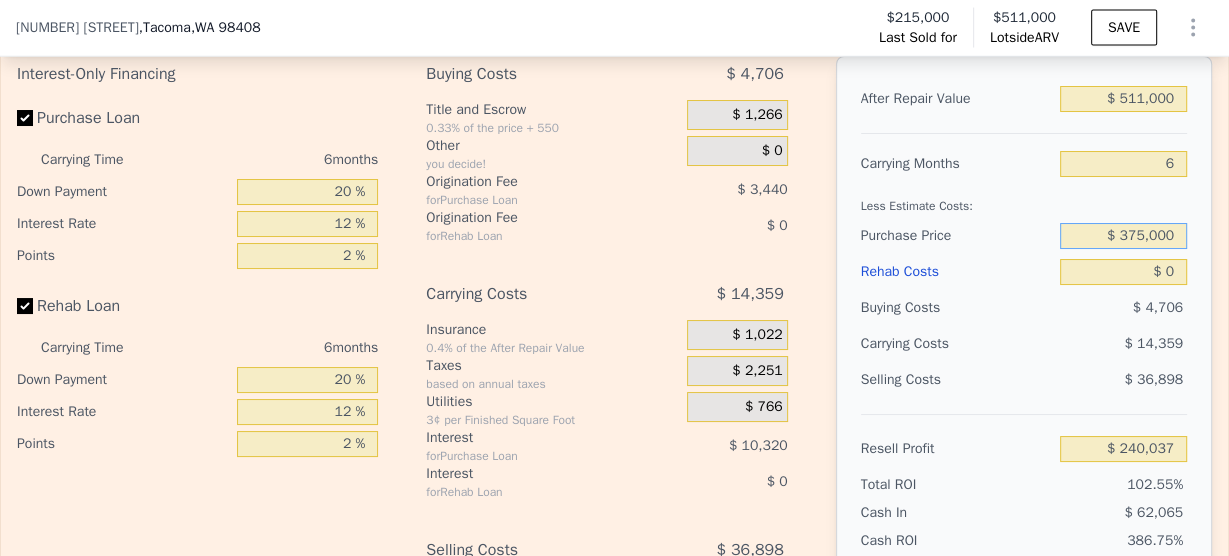 scroll, scrollTop: 3112, scrollLeft: 0, axis: vertical 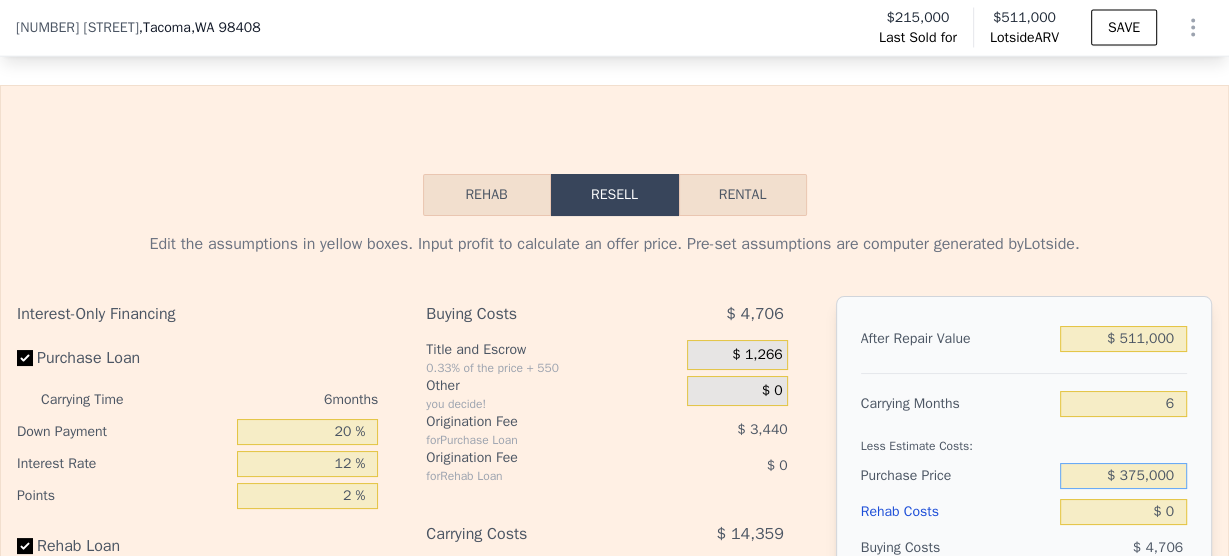 click on "Rehab" at bounding box center (487, 195) 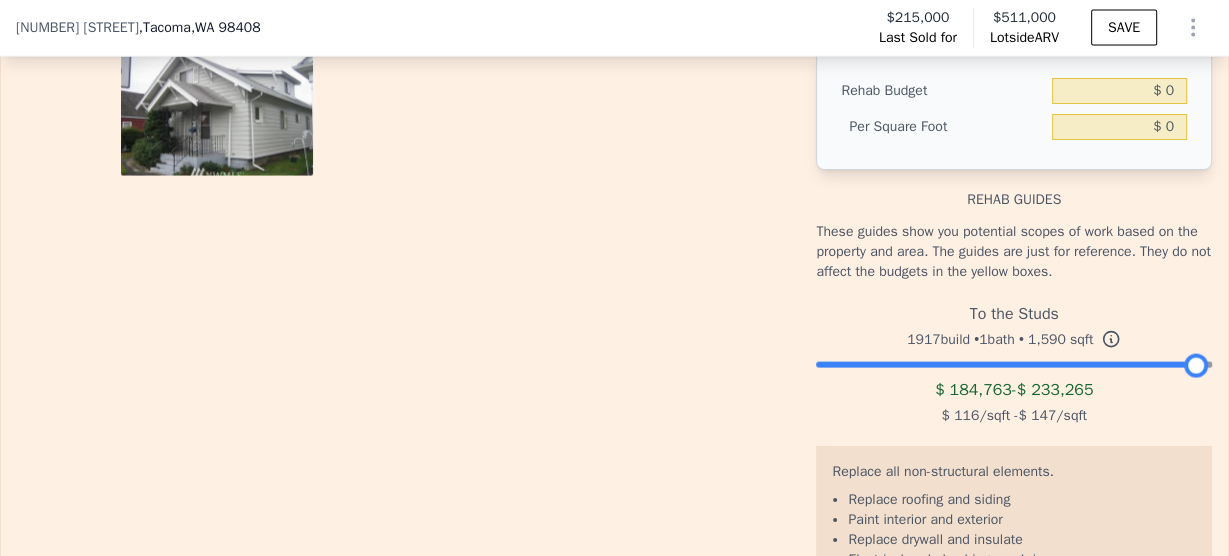 scroll, scrollTop: 3432, scrollLeft: 0, axis: vertical 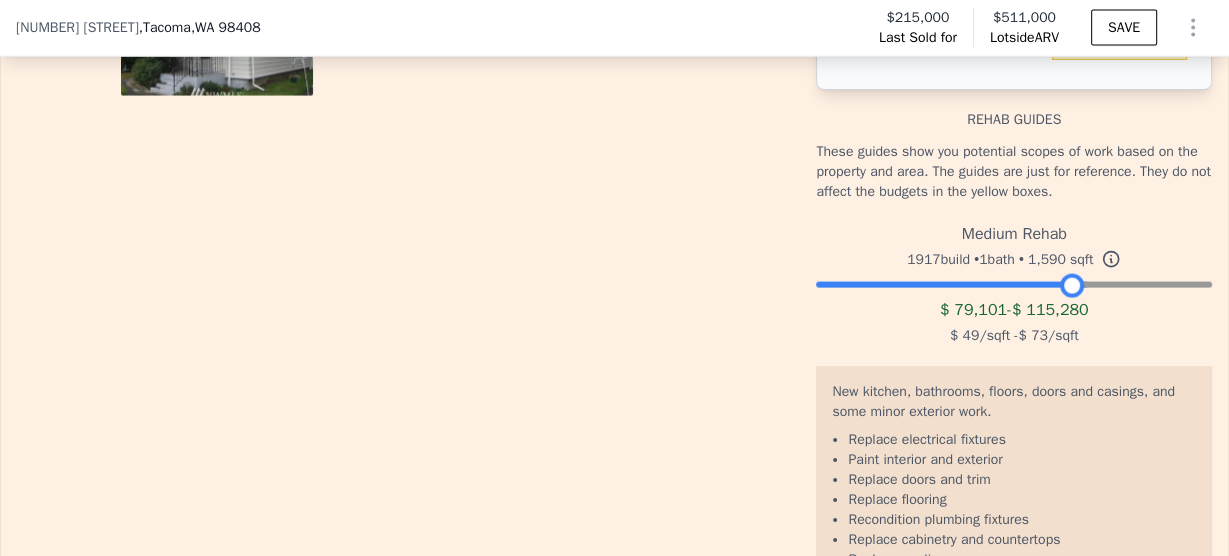 drag, startPoint x: 1180, startPoint y: 298, endPoint x: 1054, endPoint y: 303, distance: 126.09917 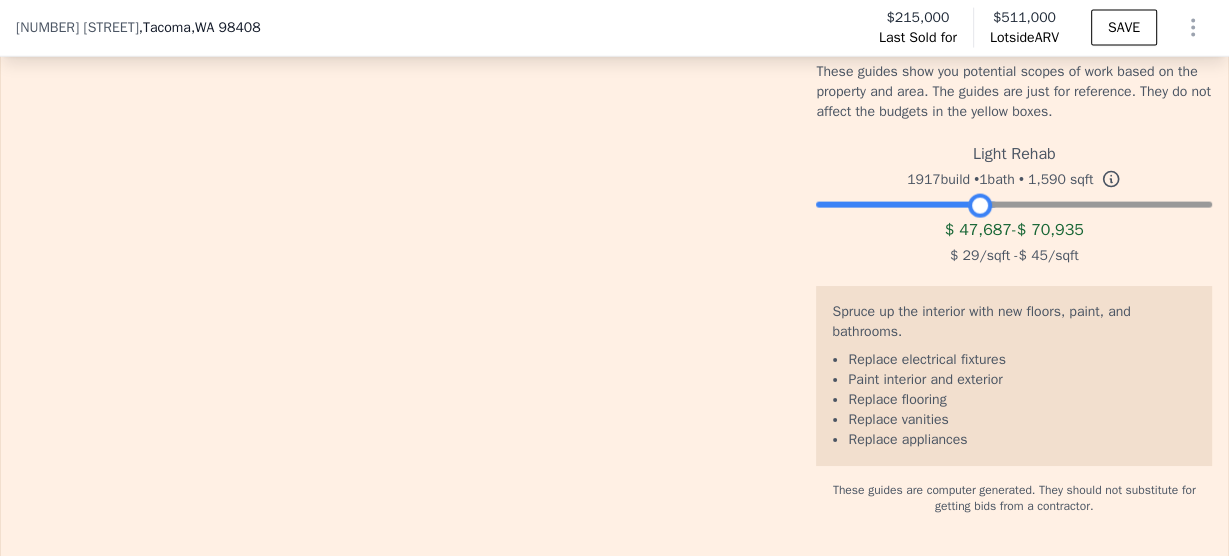 drag, startPoint x: 1066, startPoint y: 214, endPoint x: 976, endPoint y: 227, distance: 90.934044 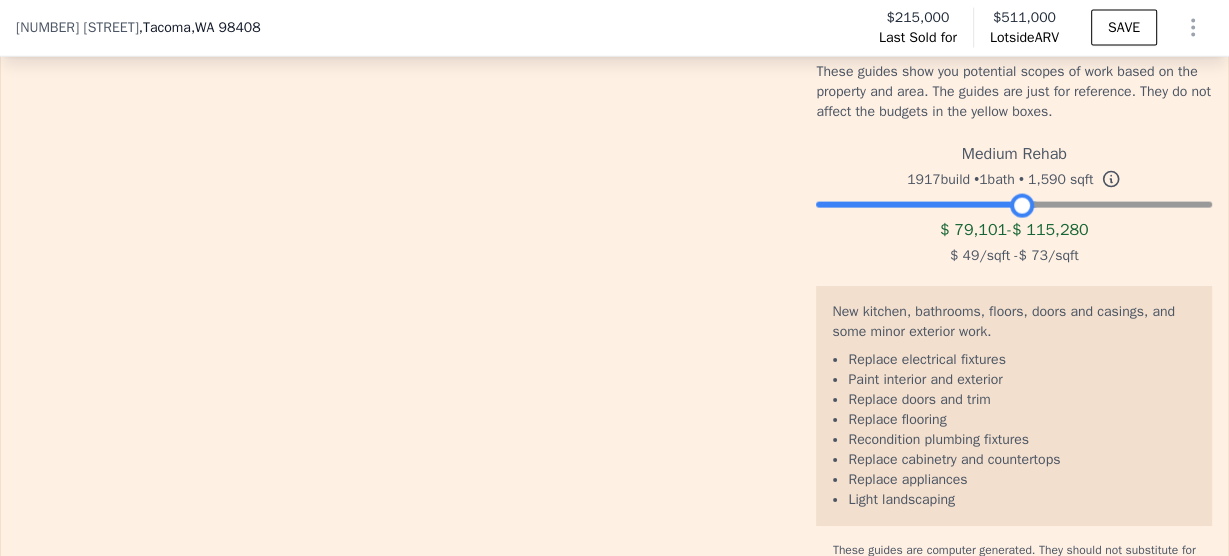 drag, startPoint x: 972, startPoint y: 214, endPoint x: 1014, endPoint y: 215, distance: 42.0119 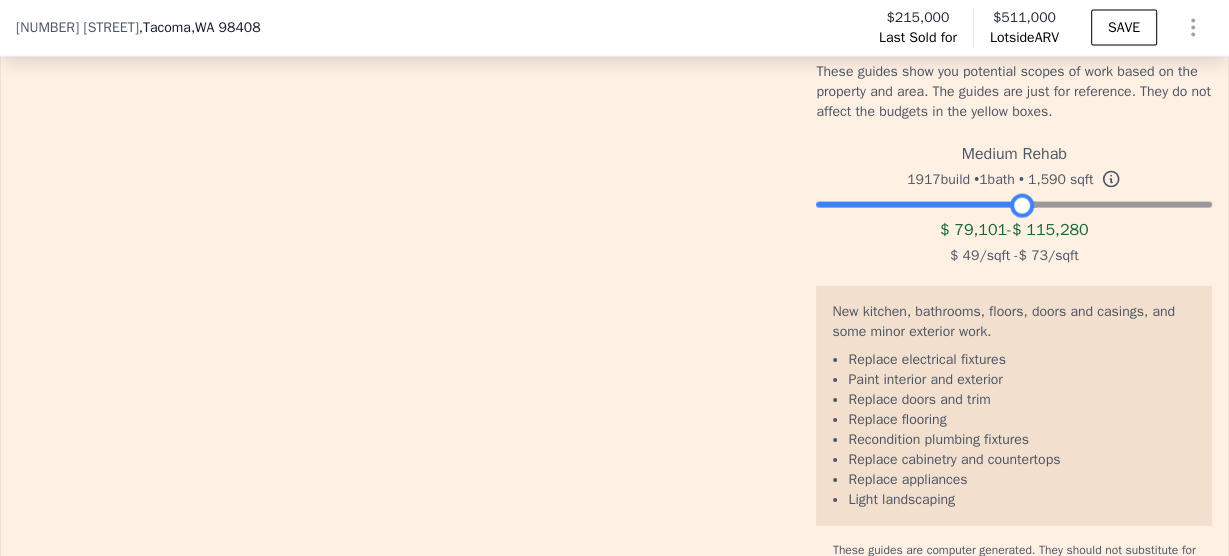 scroll, scrollTop: 3192, scrollLeft: 0, axis: vertical 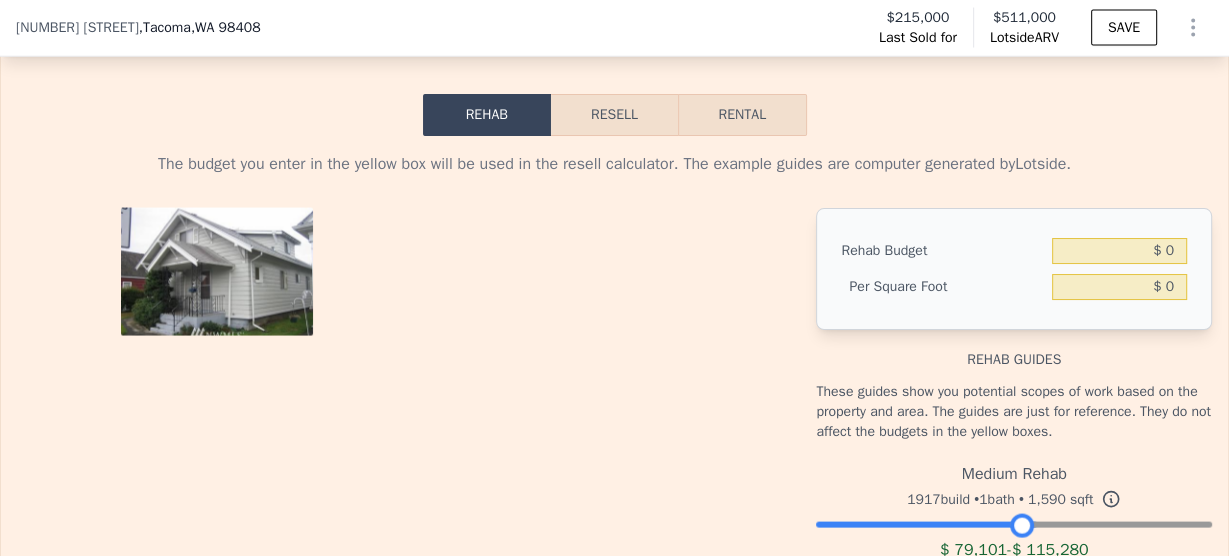 click on "Resell" at bounding box center (614, 115) 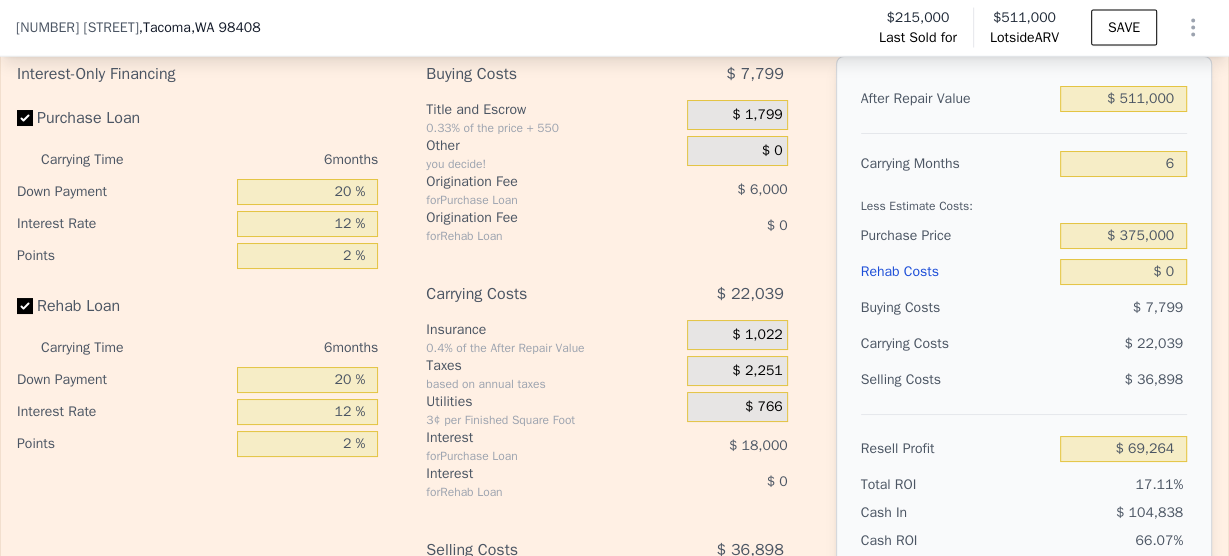 scroll, scrollTop: 3432, scrollLeft: 0, axis: vertical 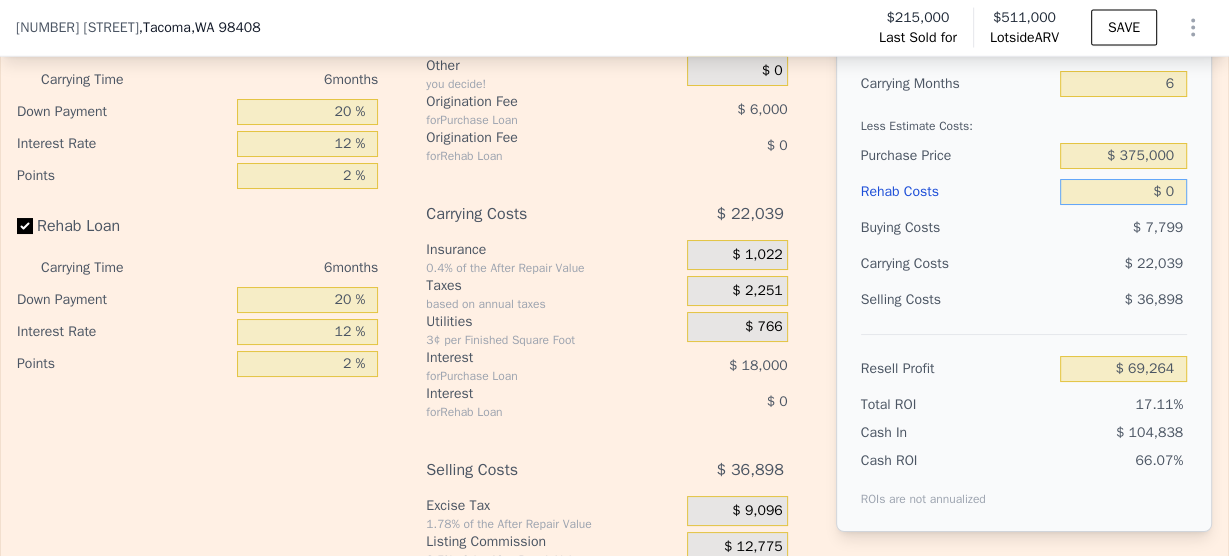 click on "$ 0" at bounding box center (1123, 192) 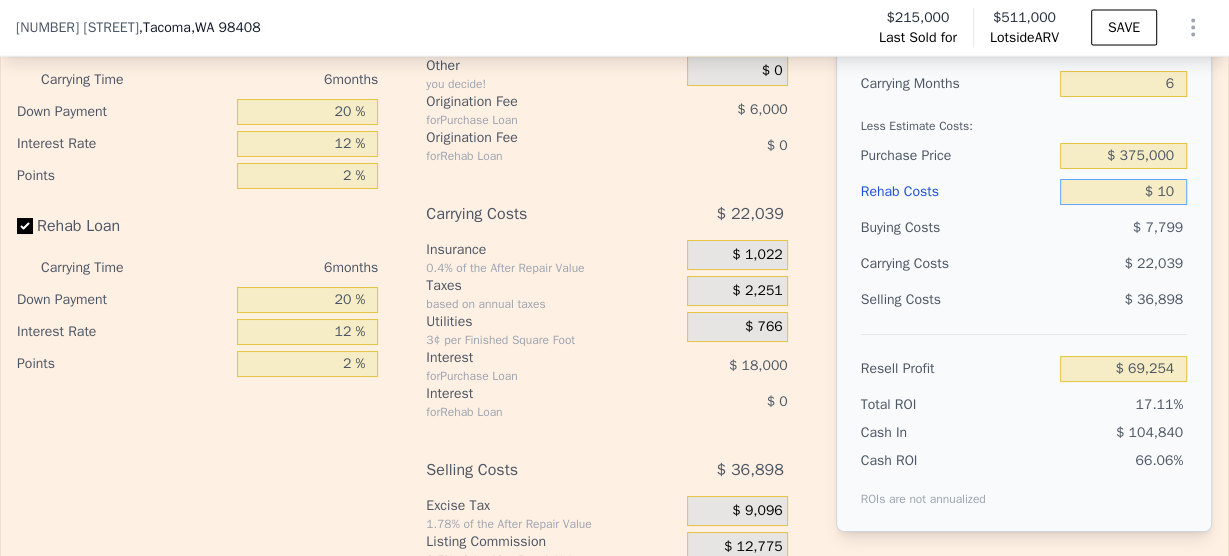 type on "$ 69,254" 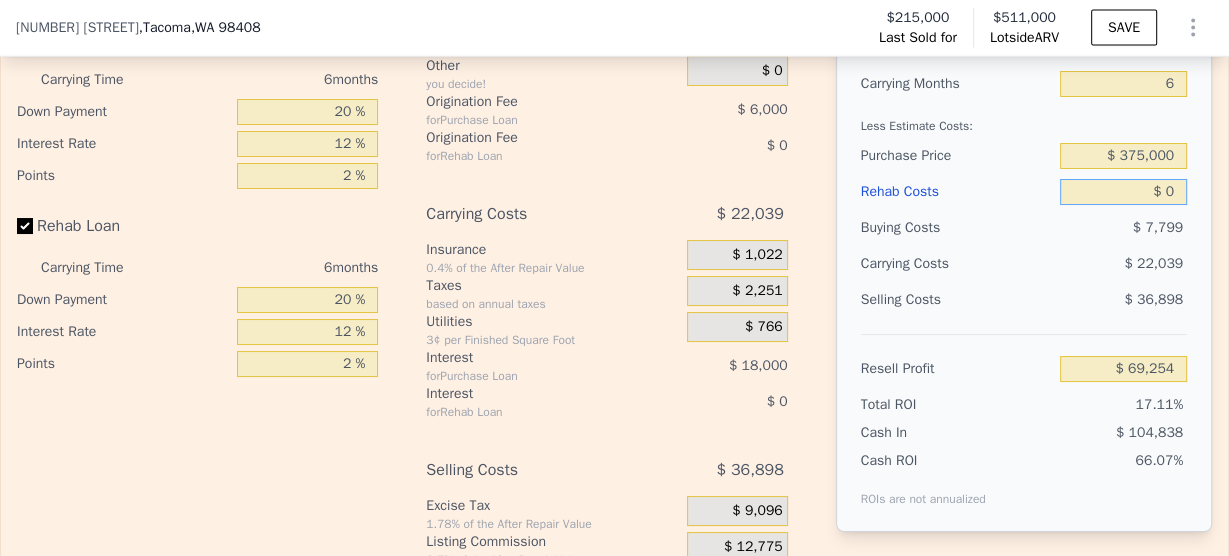 type on "$ 69,264" 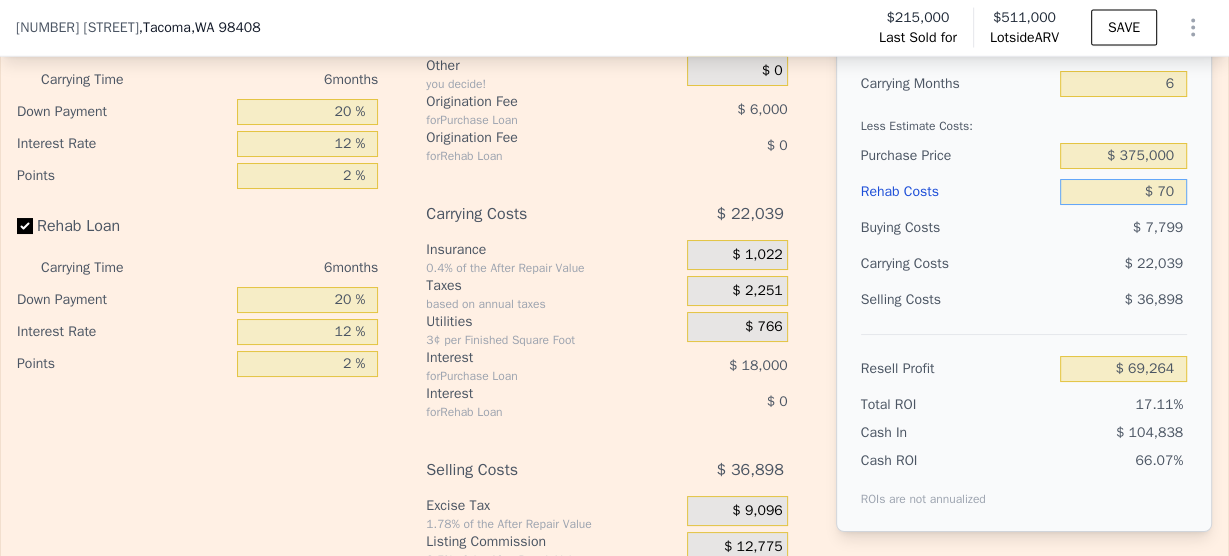 type on "$ 700" 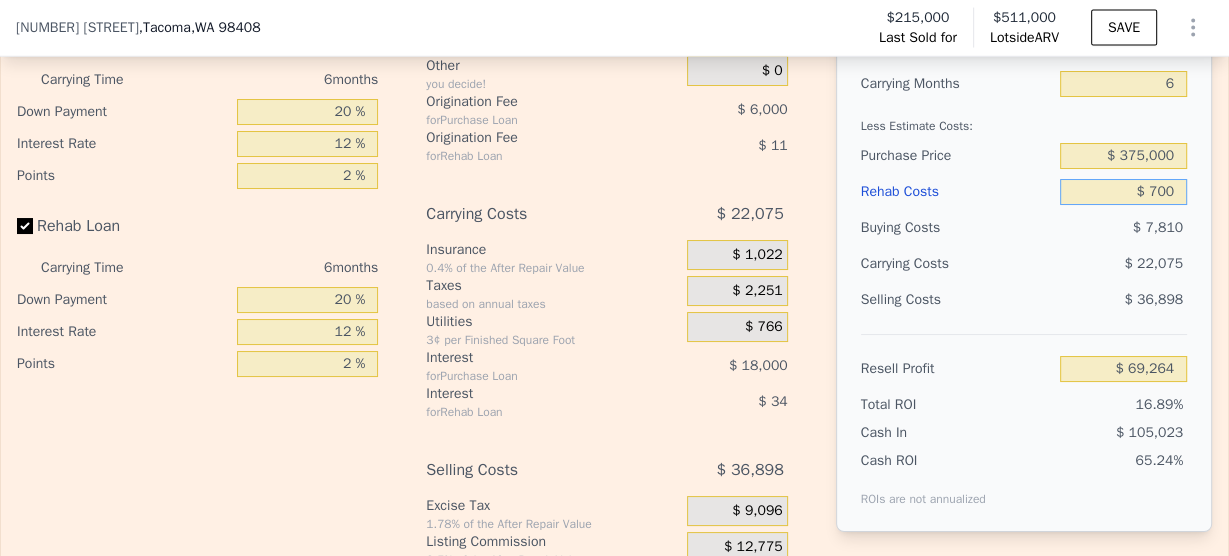 type on "$ 68,517" 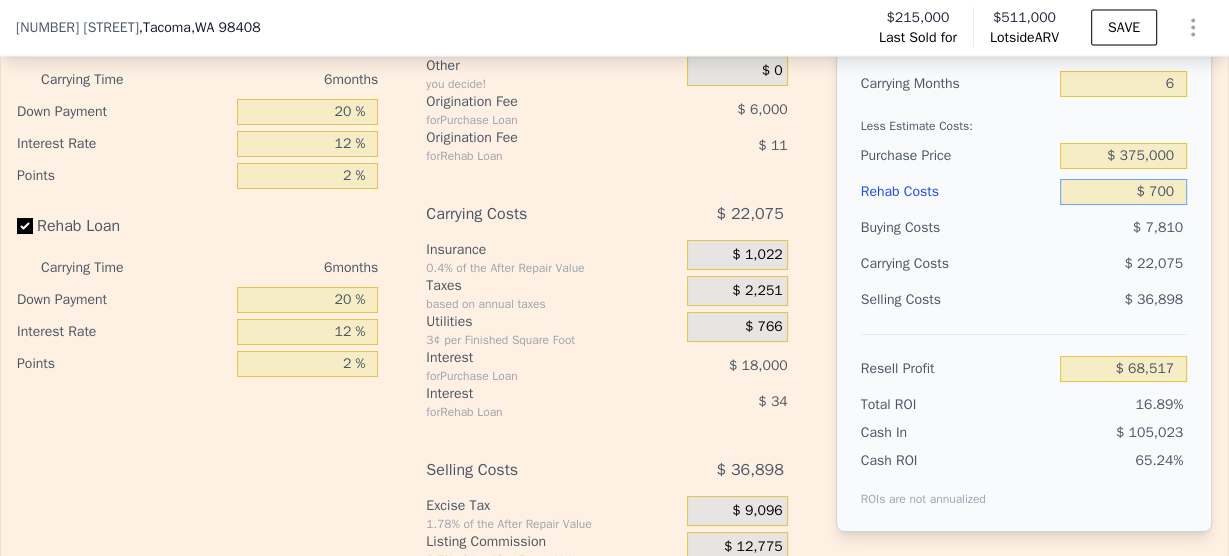 type on "$ 7,000" 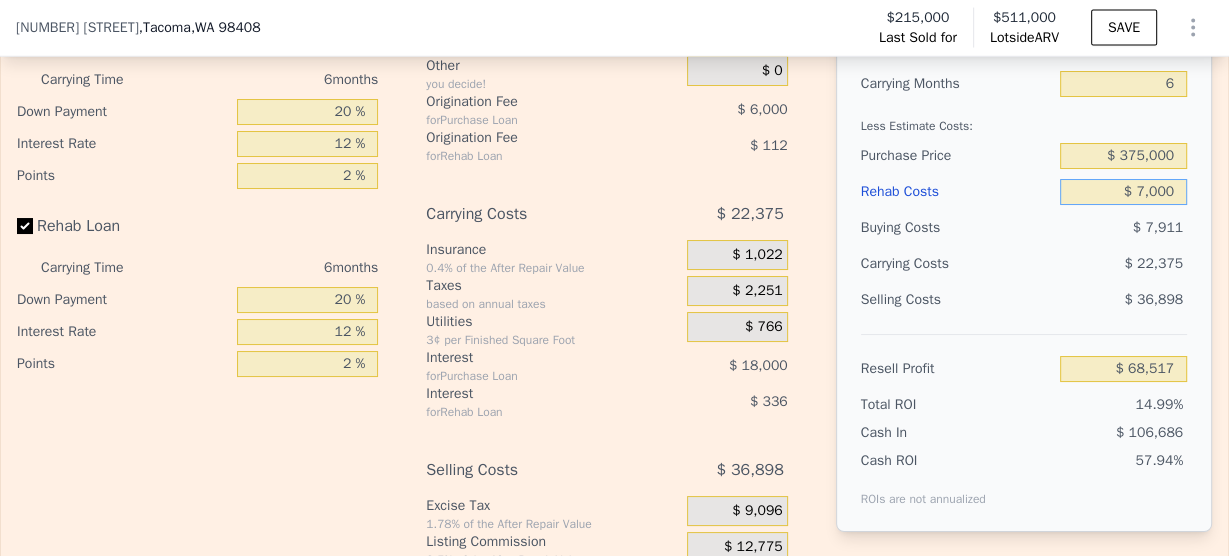 type on "$ 61,816" 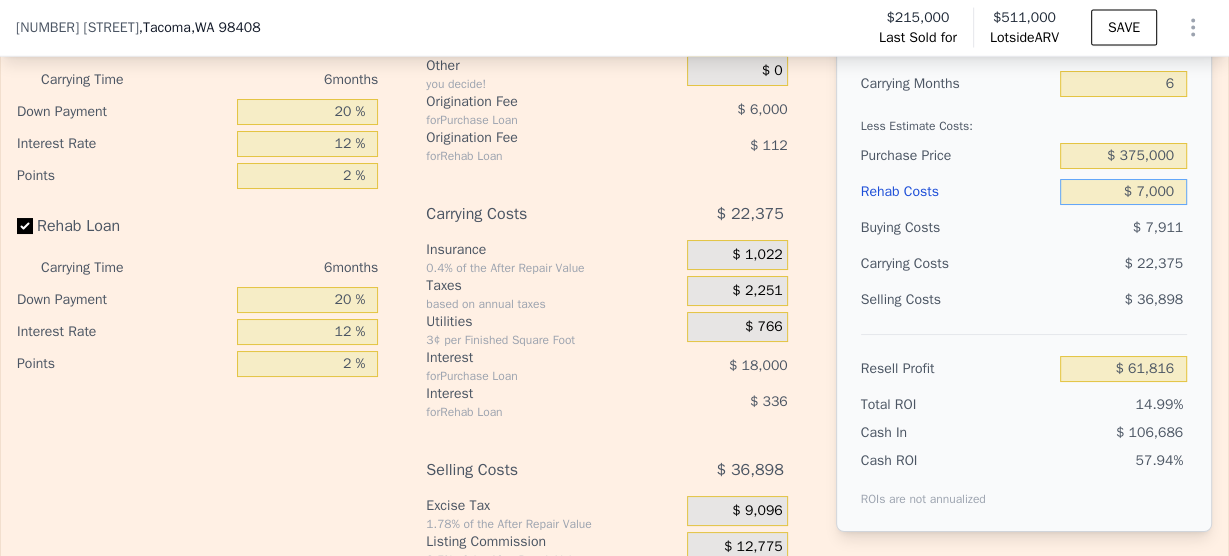 type on "$ 70,000" 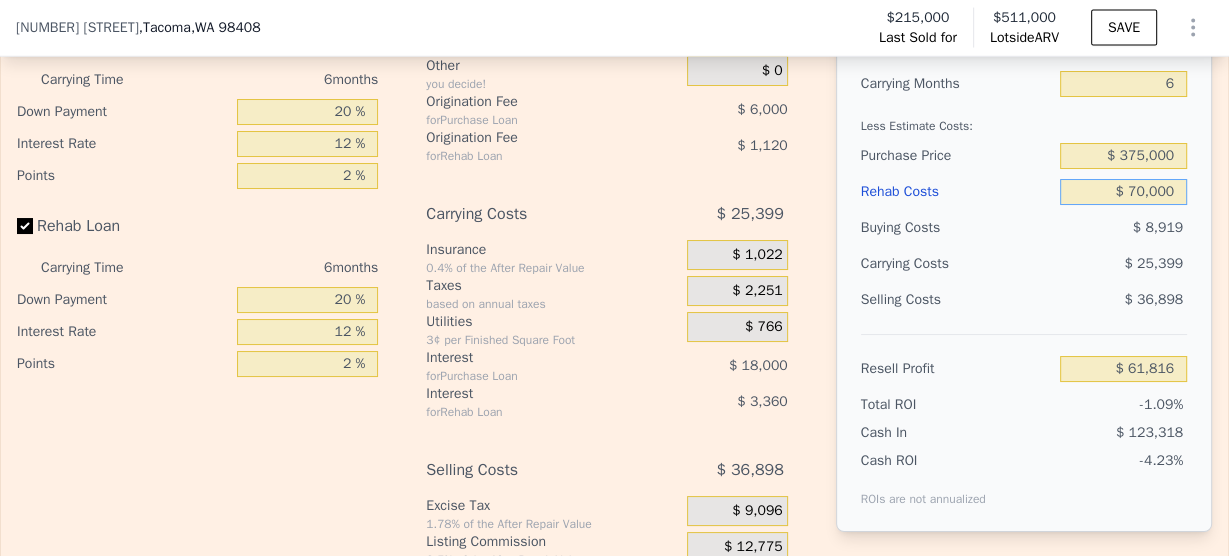 type on "-$ 5,216" 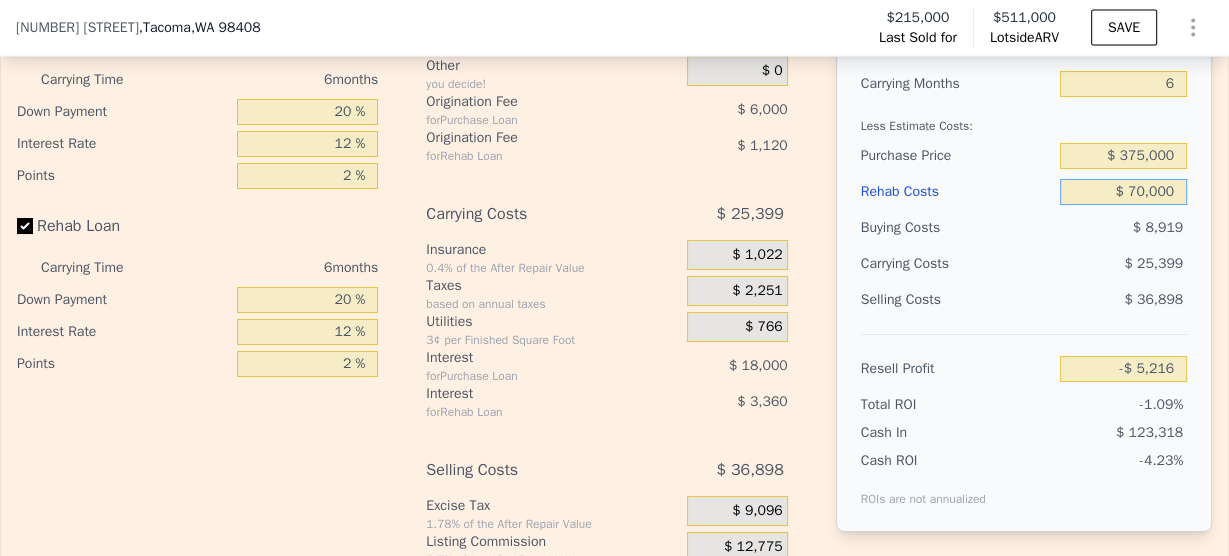 scroll, scrollTop: 3352, scrollLeft: 0, axis: vertical 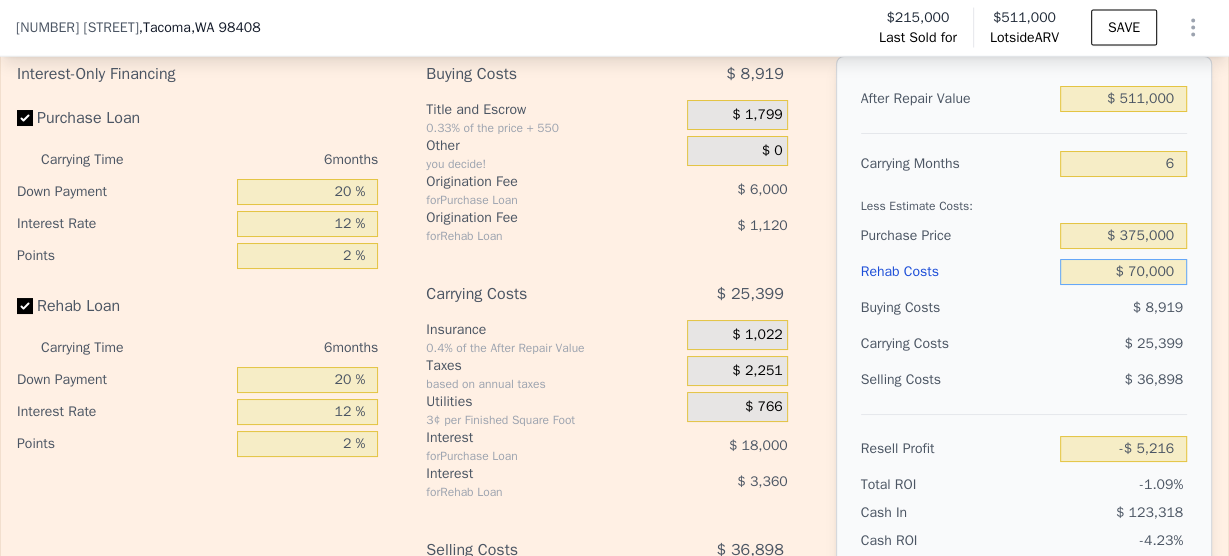 type on "$ 70,000" 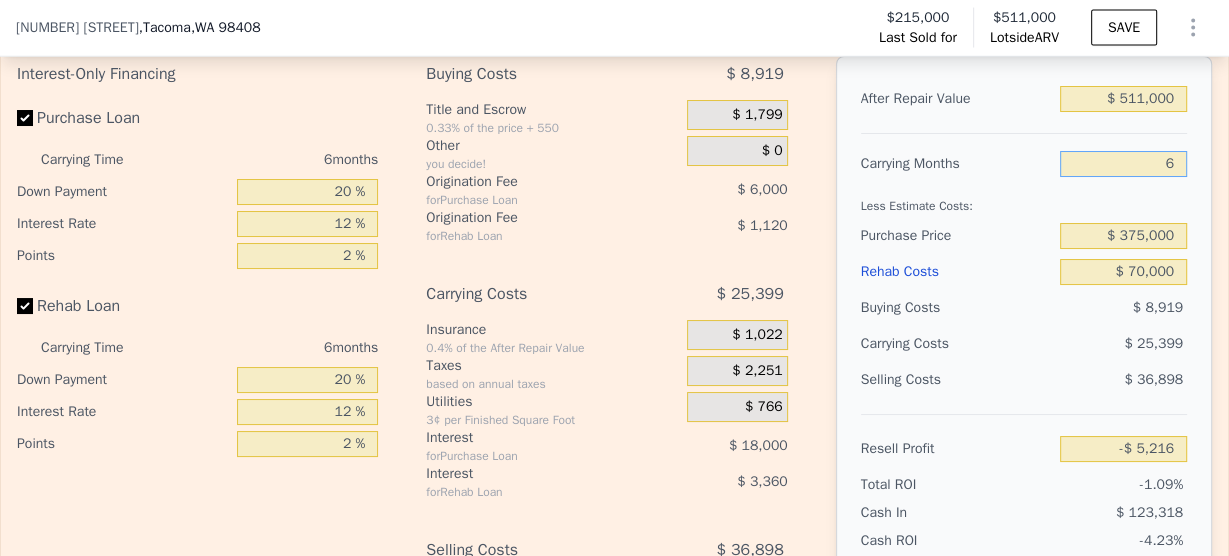click on "6" at bounding box center (1123, 164) 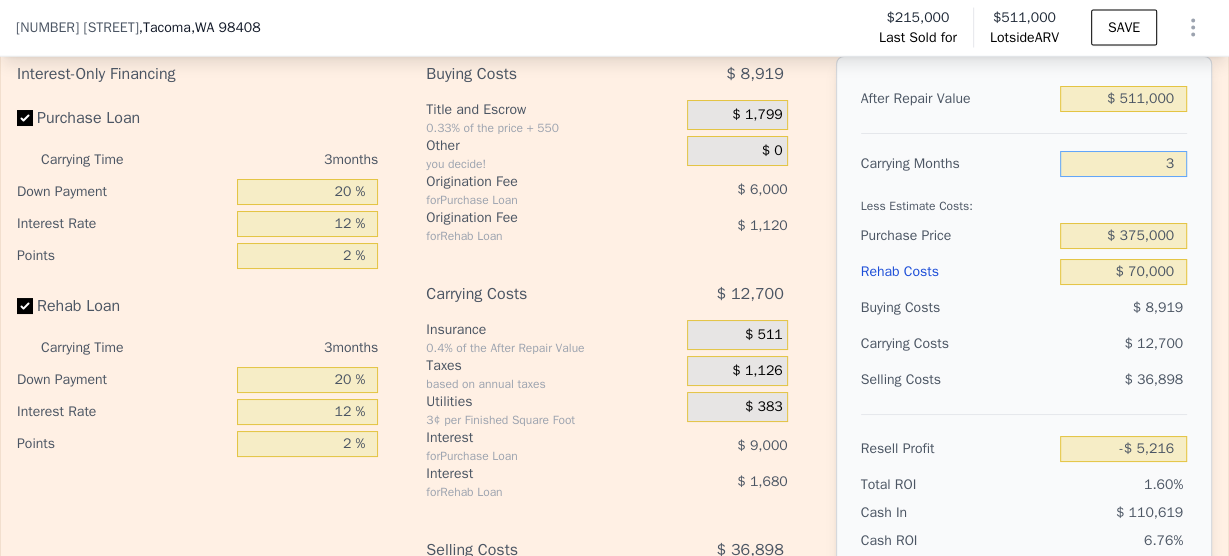 type on "$ 7,483" 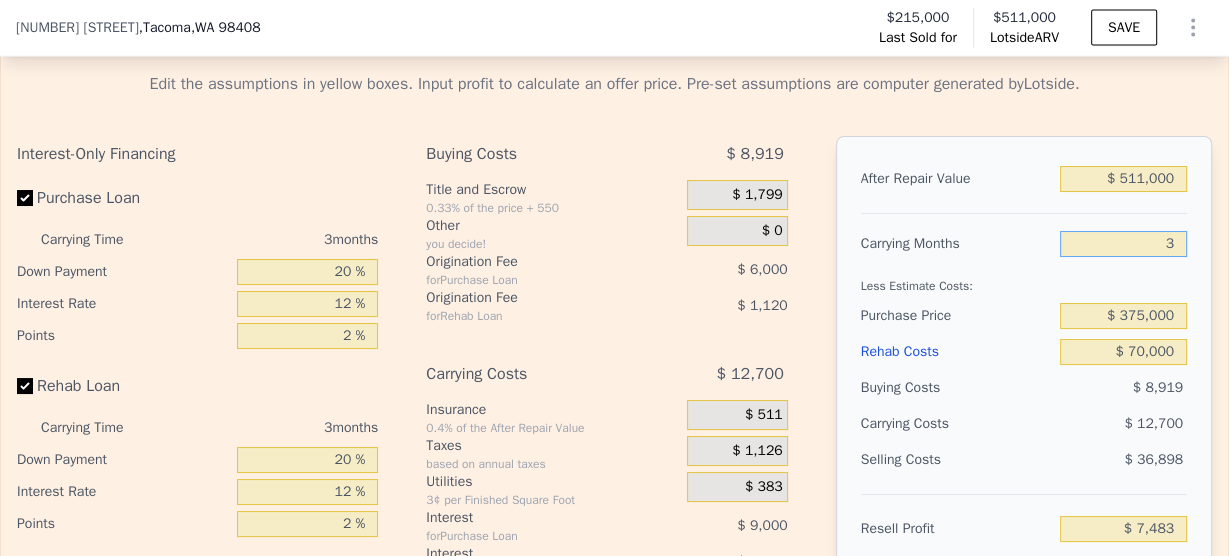 scroll, scrollTop: 3352, scrollLeft: 0, axis: vertical 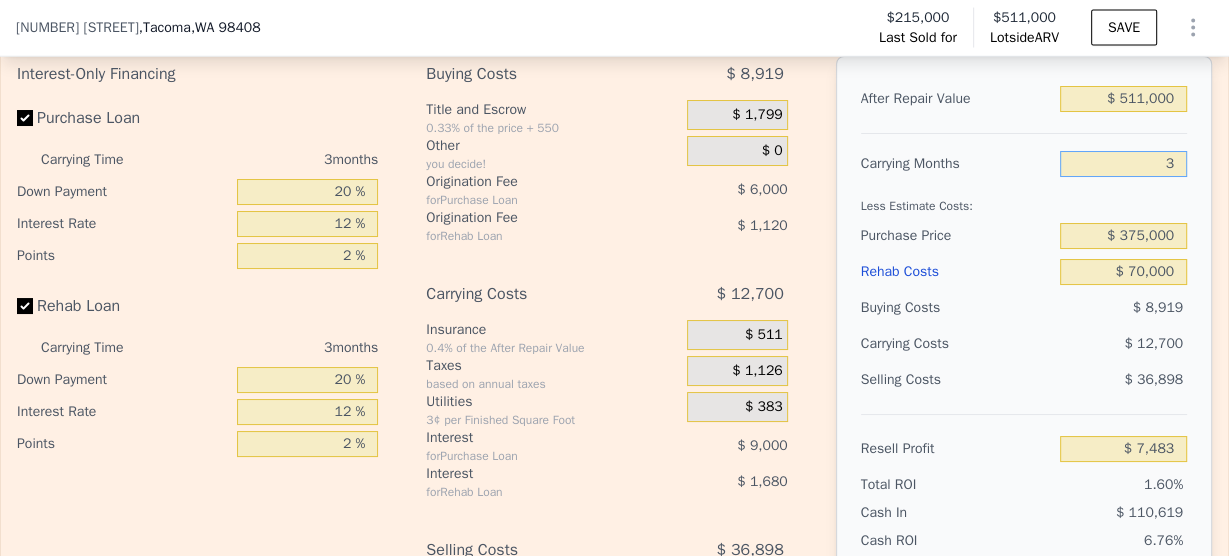 type on "3" 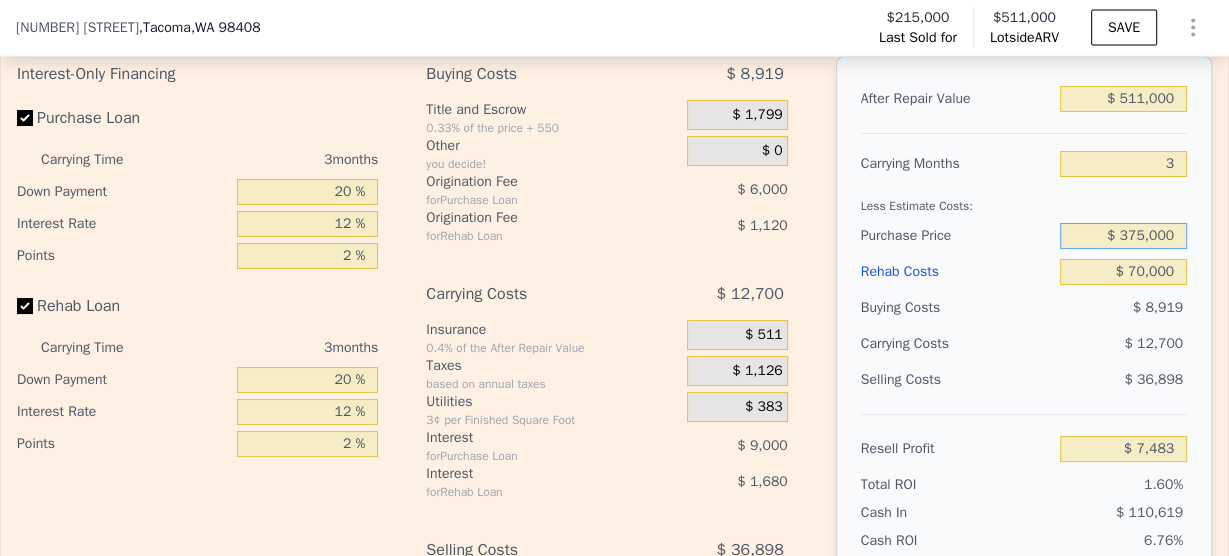 drag, startPoint x: 1120, startPoint y: 244, endPoint x: 1192, endPoint y: 246, distance: 72.02777 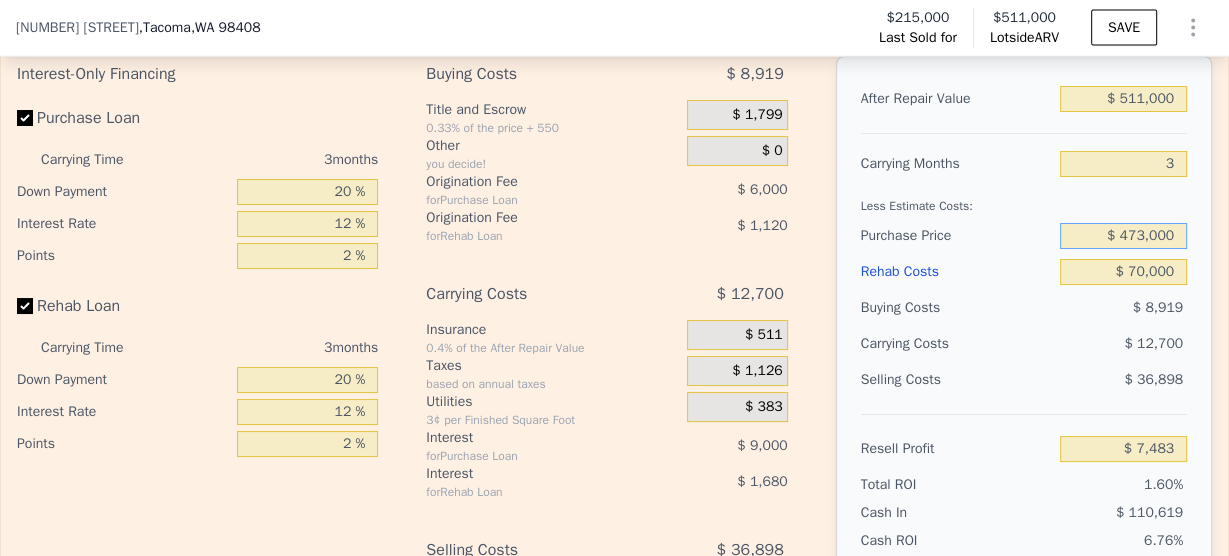 type on "$ 473,000" 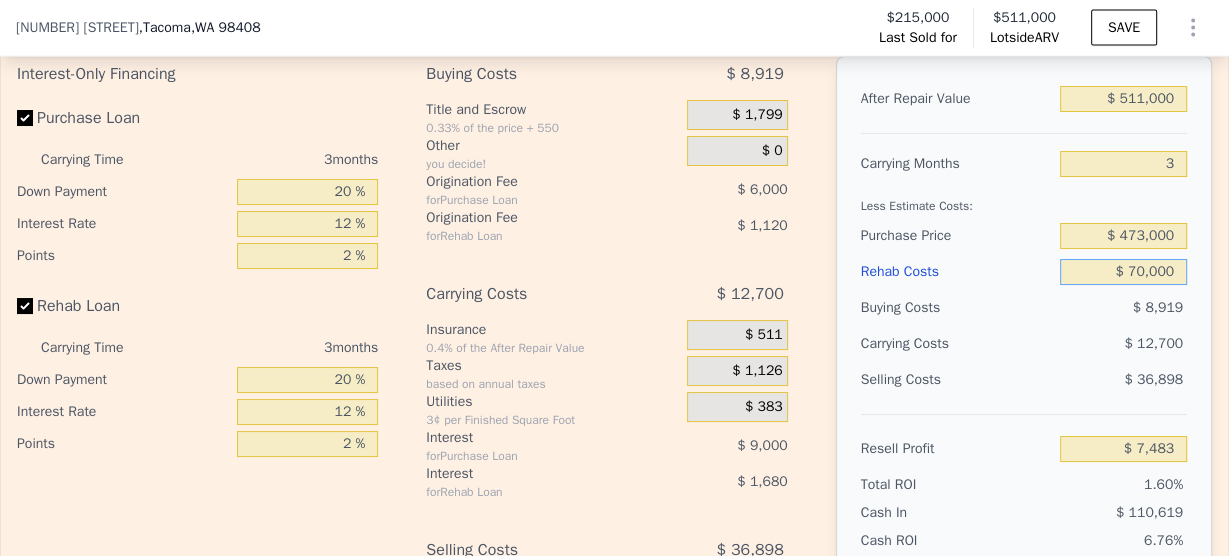 click on "$ 70,000" at bounding box center [1123, 272] 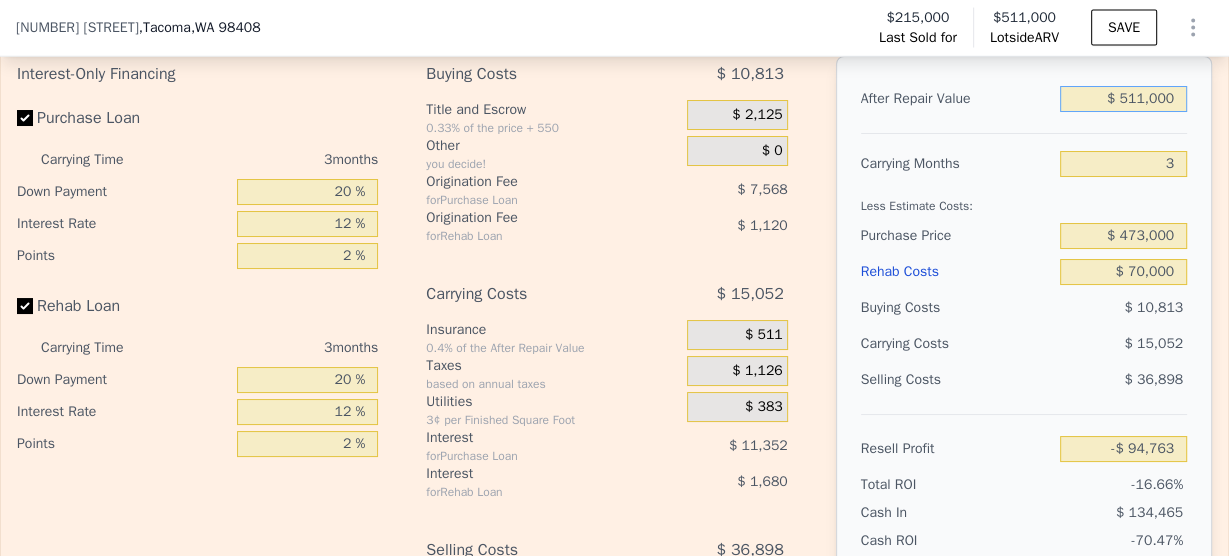 drag, startPoint x: 1162, startPoint y: 111, endPoint x: 1092, endPoint y: 116, distance: 70.178345 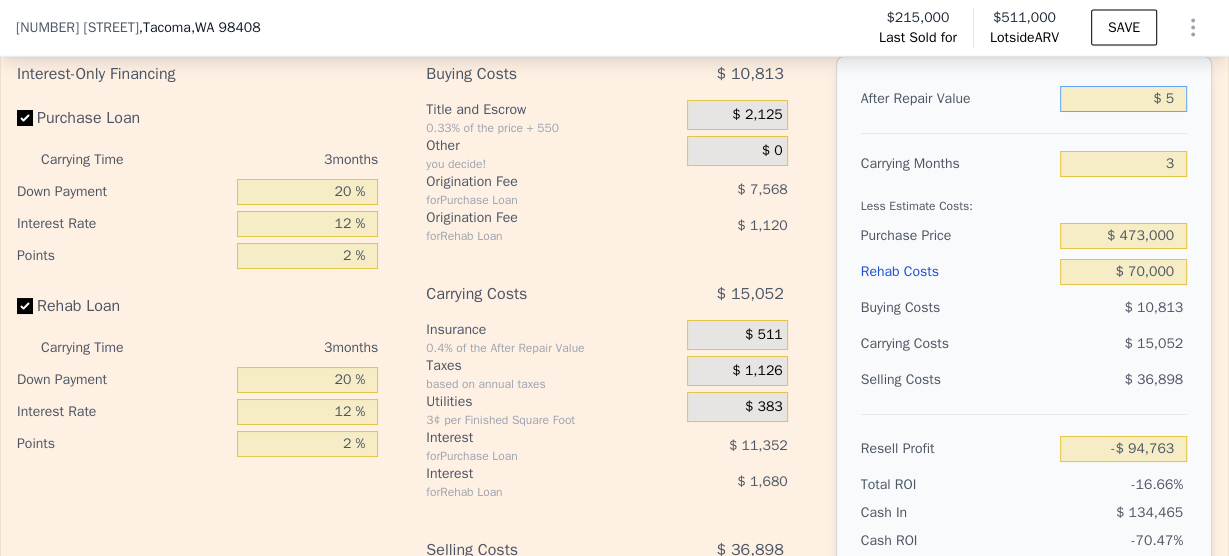 type on "-$ 568,899" 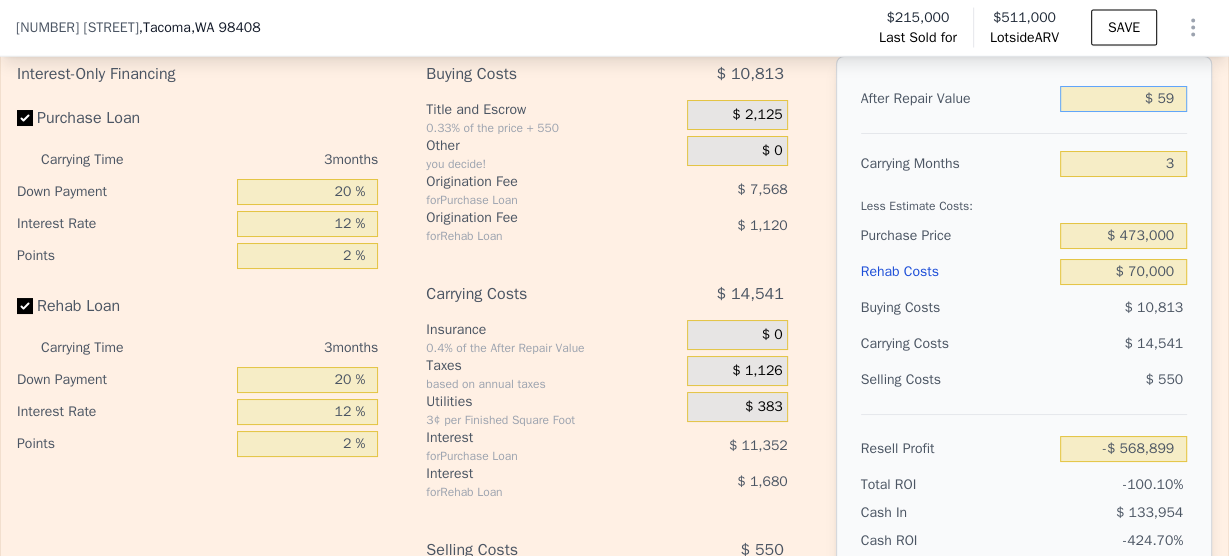 type on "$ 590" 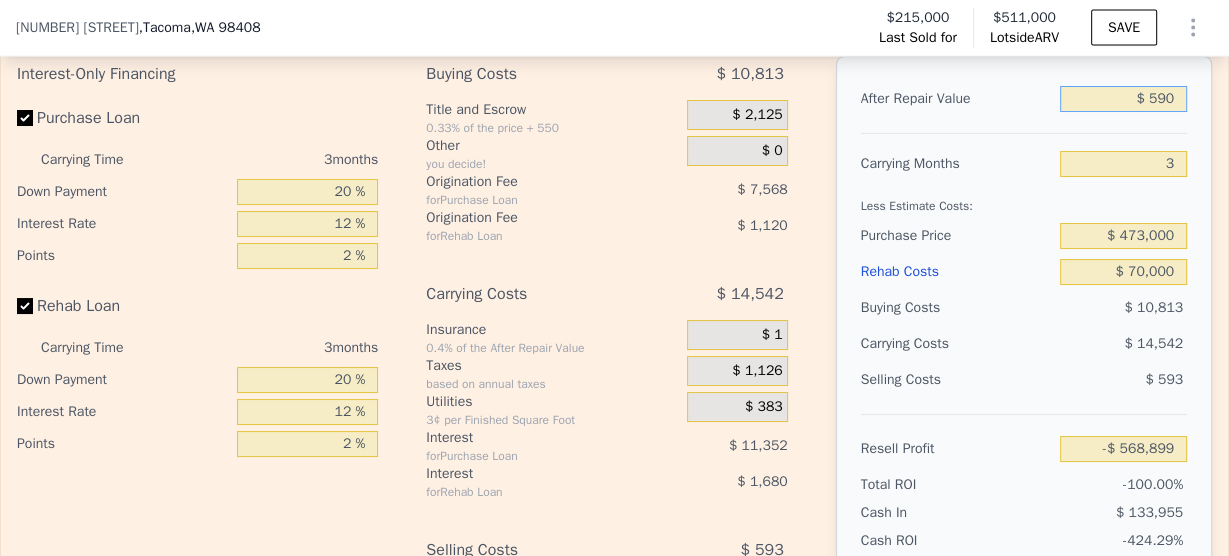 type on "-$ 568,358" 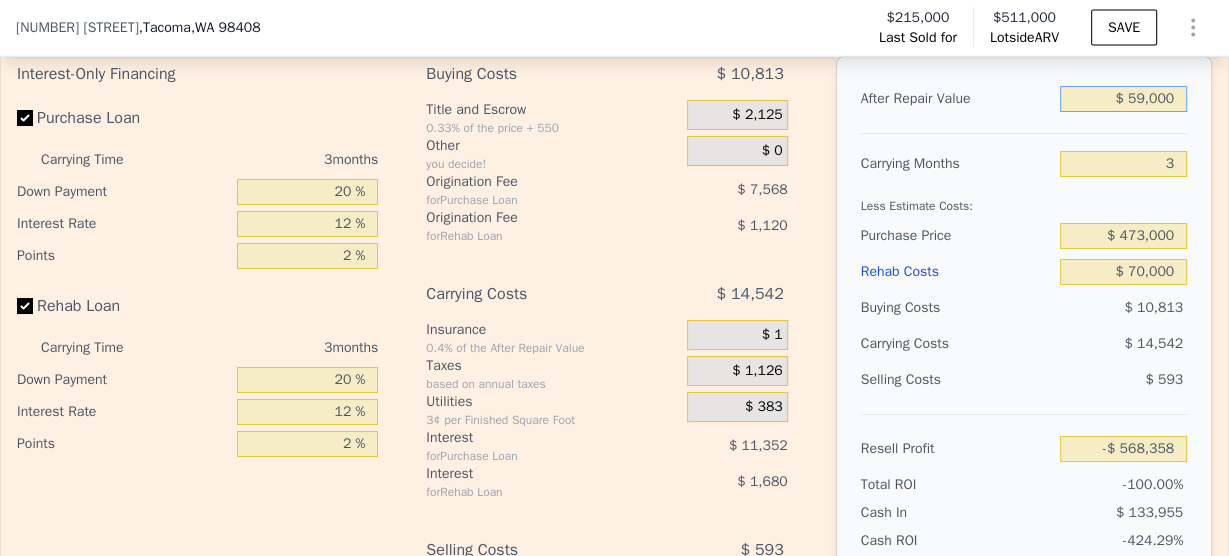 type on "$ 590,000" 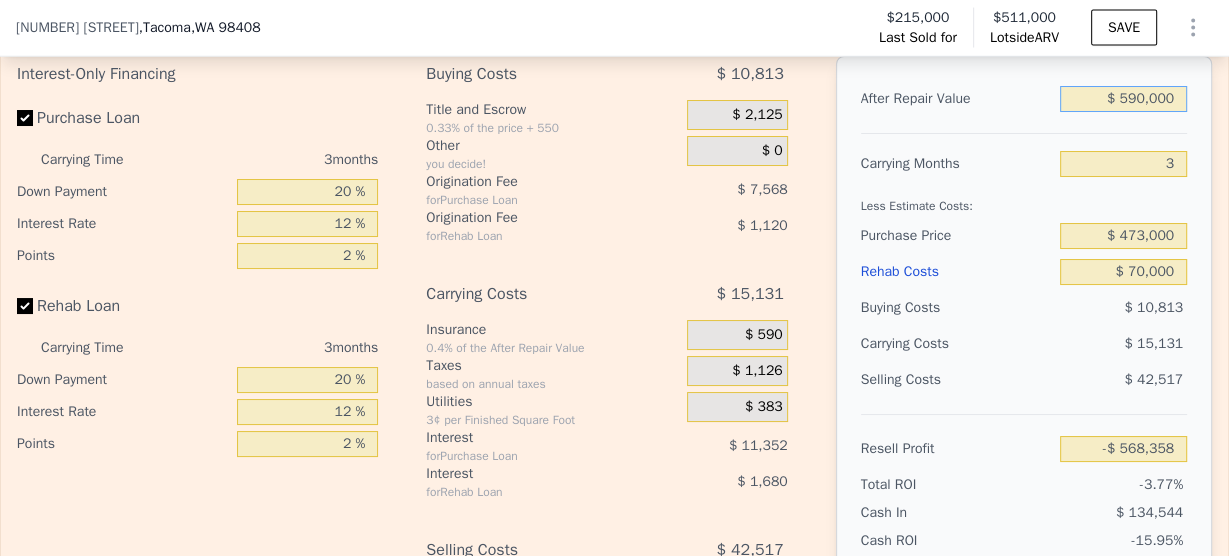 type on "-$ 21,461" 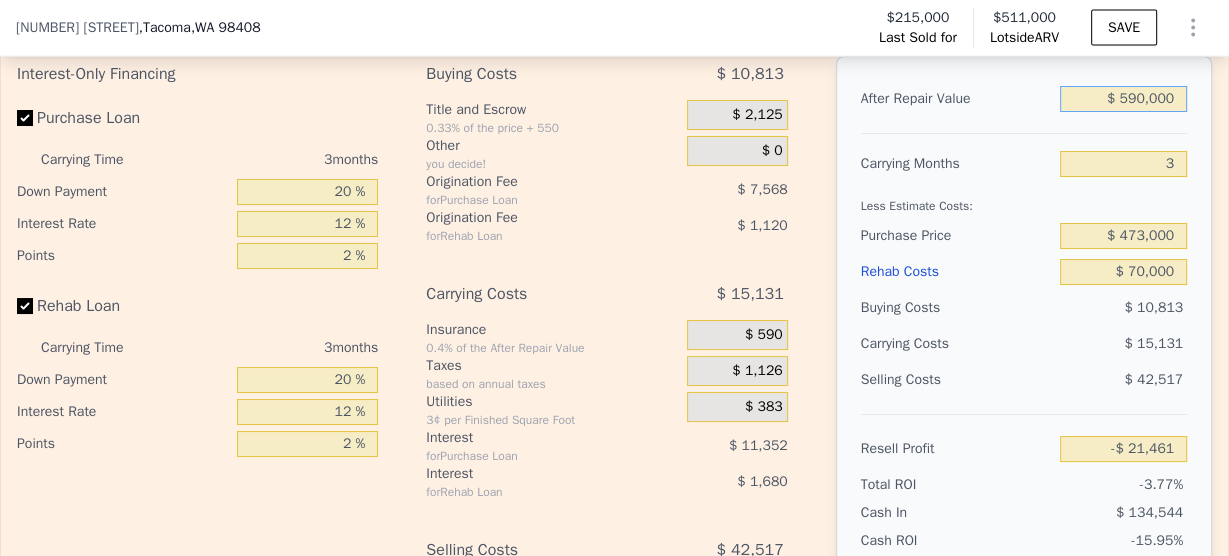 type on "$ 590,000" 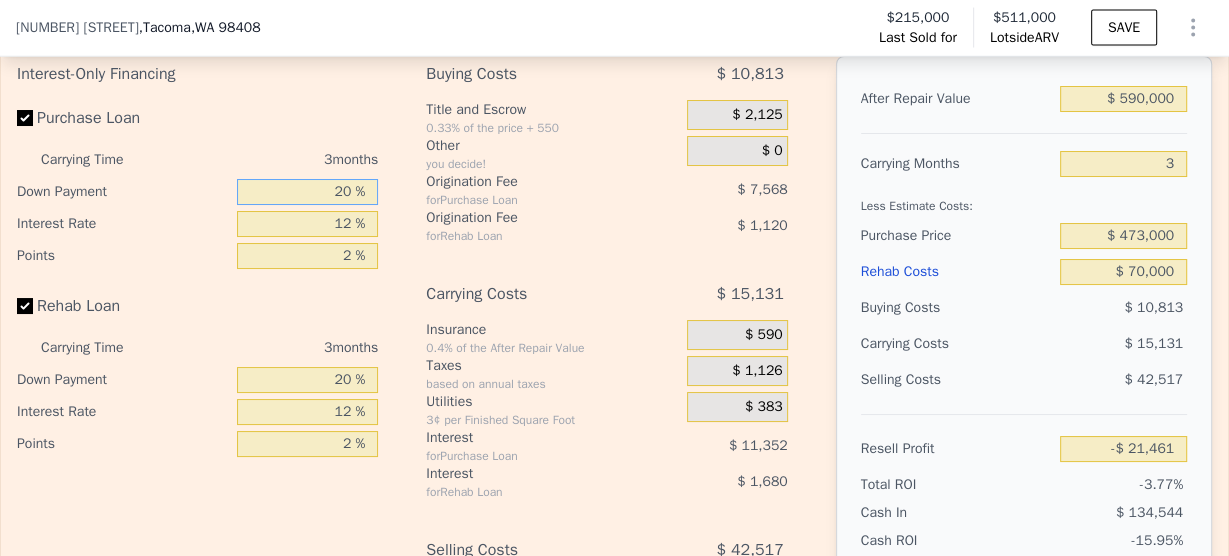 click on "20 %" at bounding box center [307, 192] 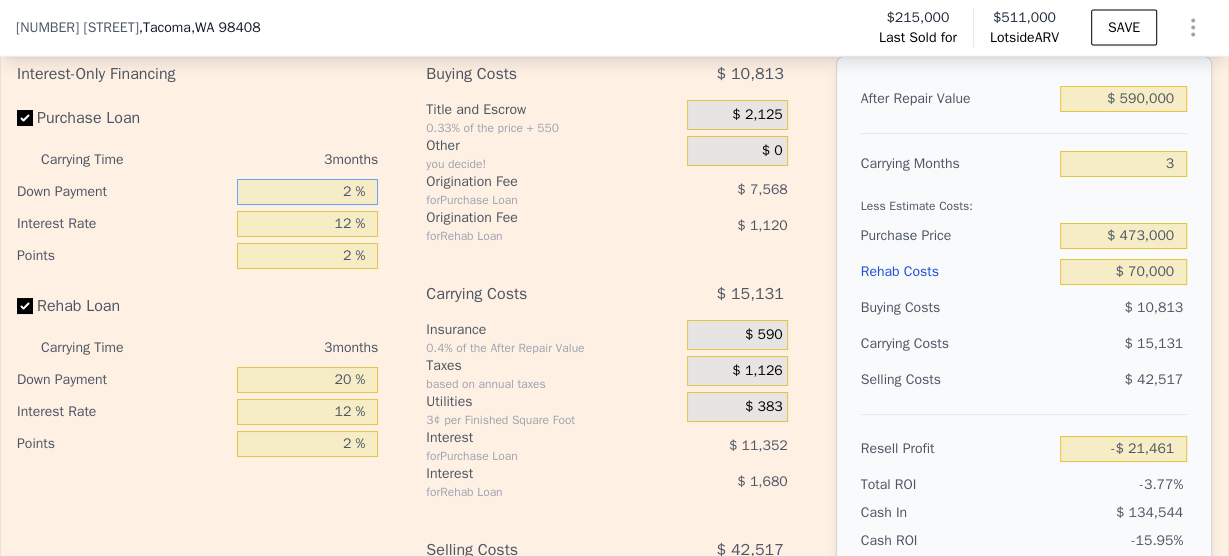 type 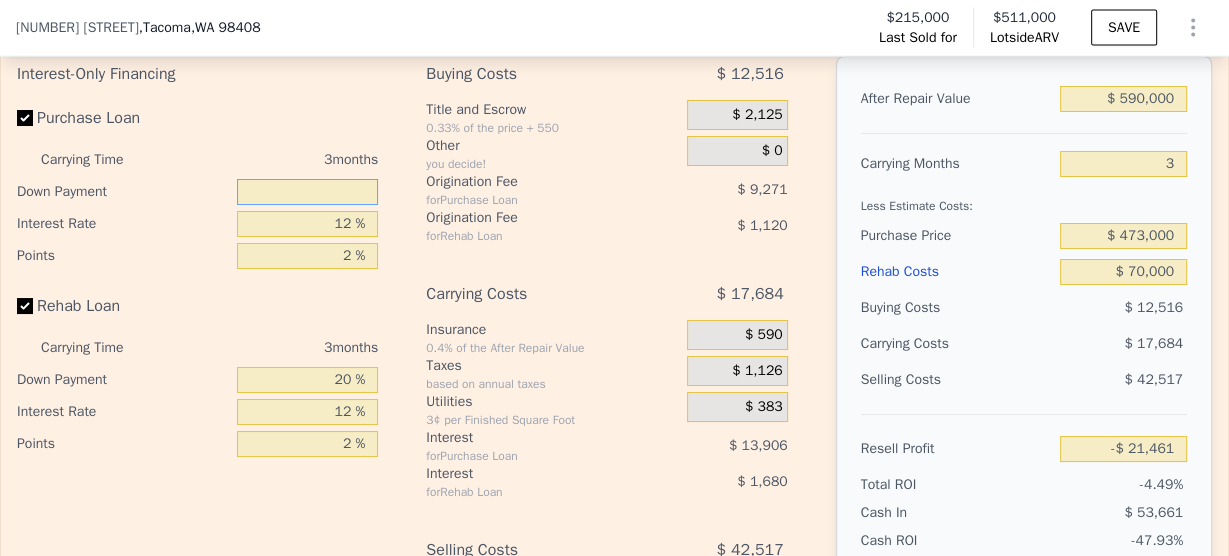 type on "-$ 25,717" 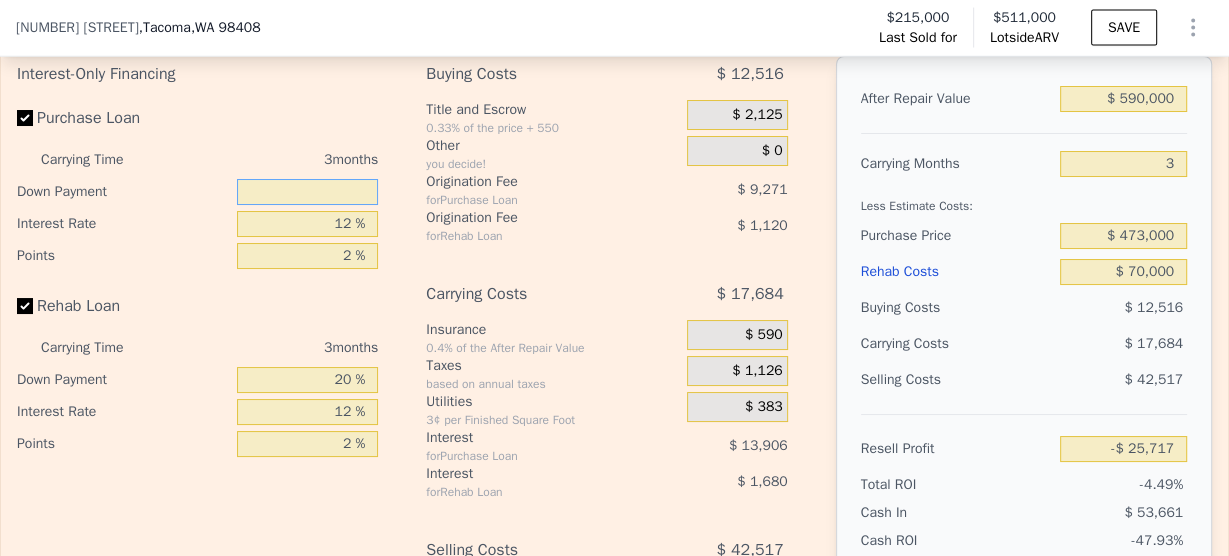 type on "3 %" 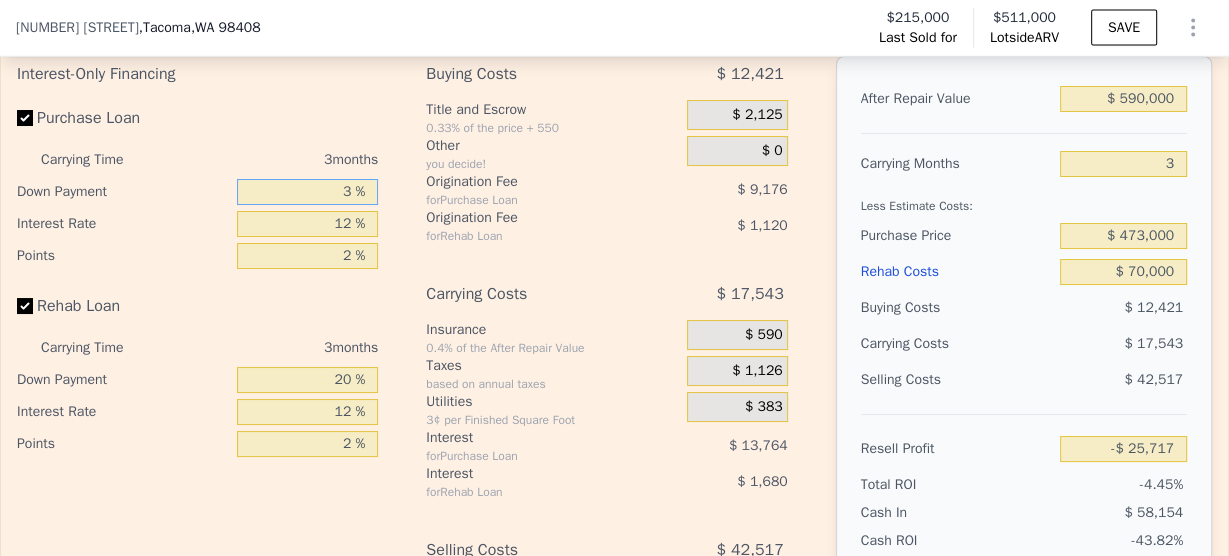 type on "-$ 25,481" 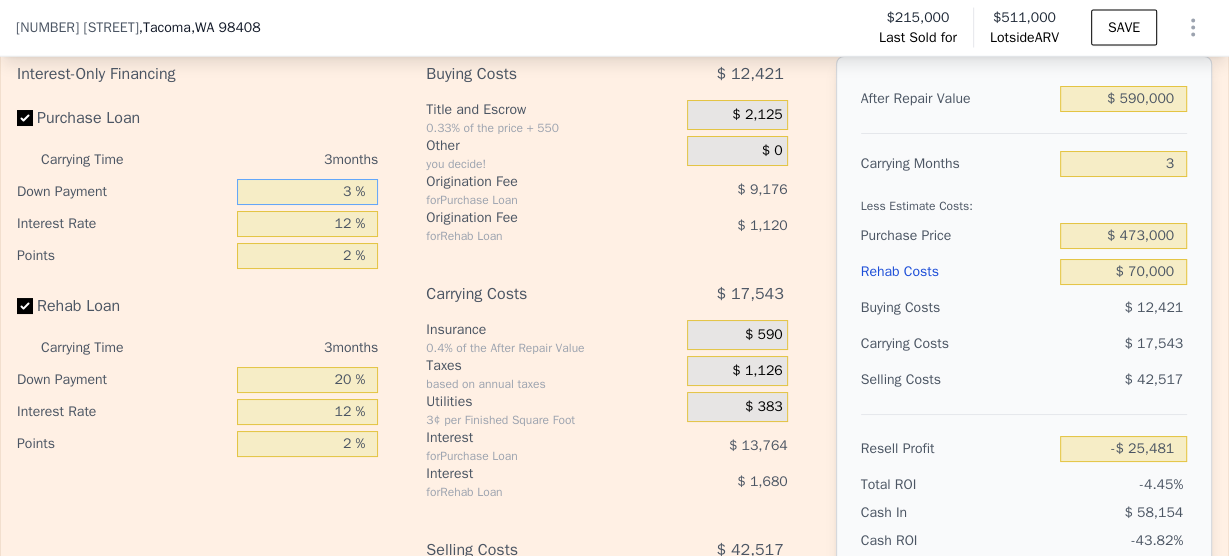 type on "3 %" 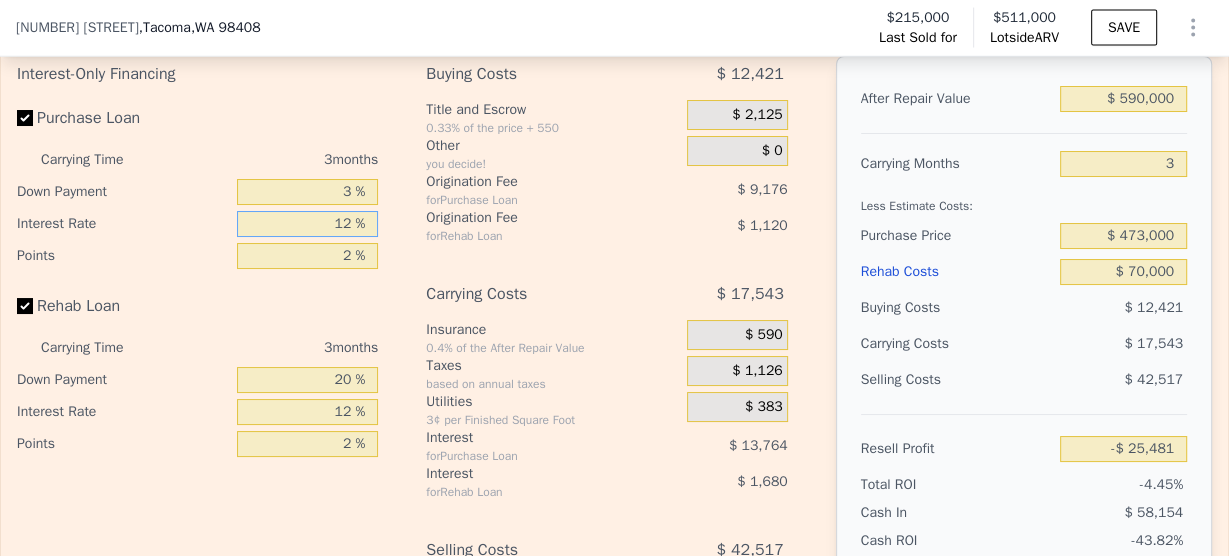 click on "12 %" at bounding box center (307, 224) 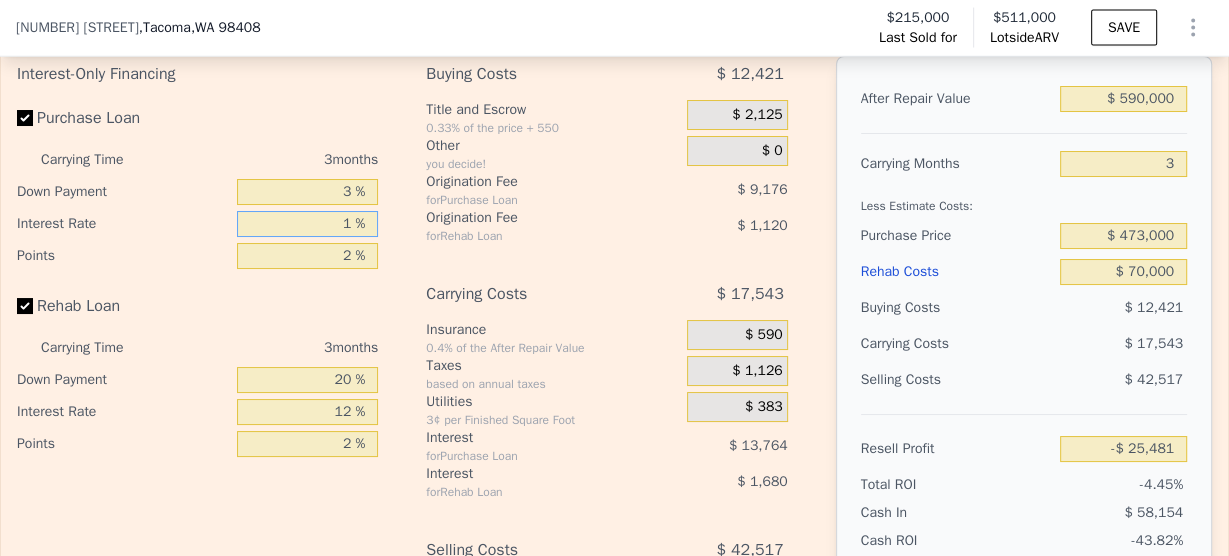 type 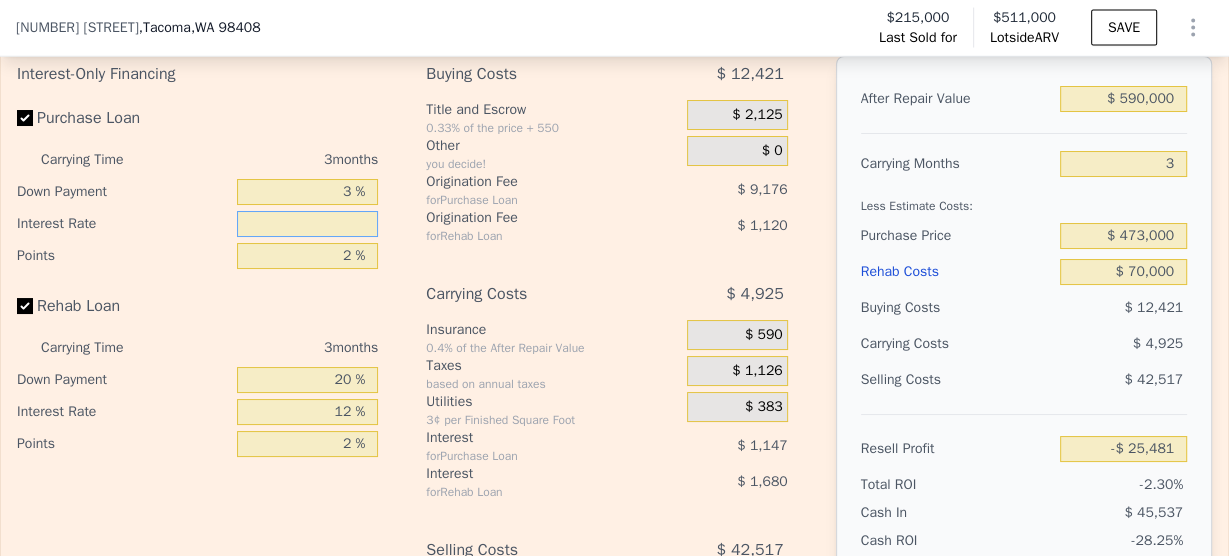type on "-$ 12,863" 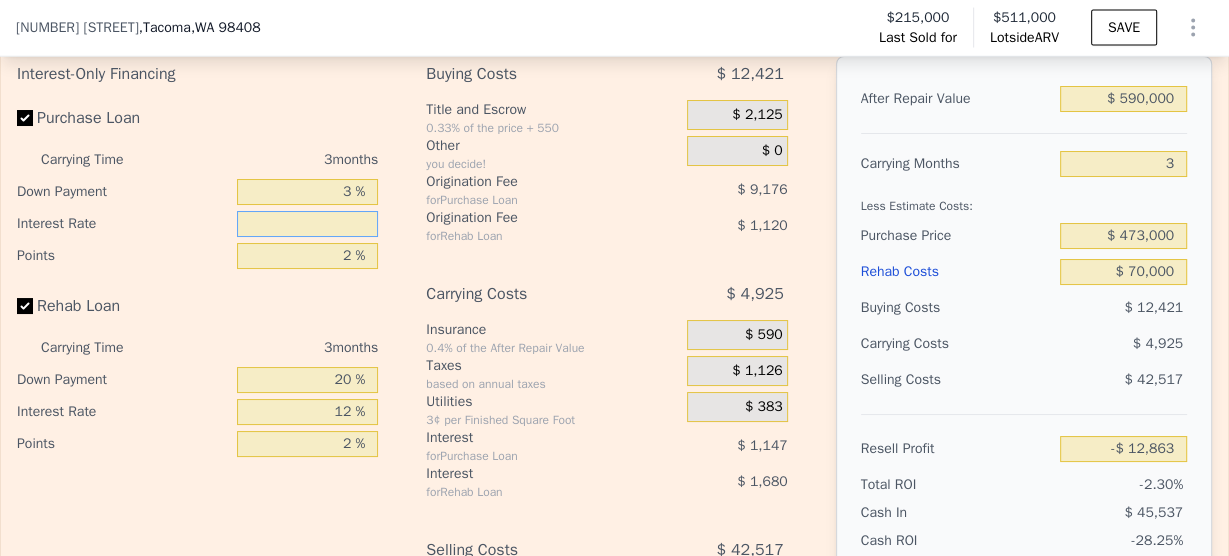 type on "6 %" 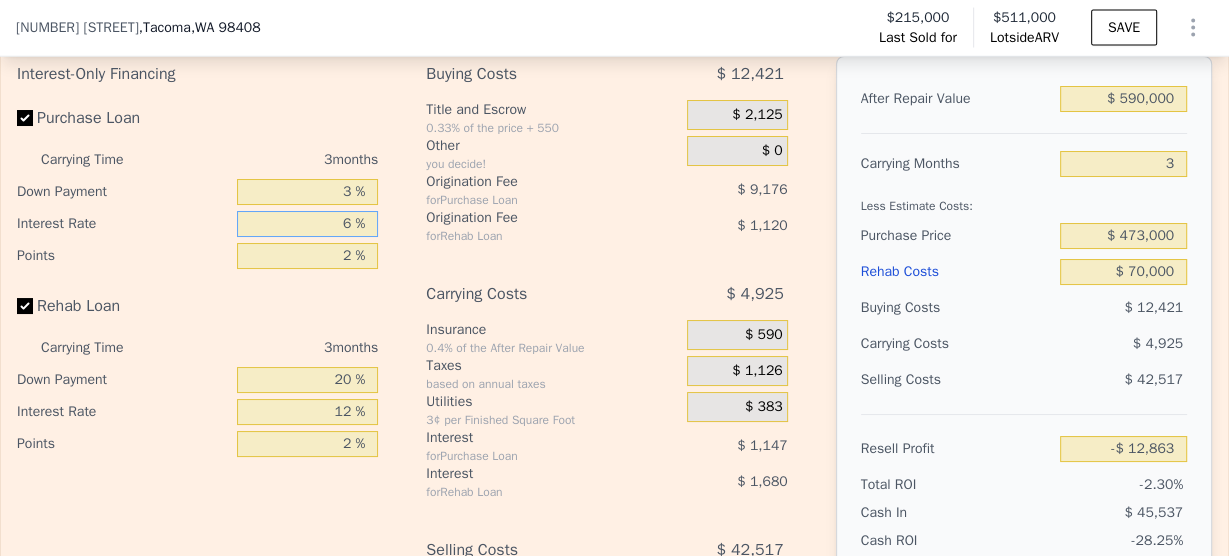 type on "-$ 18,599" 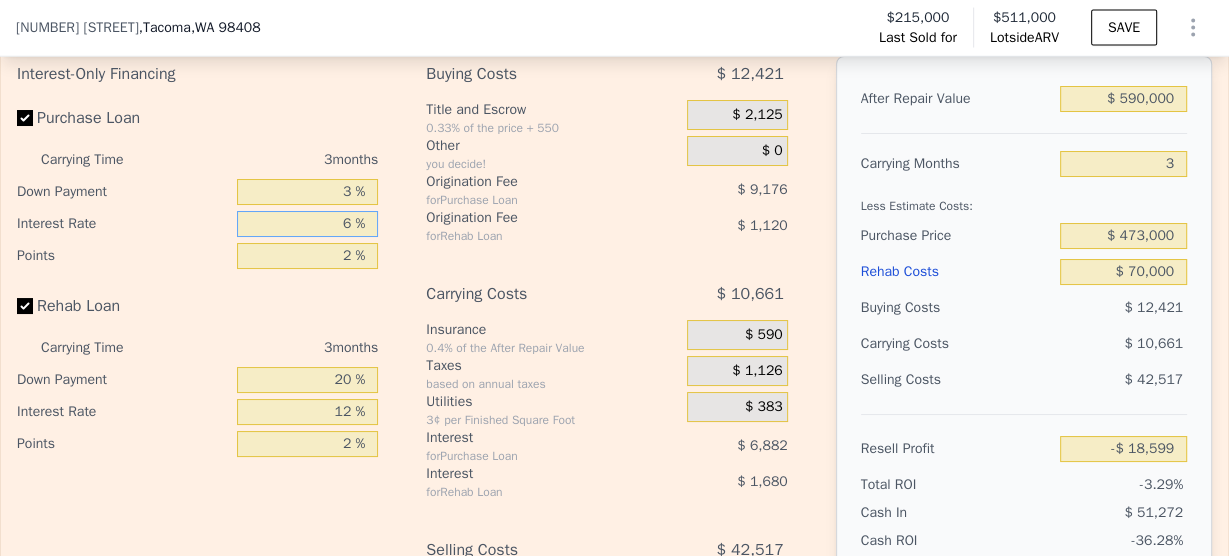 type on "6 %" 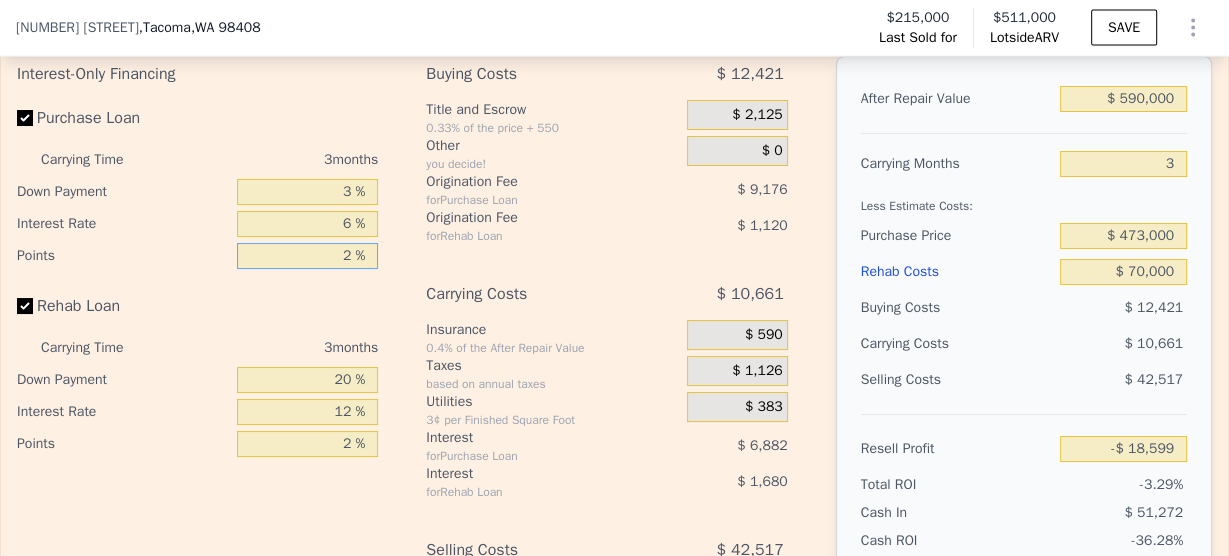 click on "2 %" at bounding box center [307, 256] 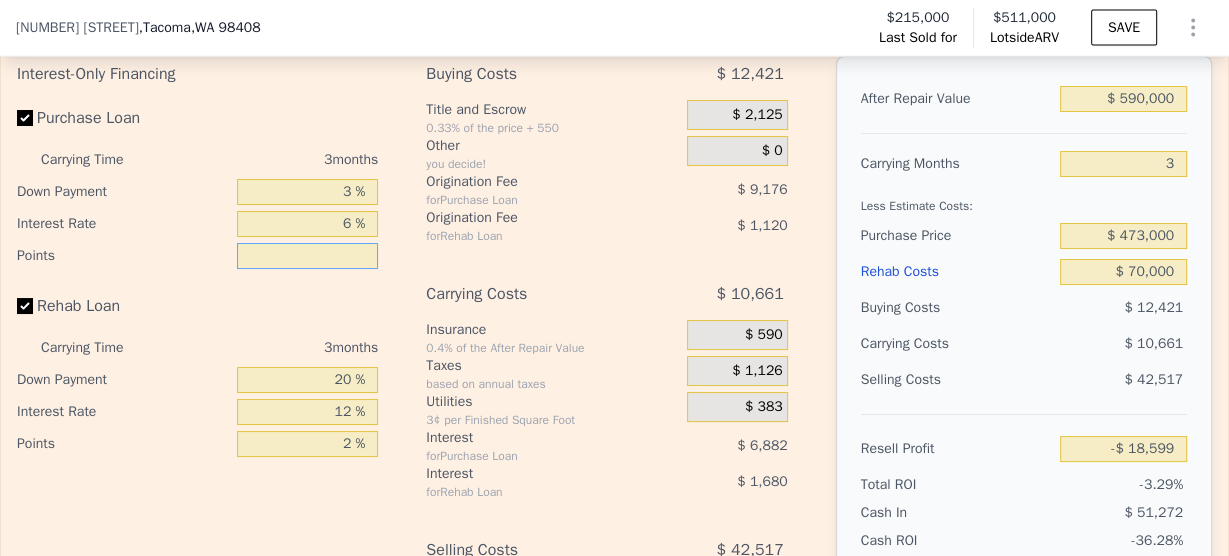 type on "0 %" 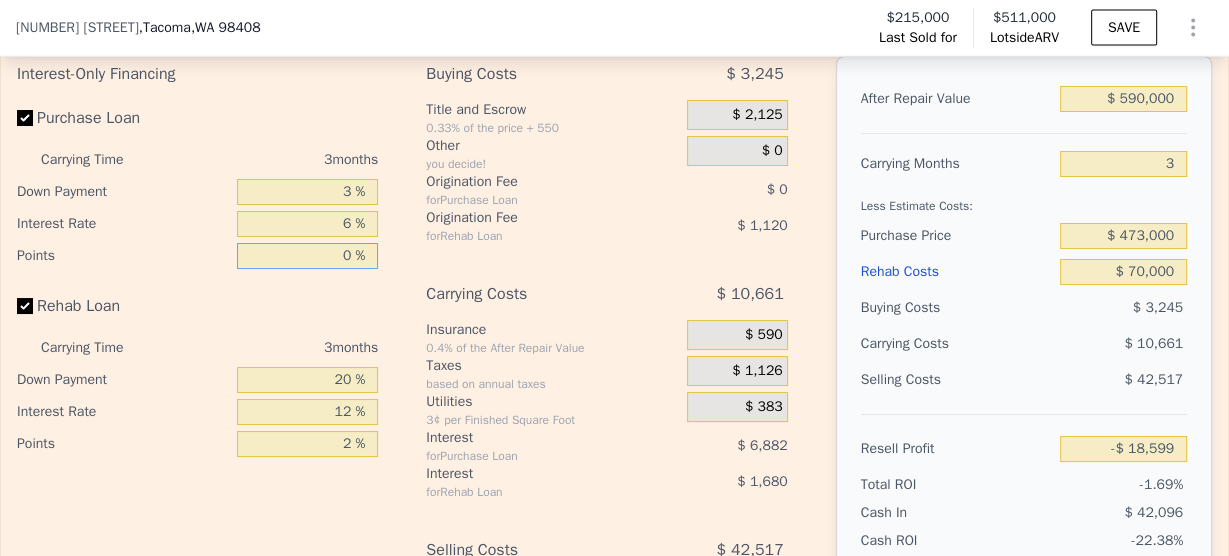 type on "-$ 9,423" 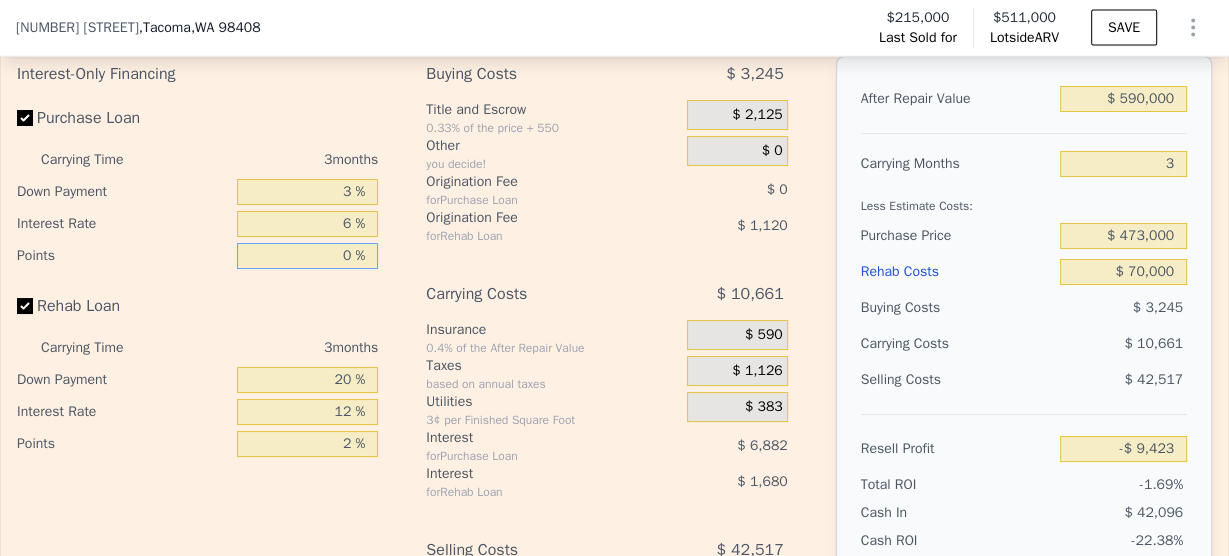 type on "0 %" 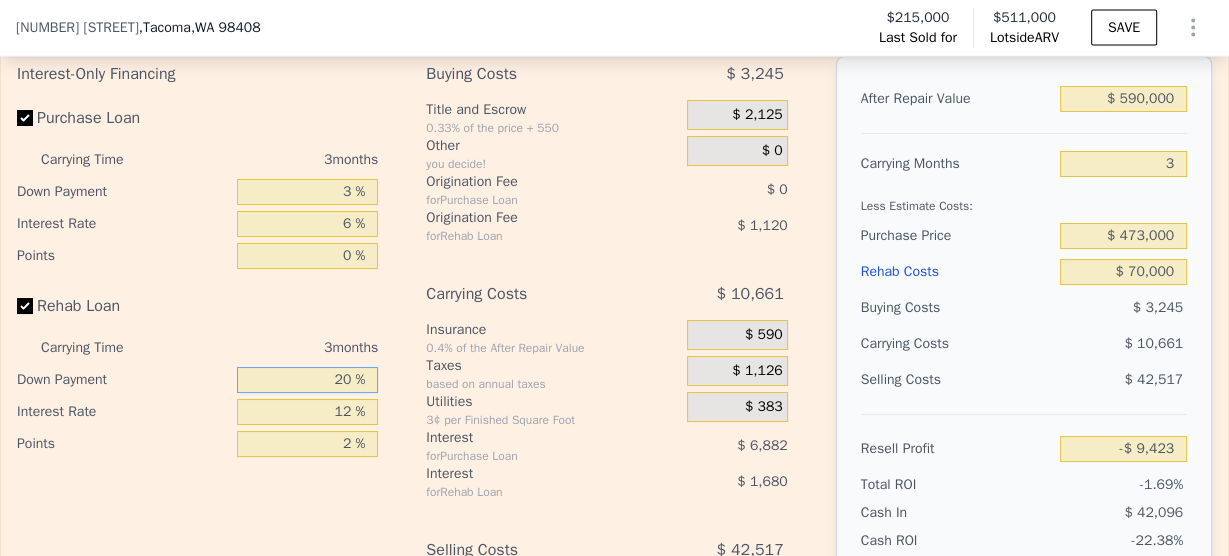 drag, startPoint x: 346, startPoint y: 391, endPoint x: 332, endPoint y: 391, distance: 14 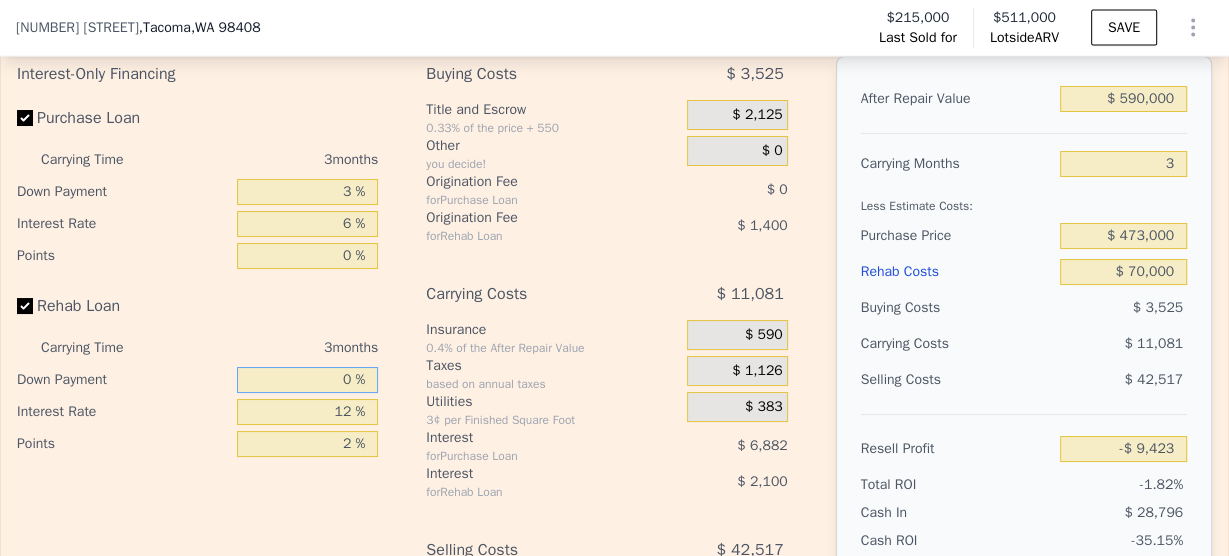 type on "-$ 10,123" 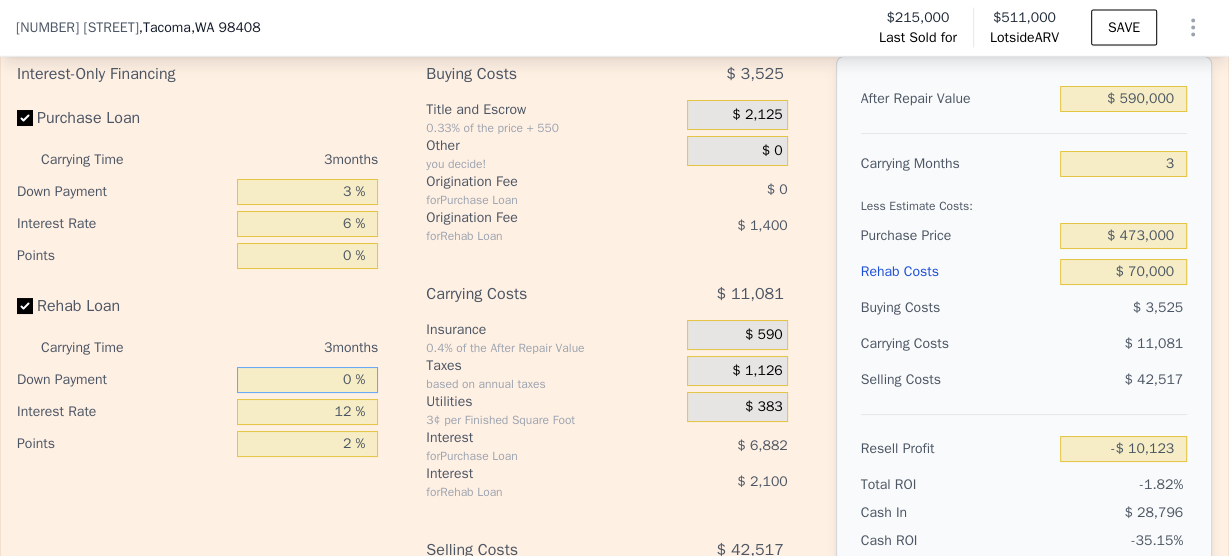 type on "0 %" 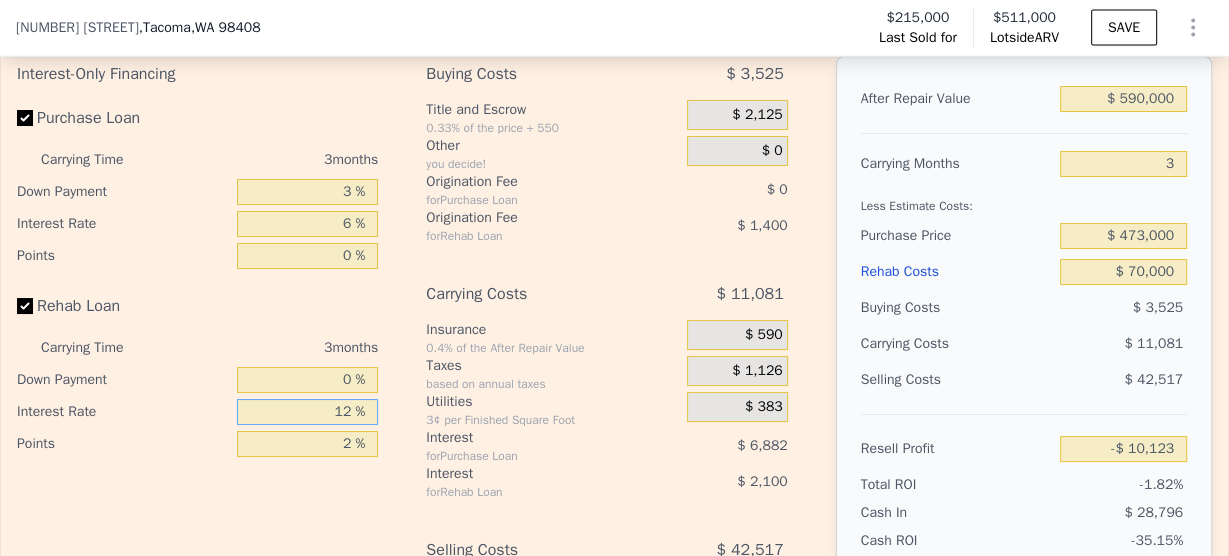 drag, startPoint x: 334, startPoint y: 424, endPoint x: 352, endPoint y: 422, distance: 18.110771 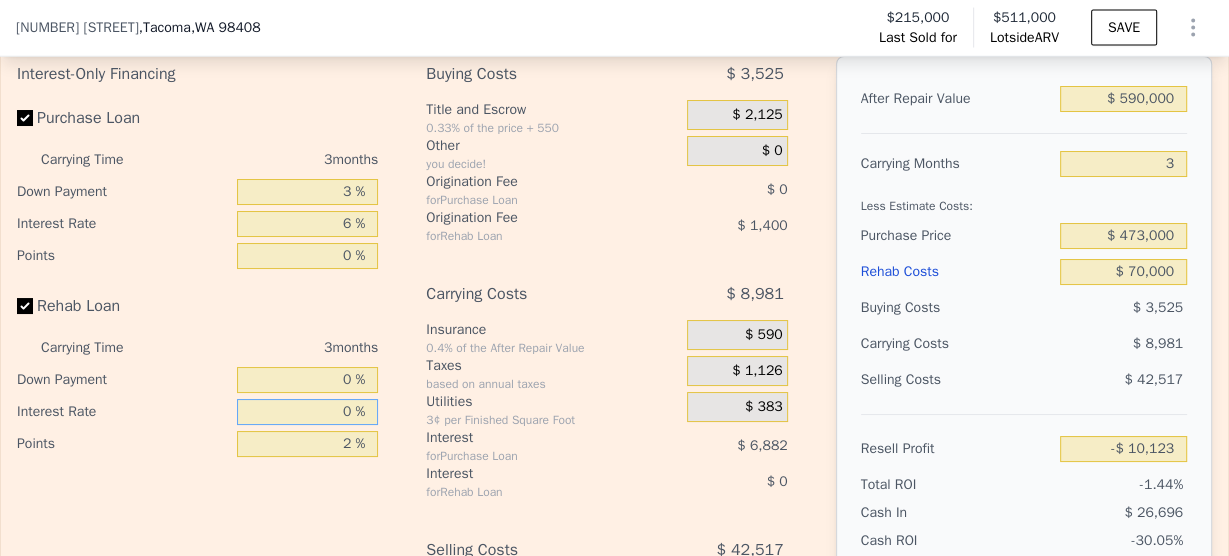 type on "-$ 8,023" 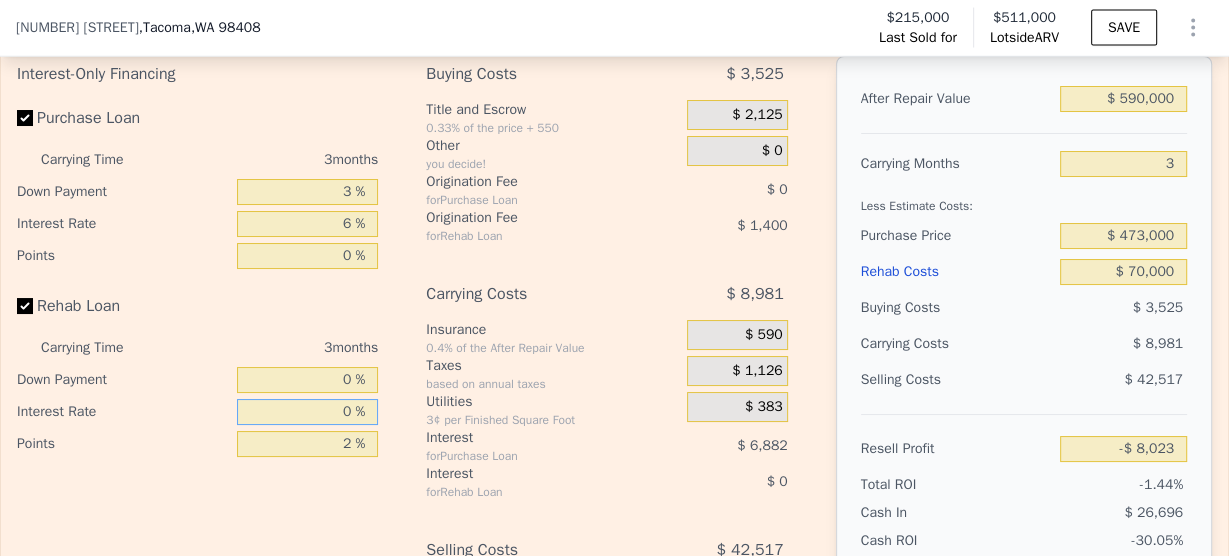 type on "0 %" 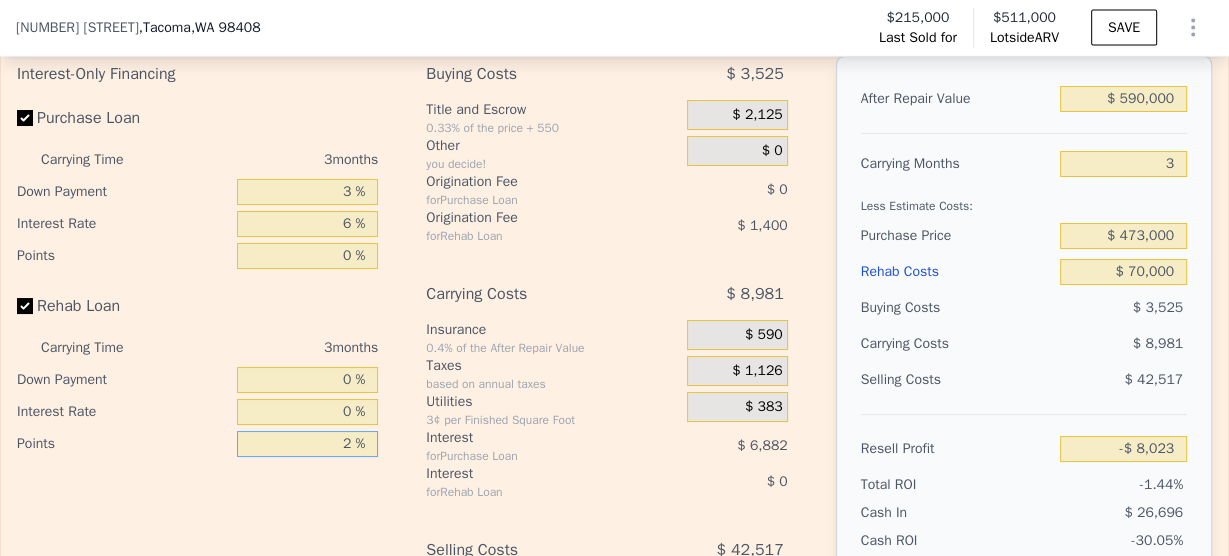 drag, startPoint x: 334, startPoint y: 450, endPoint x: 351, endPoint y: 447, distance: 17.262676 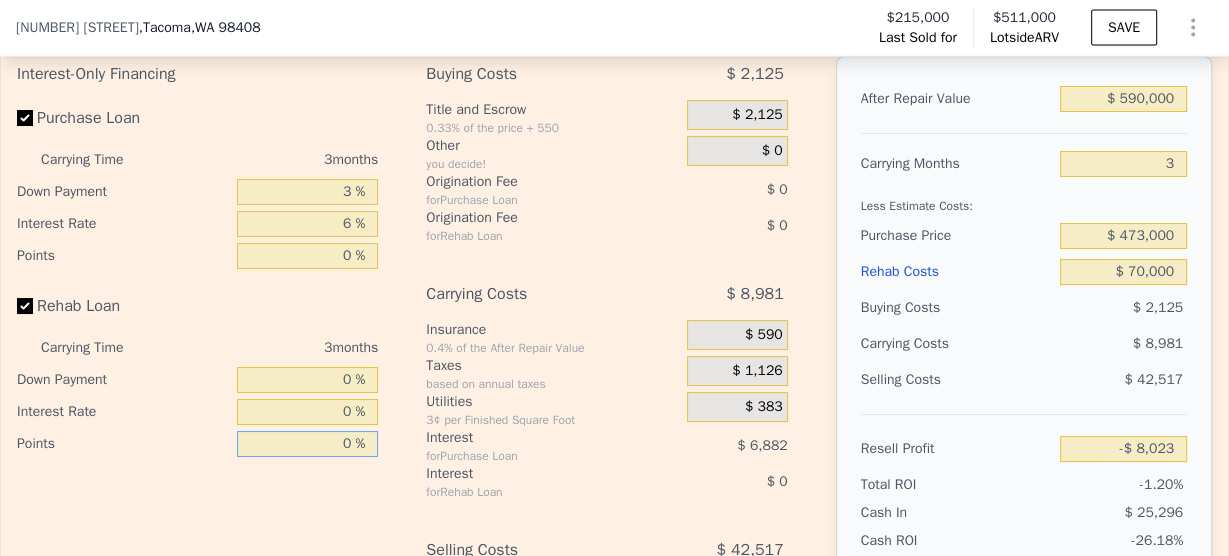 type on "-$ 6,623" 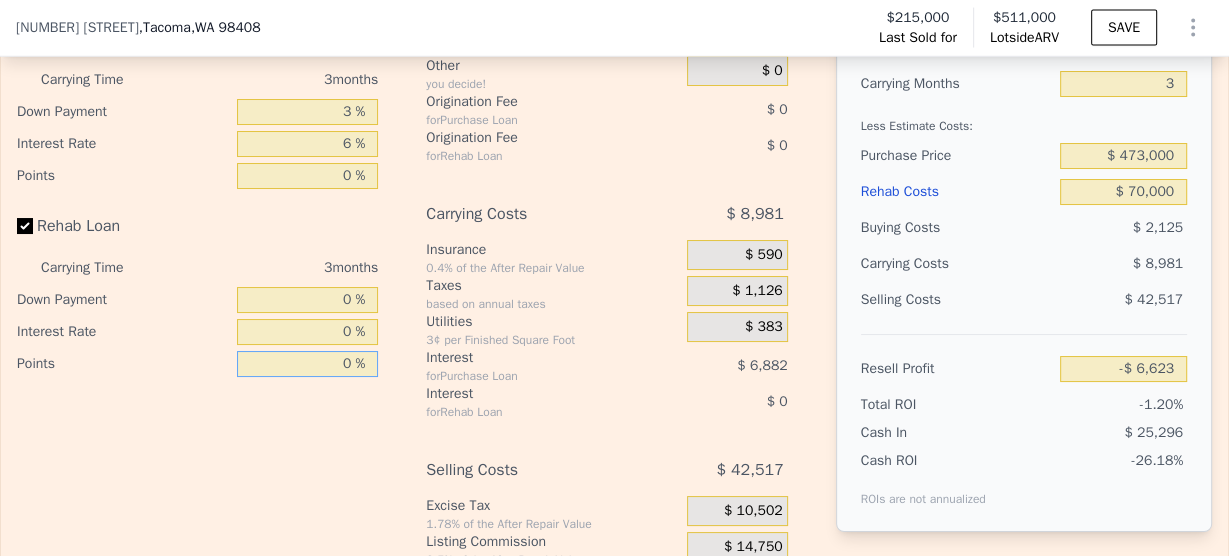 scroll, scrollTop: 3352, scrollLeft: 0, axis: vertical 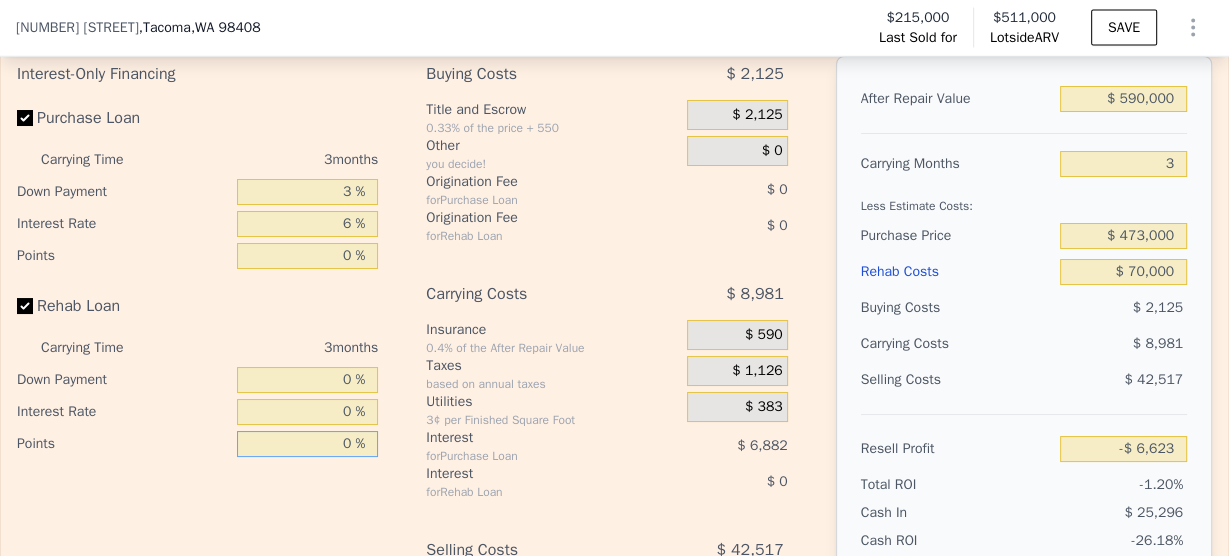 type on "0 %" 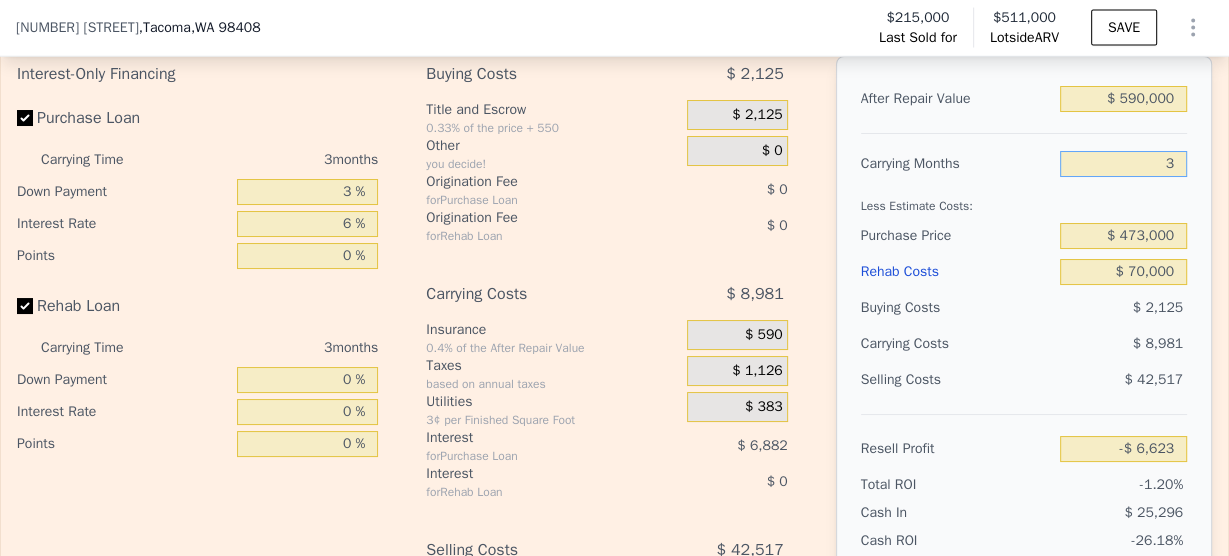 drag, startPoint x: 1121, startPoint y: 177, endPoint x: 1201, endPoint y: 179, distance: 80.024994 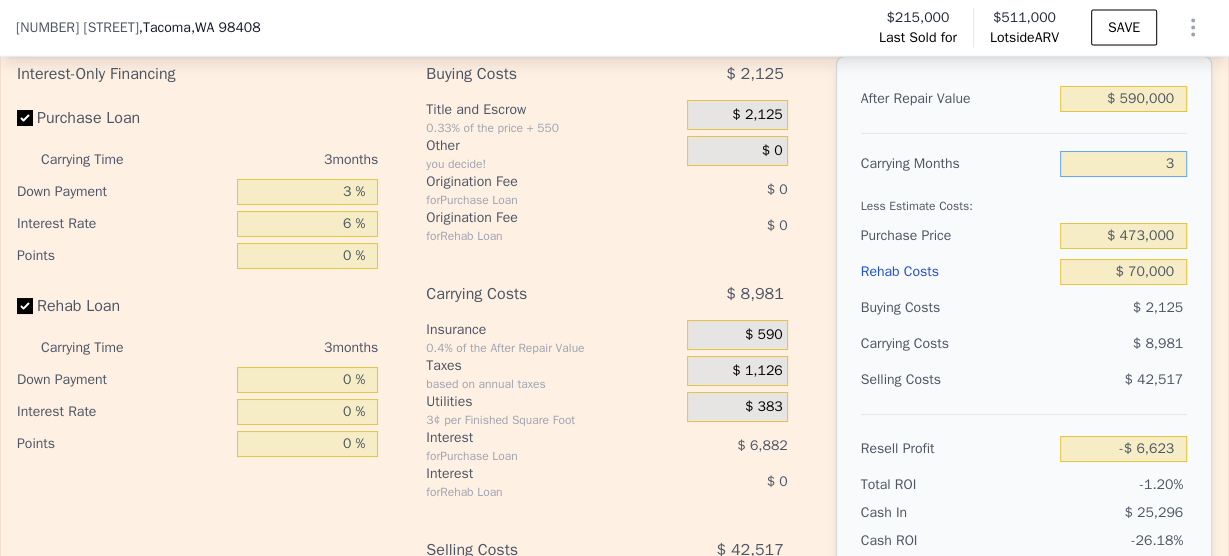 type on "0" 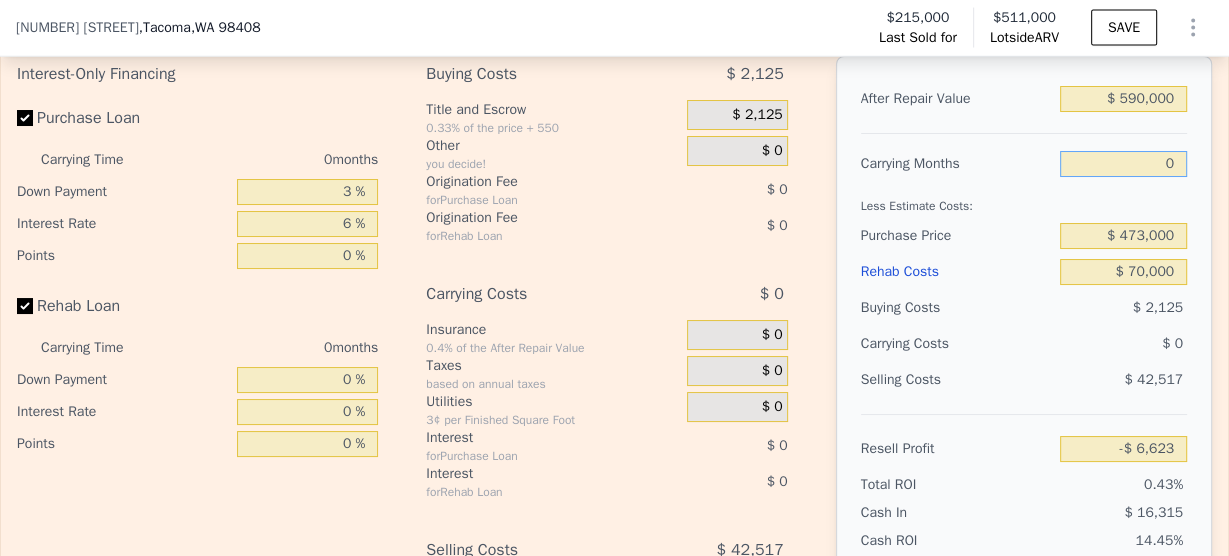 type on "$ 2,358" 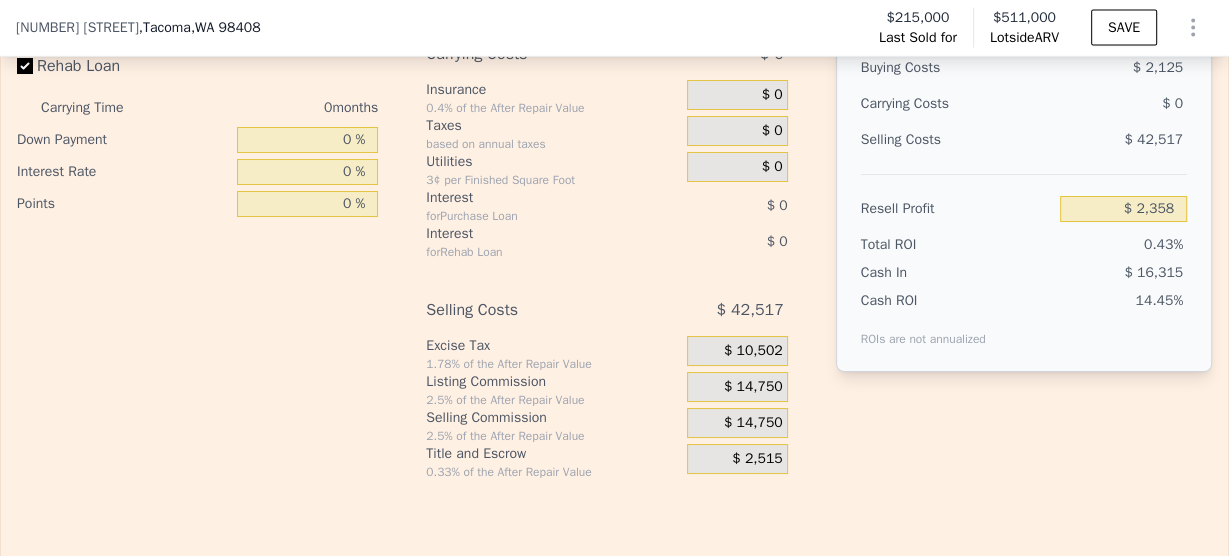 scroll, scrollTop: 3672, scrollLeft: 0, axis: vertical 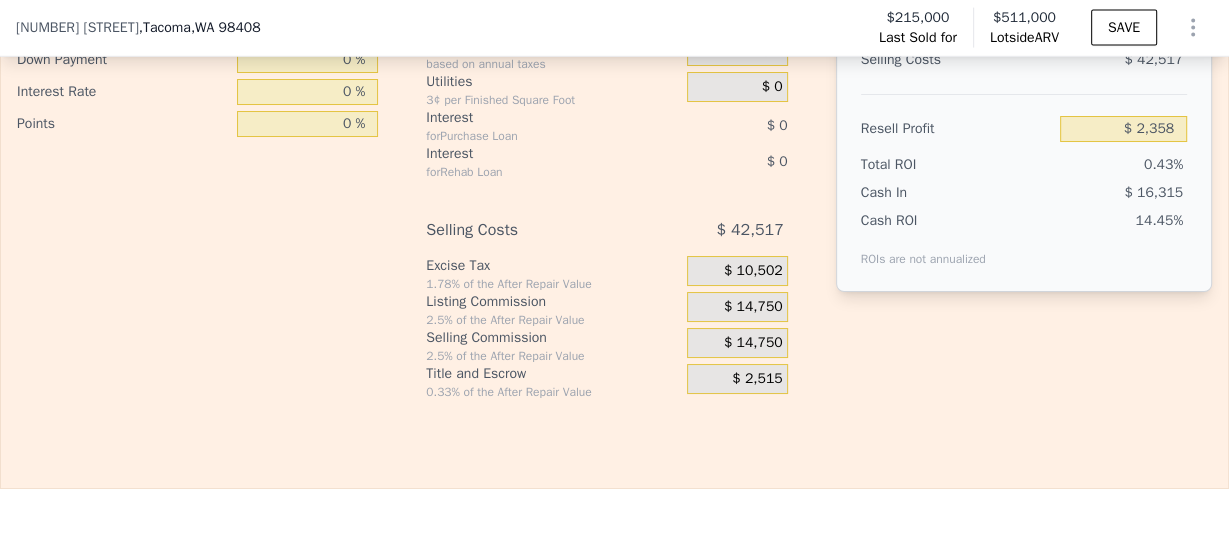 type on "0" 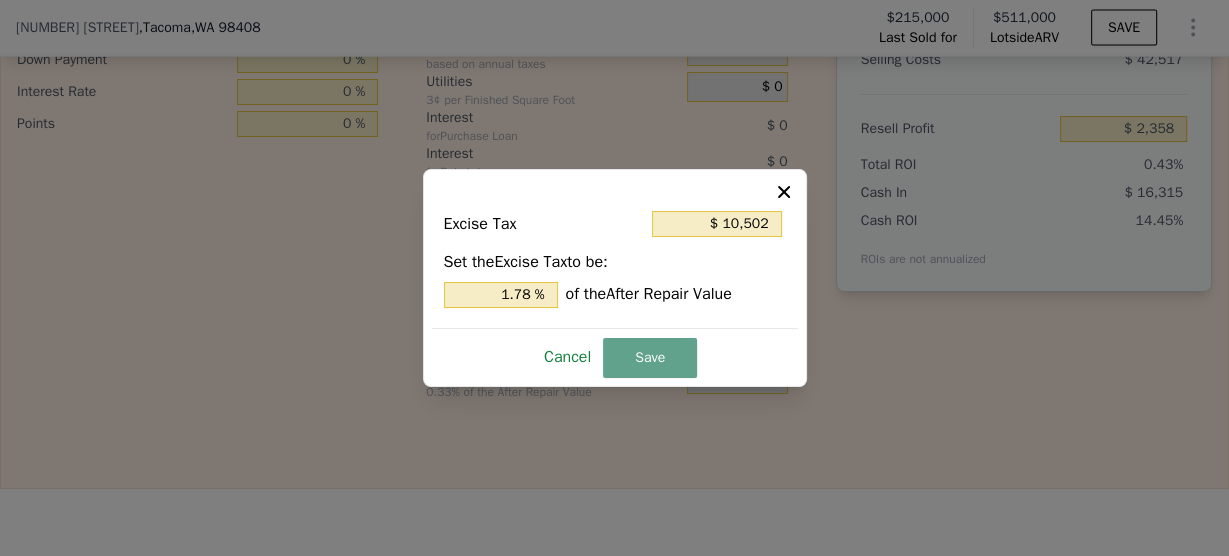click on "Cancel" at bounding box center [567, 357] 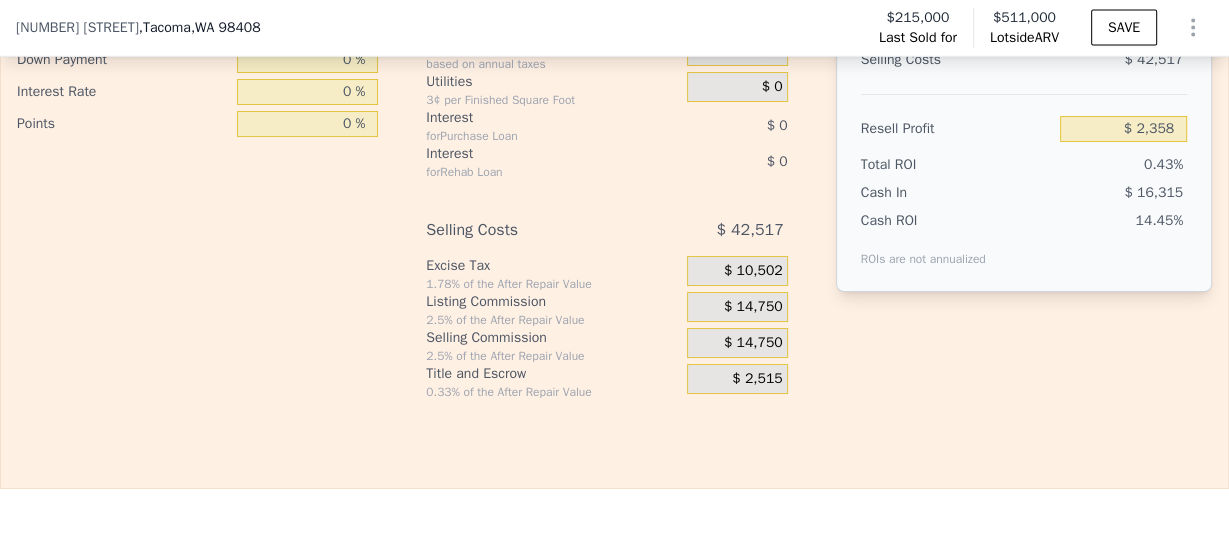 click on "$ 10,502" at bounding box center (753, 271) 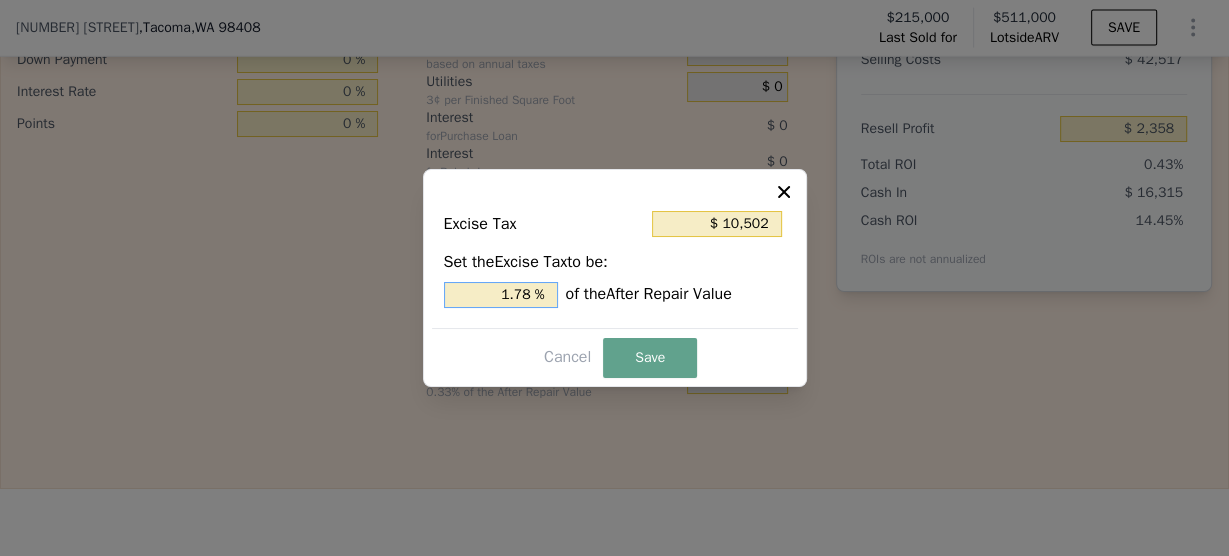 drag, startPoint x: 501, startPoint y: 300, endPoint x: 549, endPoint y: 300, distance: 48 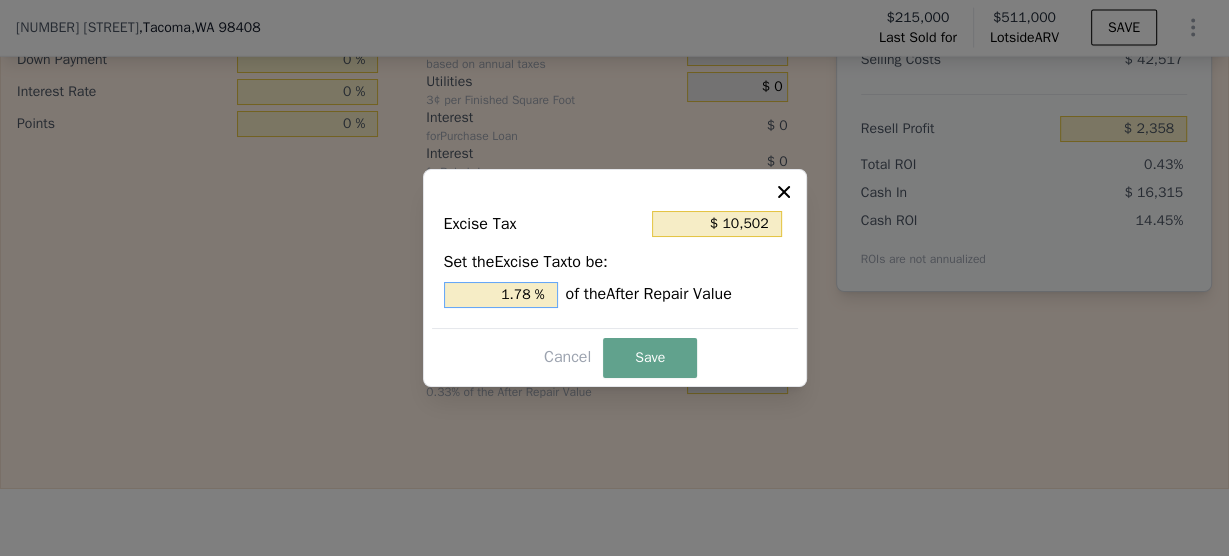 type on "$ 0" 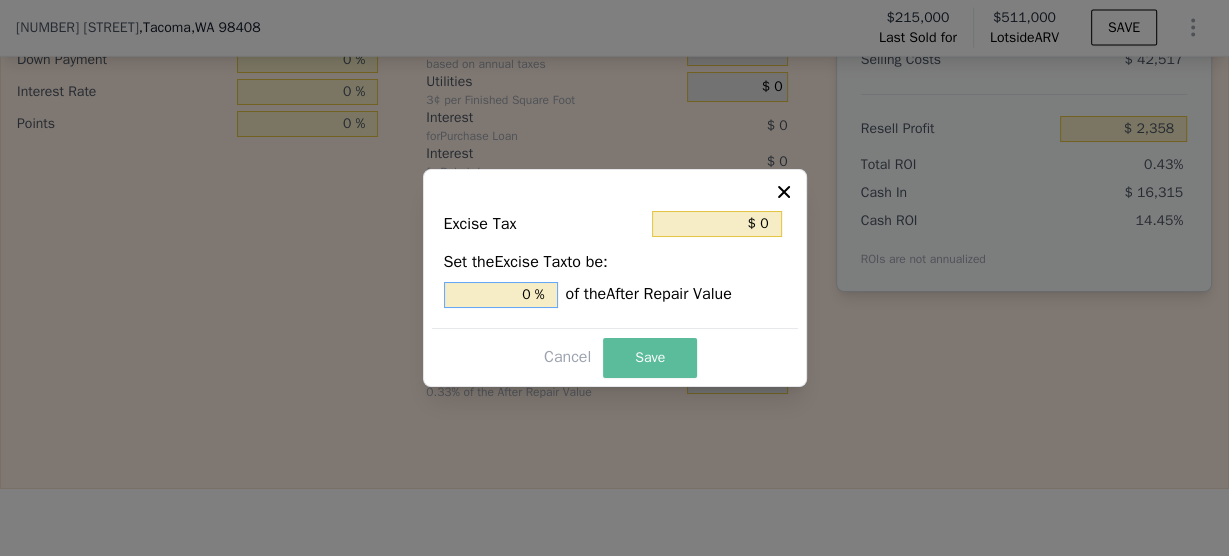 type on "0 %" 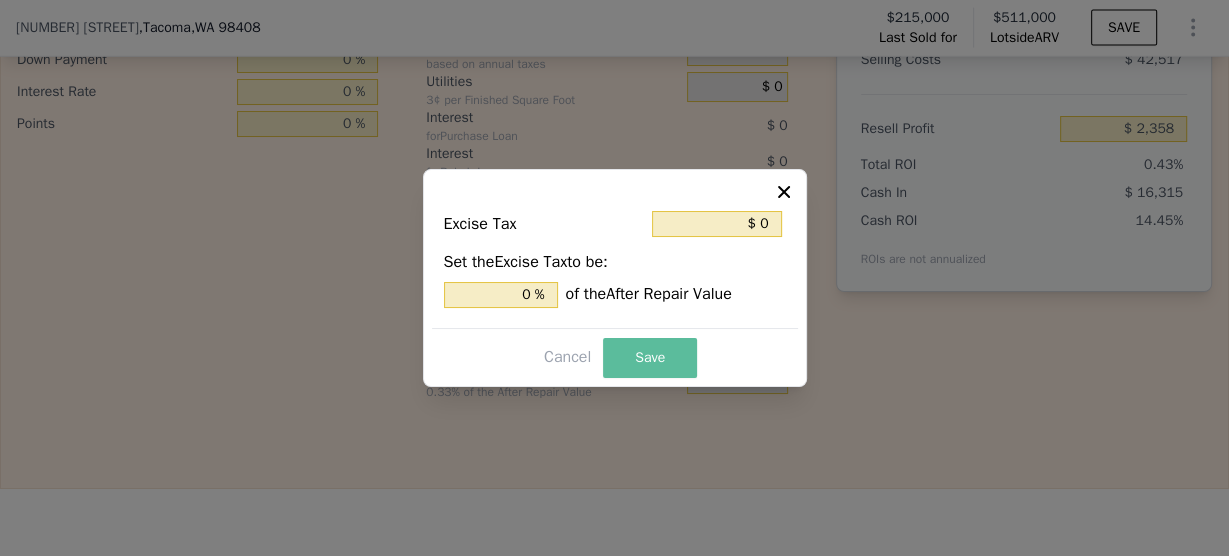 click on "Save" at bounding box center [650, 358] 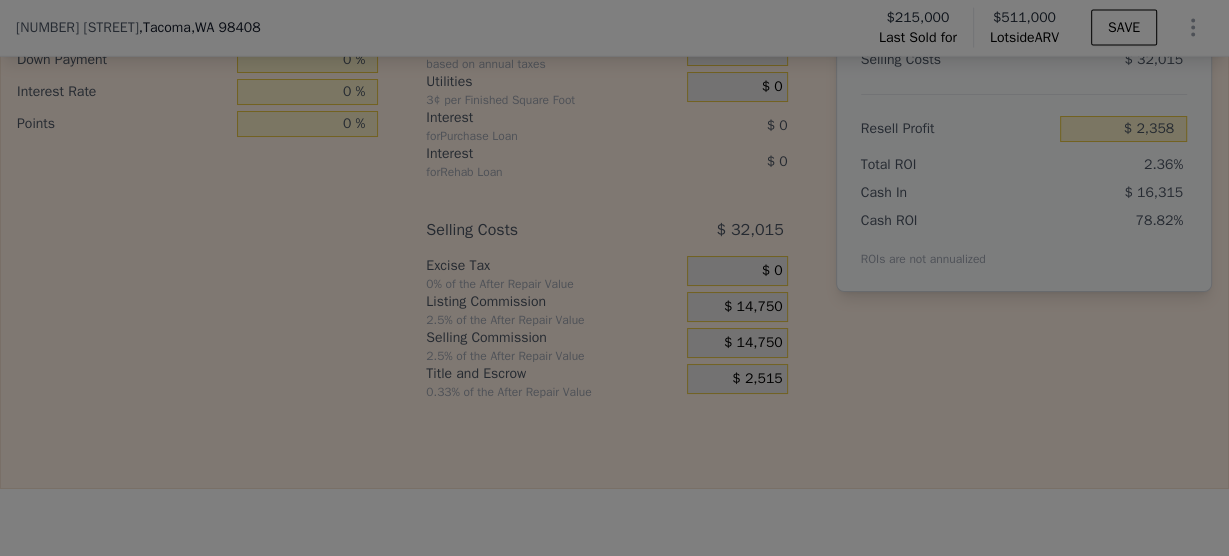 type on "$ 12,860" 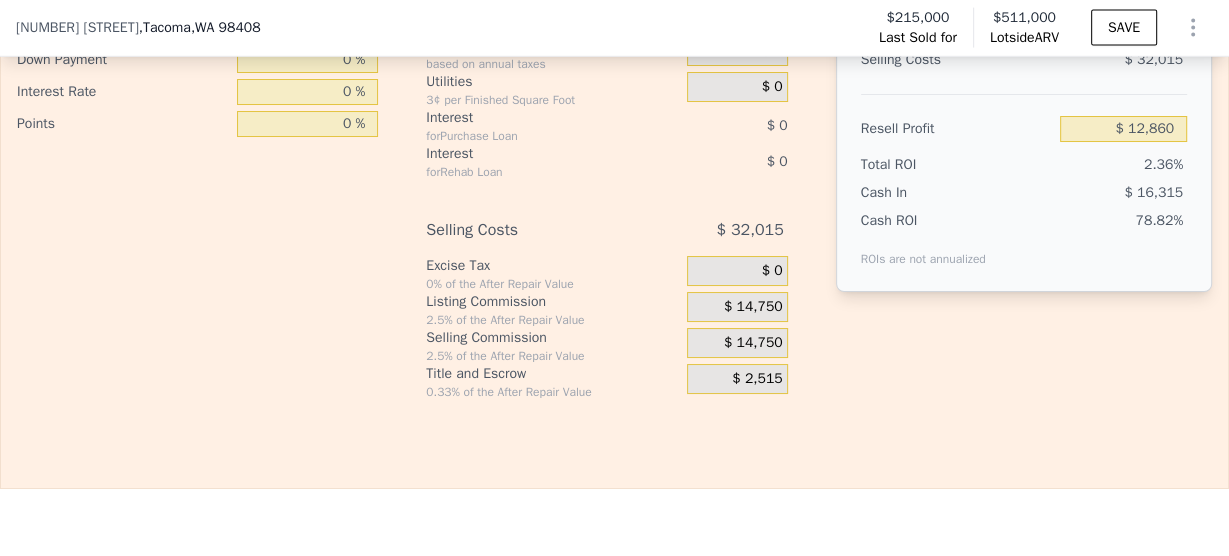 click on "$ 14,750" at bounding box center (753, 307) 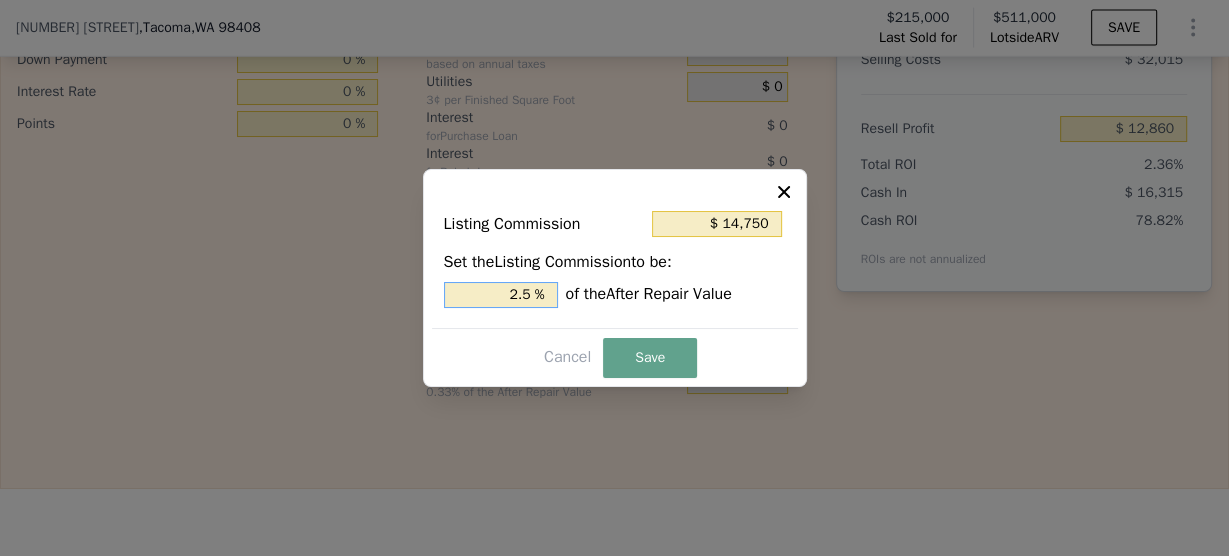 drag, startPoint x: 538, startPoint y: 297, endPoint x: 449, endPoint y: 297, distance: 89 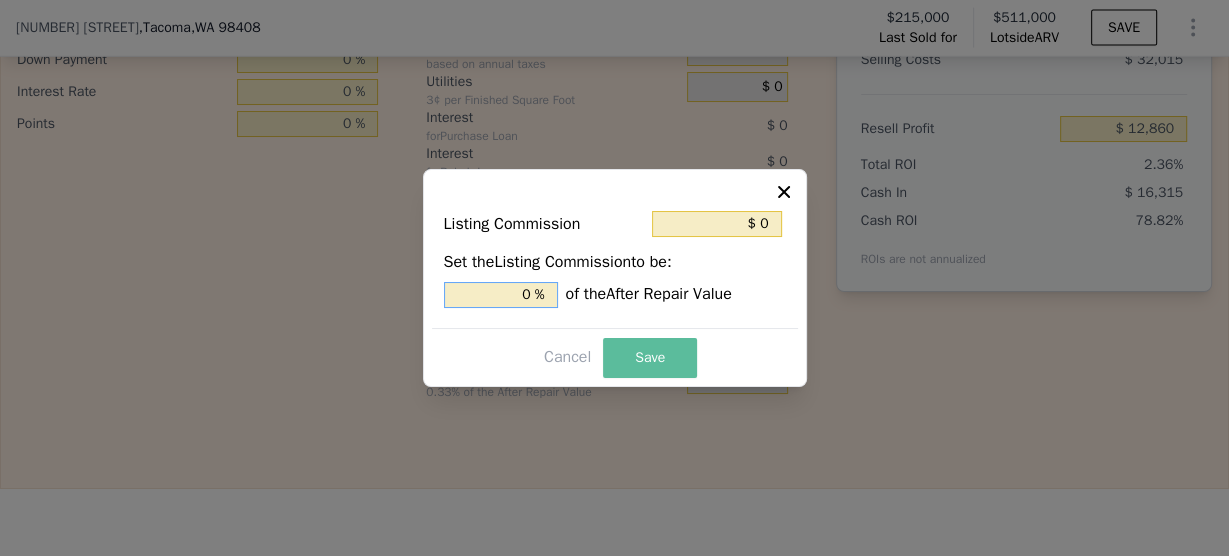 type on "0 %" 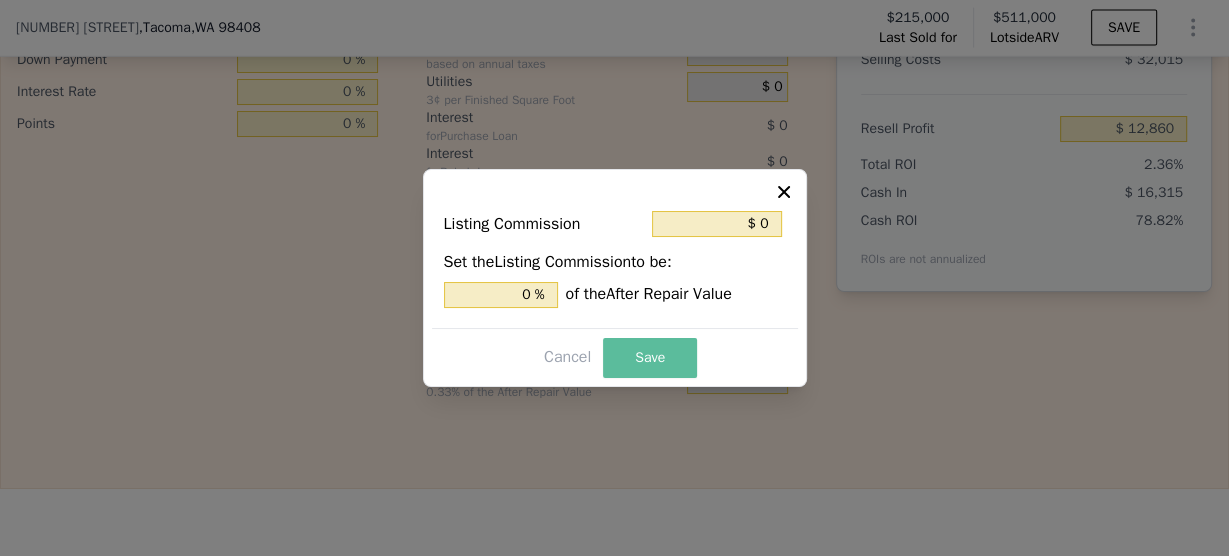 click on "Save" at bounding box center (650, 358) 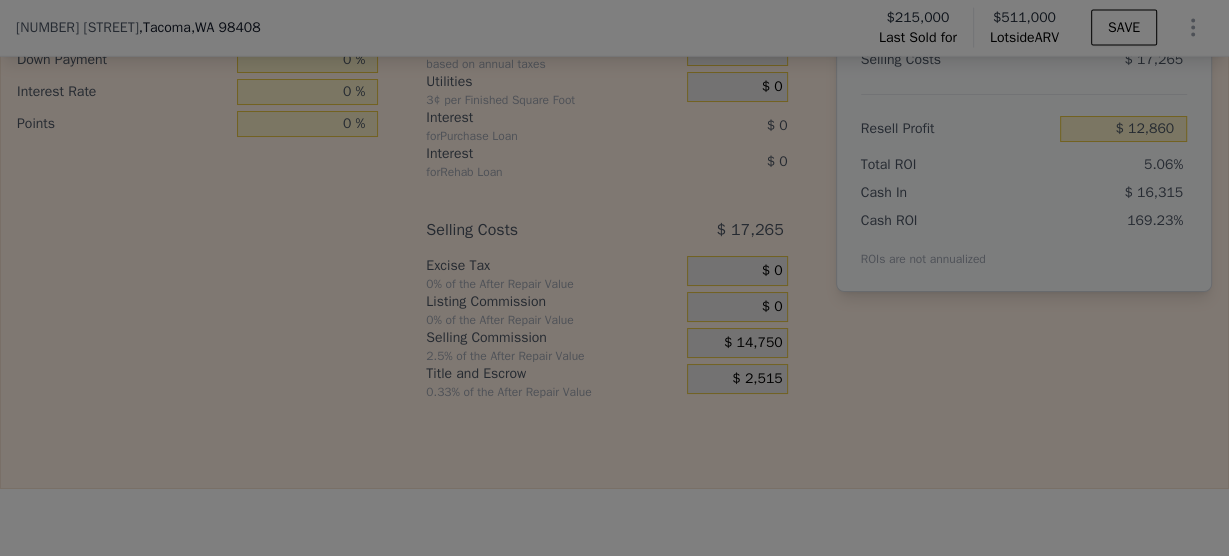 type on "$ 27,610" 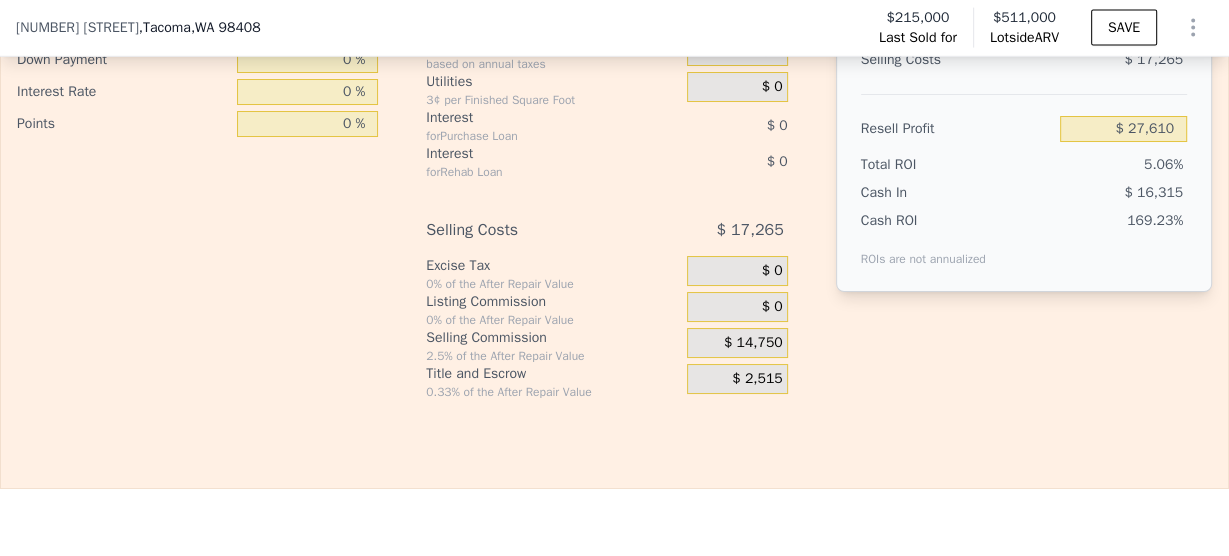 click on "$ 14,750" at bounding box center (753, 343) 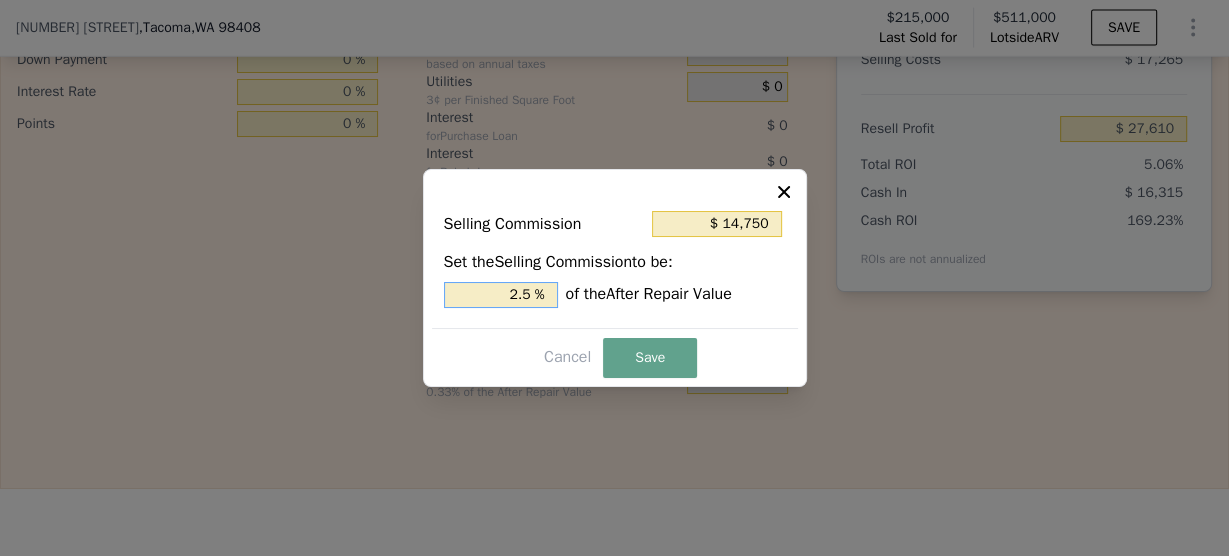 drag, startPoint x: 541, startPoint y: 297, endPoint x: 471, endPoint y: 298, distance: 70.00714 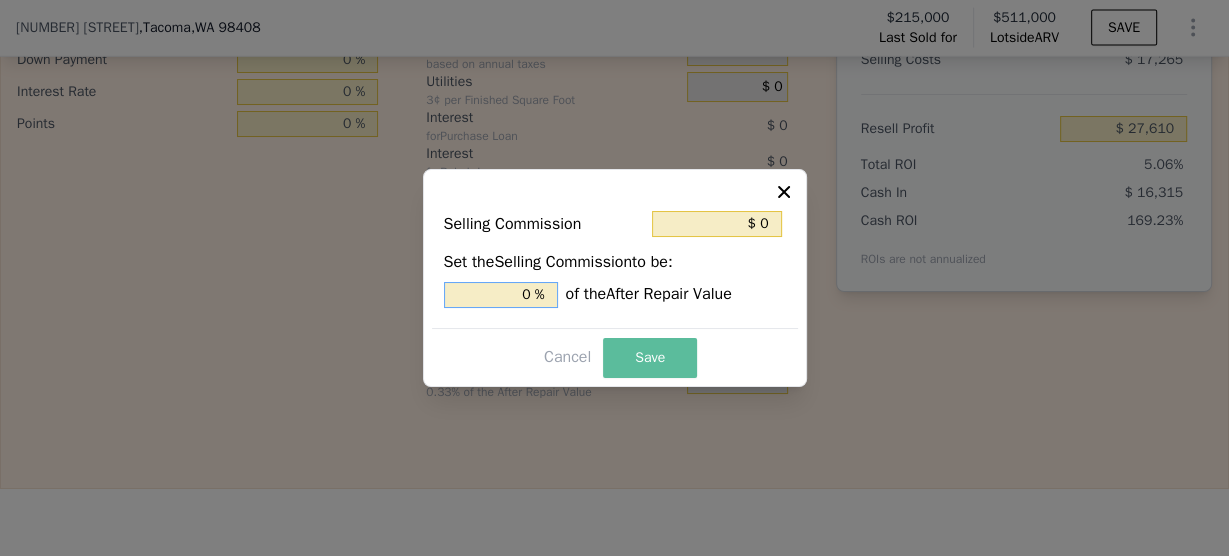 type on "0 %" 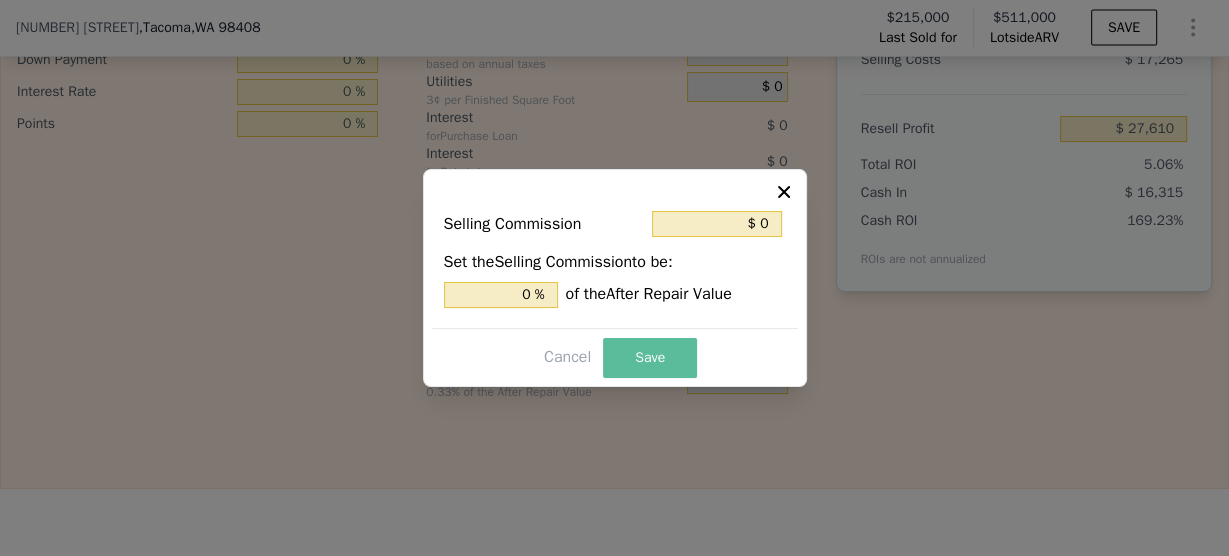 click on "Save" at bounding box center [650, 358] 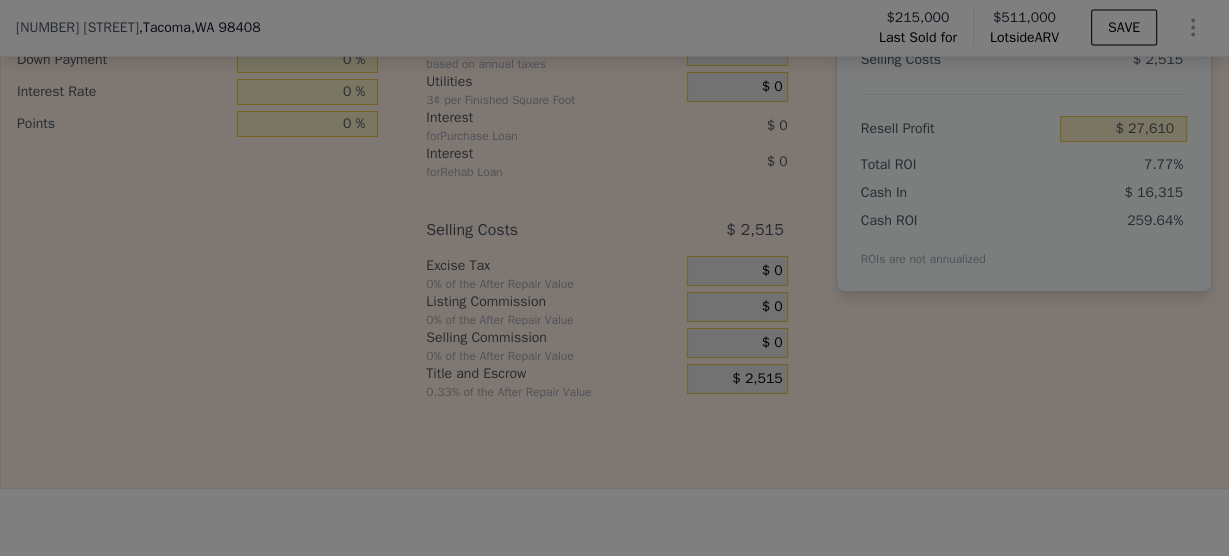 type on "$ 42,360" 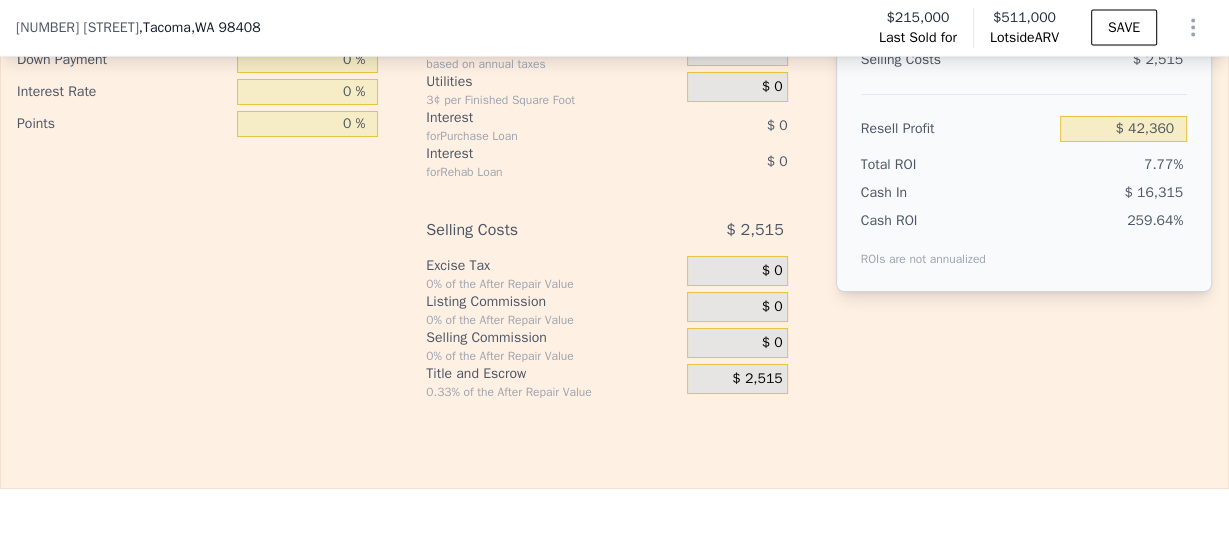 click on "$ 2,515" at bounding box center [757, 379] 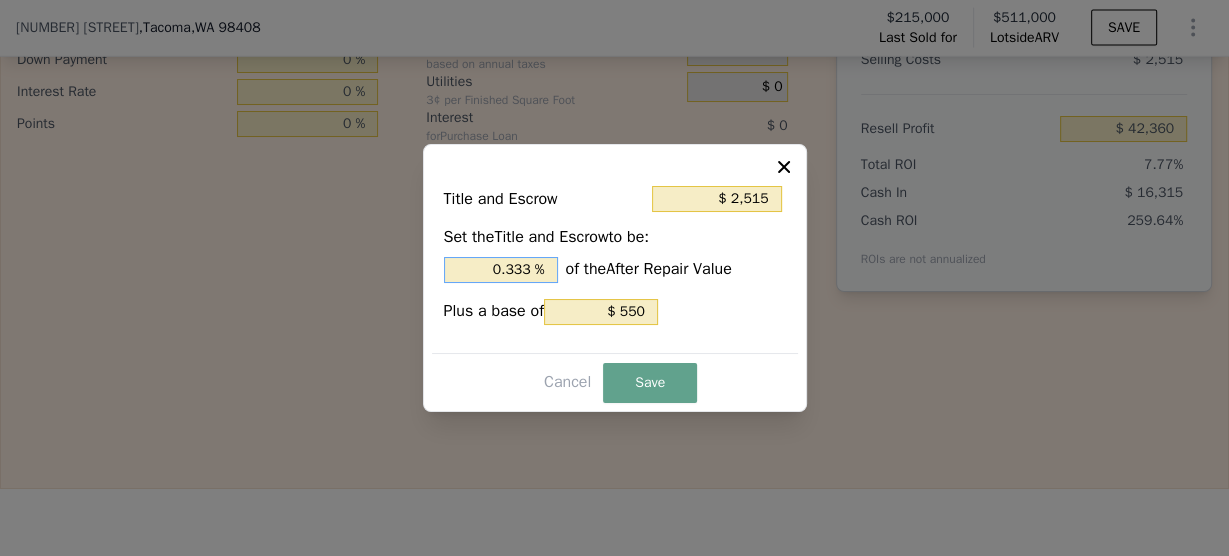 drag, startPoint x: 531, startPoint y: 273, endPoint x: 433, endPoint y: 276, distance: 98.045906 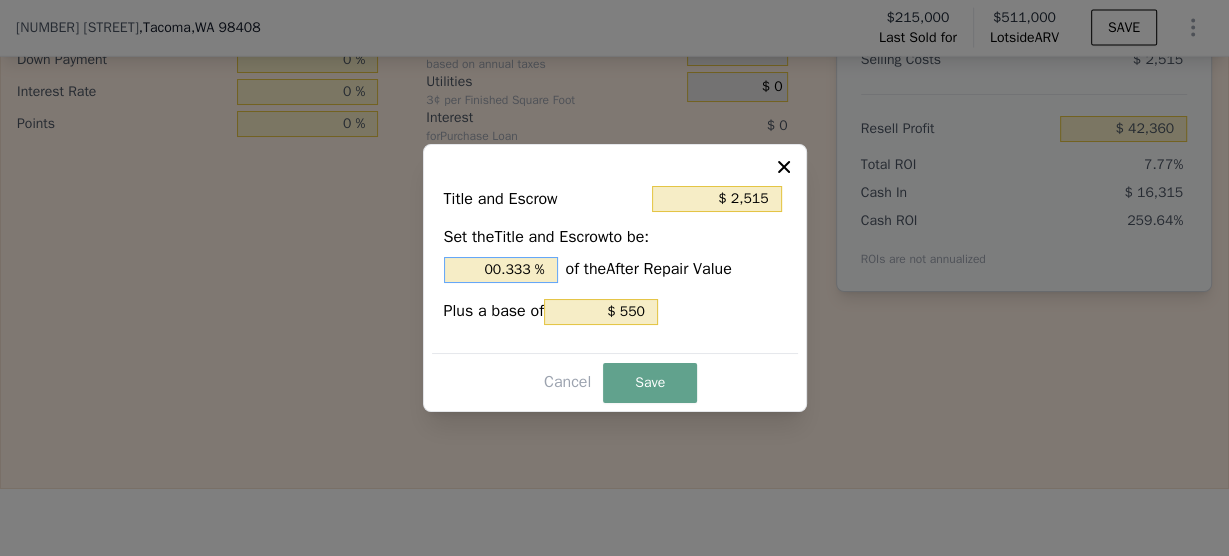 drag, startPoint x: 499, startPoint y: 275, endPoint x: 625, endPoint y: 262, distance: 126.66886 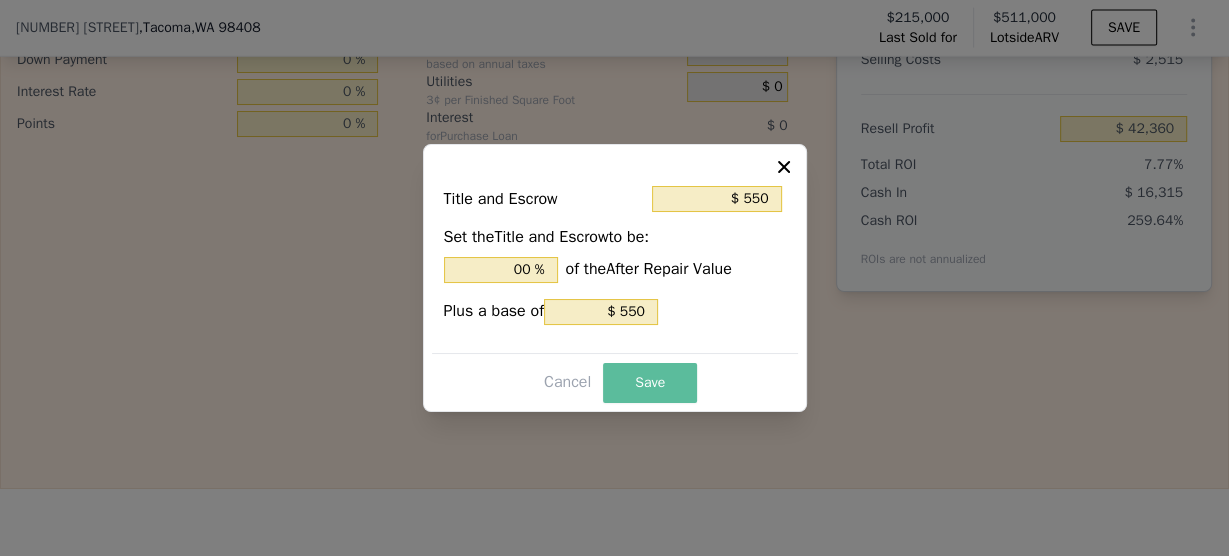 type on "0 %" 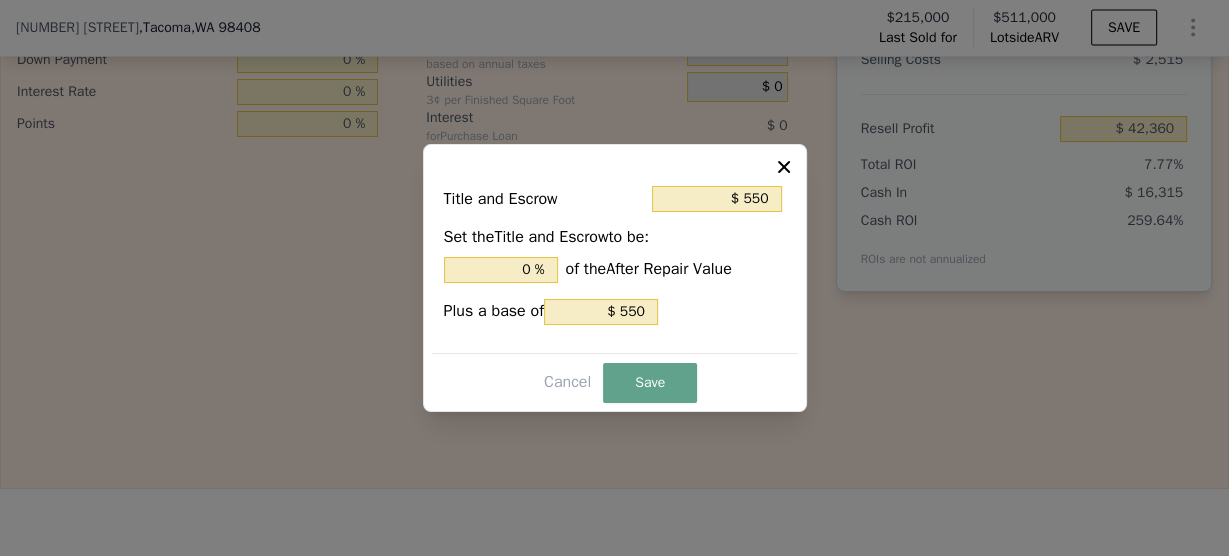click on "Save" at bounding box center (650, 383) 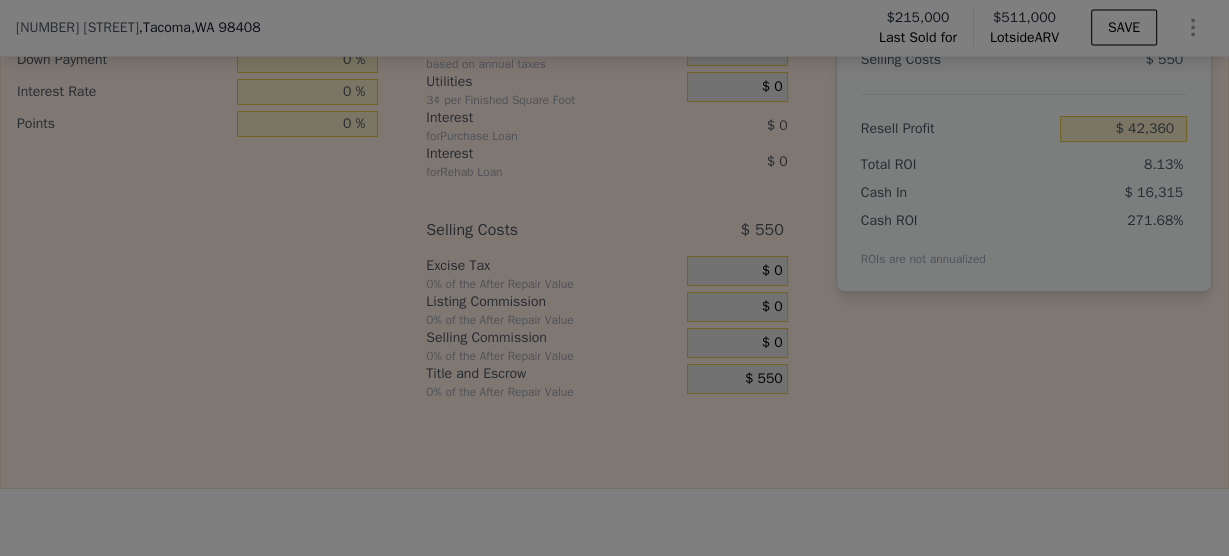 type on "$ 44,325" 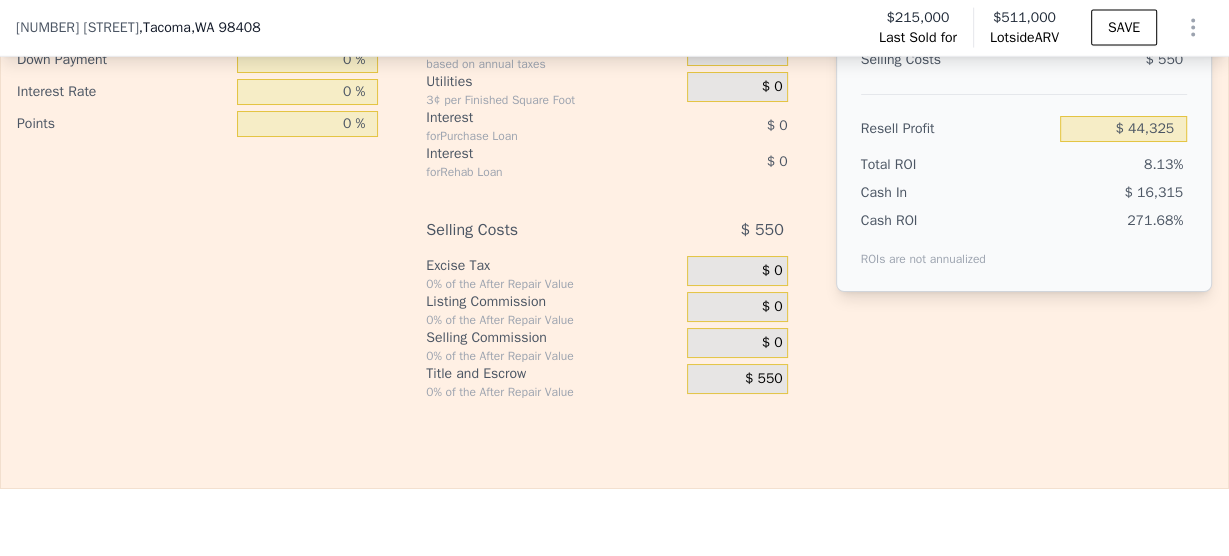 click on "$ 550" at bounding box center (737, 379) 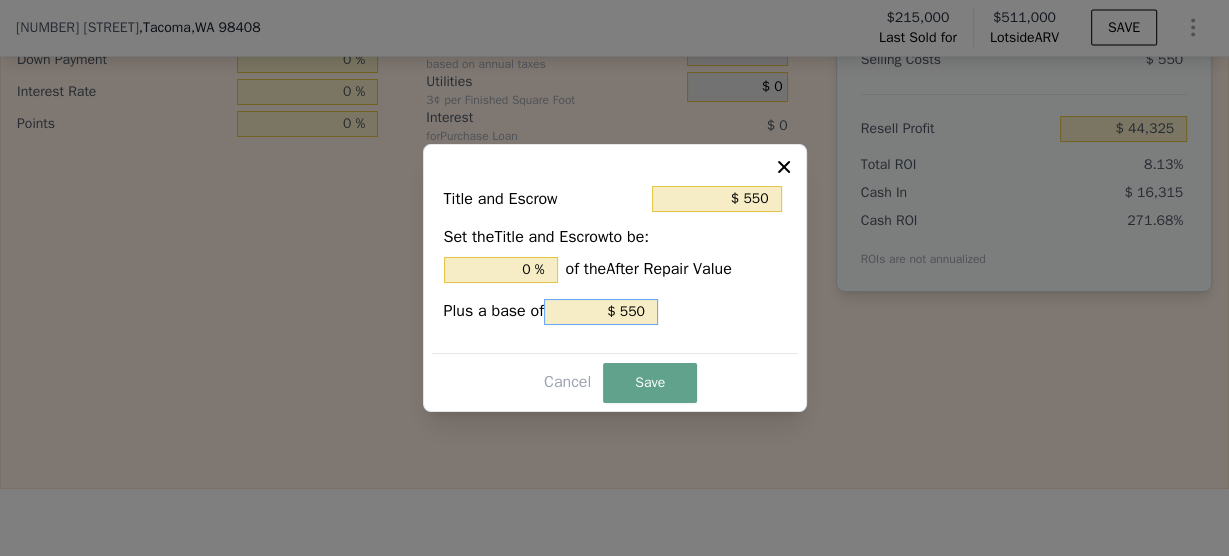 drag, startPoint x: 598, startPoint y: 313, endPoint x: 727, endPoint y: 314, distance: 129.00388 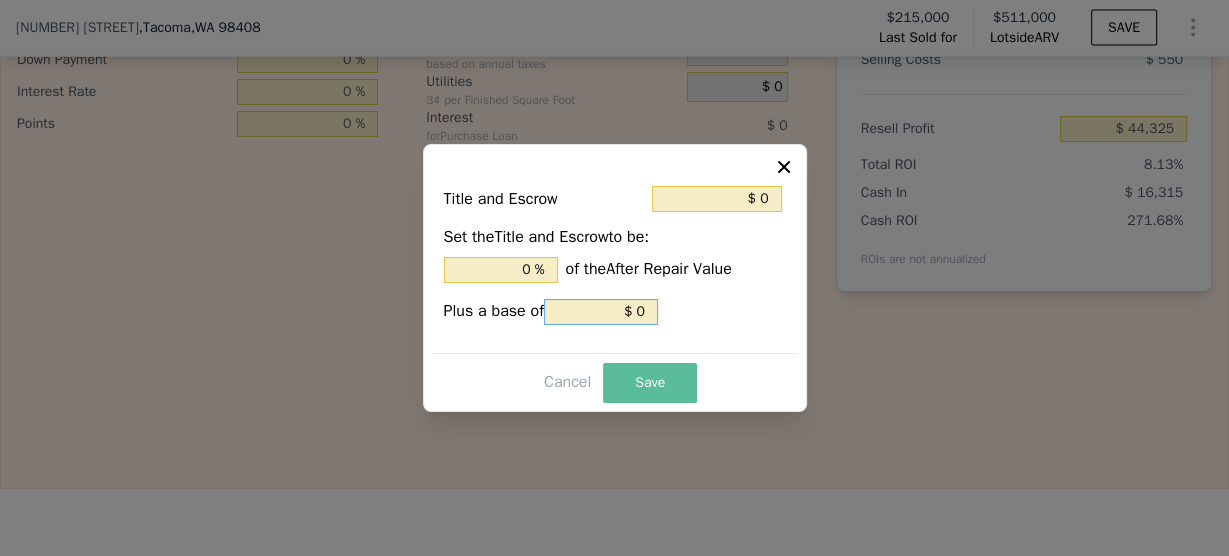 type on "$ 0" 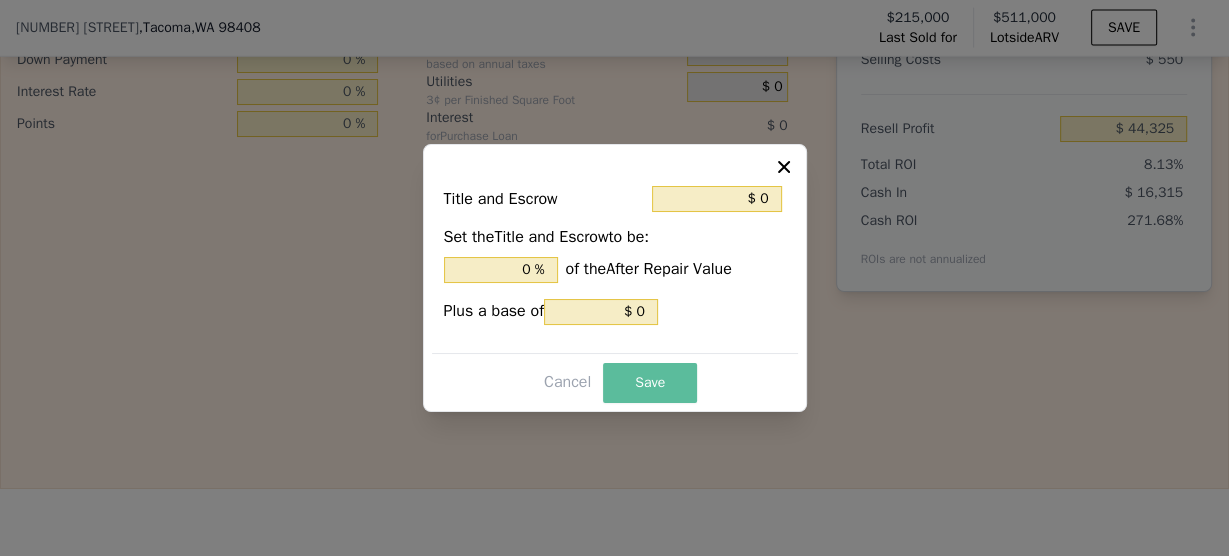 click on "Save" at bounding box center [650, 383] 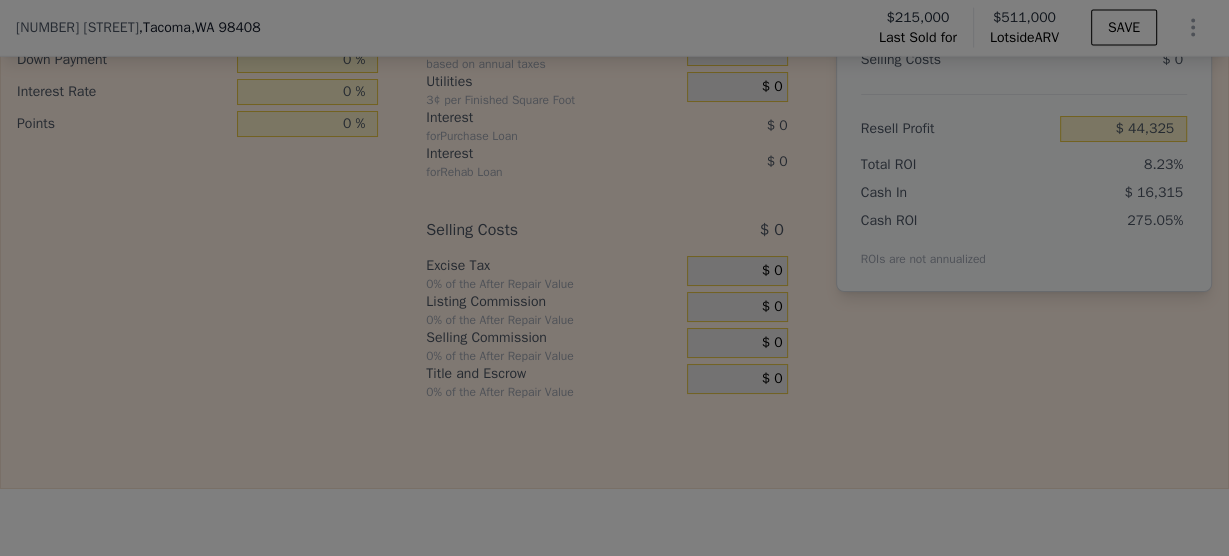 type on "$ 44,875" 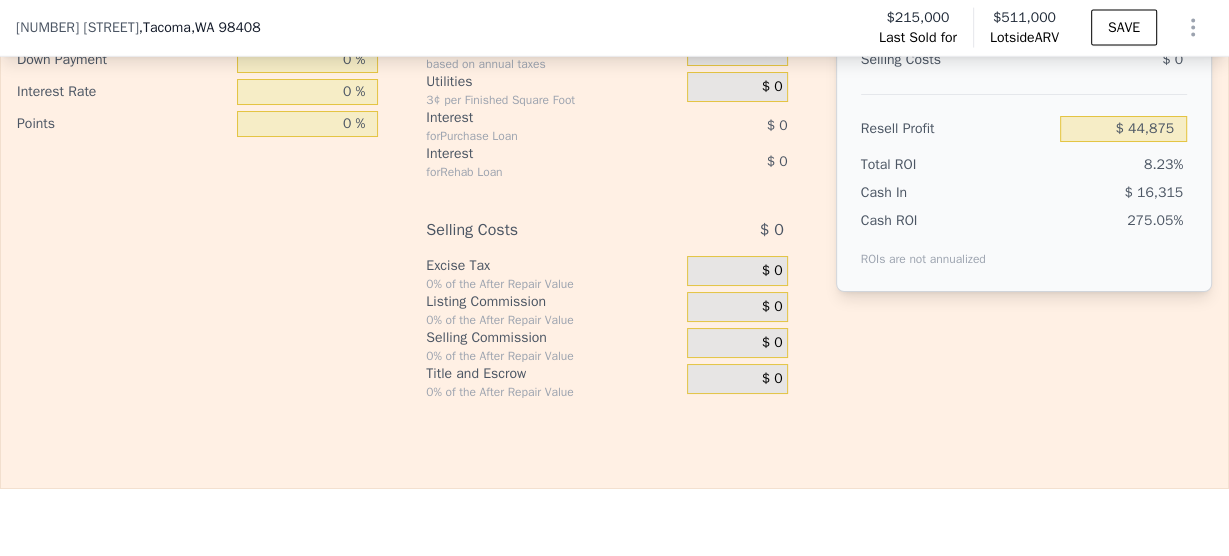 click on "Interest-Only Financing Purchase Loan Carrying Time 0  months Down Payment 3 % Interest Rate 6 % Points 0 % Rehab Loan Carrying Time 0  months Down Payment 0 % Interest Rate 0 % Points 0 % Buying Costs $ 2,125 Title and Escrow 0.33% of the price + 550 $ 2,125 Other you decide! $ 0 Origination Fee for  Purchase Loan $ 0 Origination Fee for  Rehab Loan $ 0 Carrying Costs $ 0 Insurance 0.4% of the After Repair Value $ 0 Taxes based on annual taxes $ 0 Utilities 3¢ per Finished Square Foot $ 0 Interest for  Purchase Loan $ 0 Interest for  Rehab Loan $ 0 Selling Costs $ 0 Excise Tax 0% of the After Repair Value $ 0 Listing Commission 0% of the After Repair Value $ 0 Selling Commission 0% of the After Repair Value $ 0 Title and Escrow 0% of the After Repair Value $ 0 After Repair Value $ 590,000 Carrying Months 0 Less Estimate Costs: Purchase Price $ 473,000 Rehab Costs $ 70,000 Buying Costs $ 2,125 Carrying Costs $ 0 Selling Costs $ 0 Resell Profit $ 44,875 Total ROI 8.23% Cash In $ 16,315 Cash ROI 275.05%" at bounding box center [614, 68] 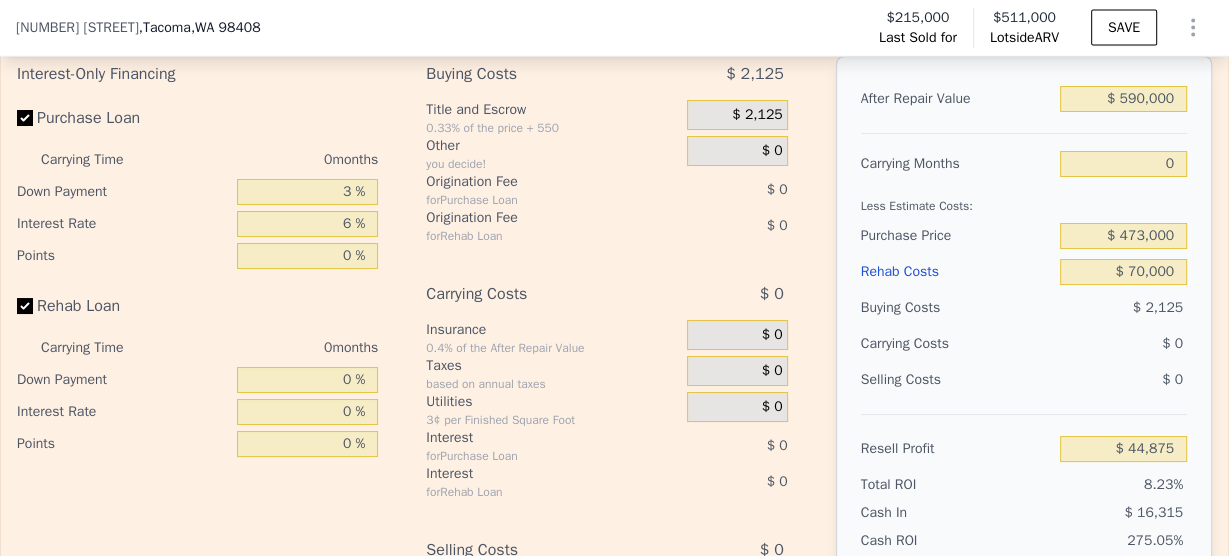 scroll, scrollTop: 3272, scrollLeft: 0, axis: vertical 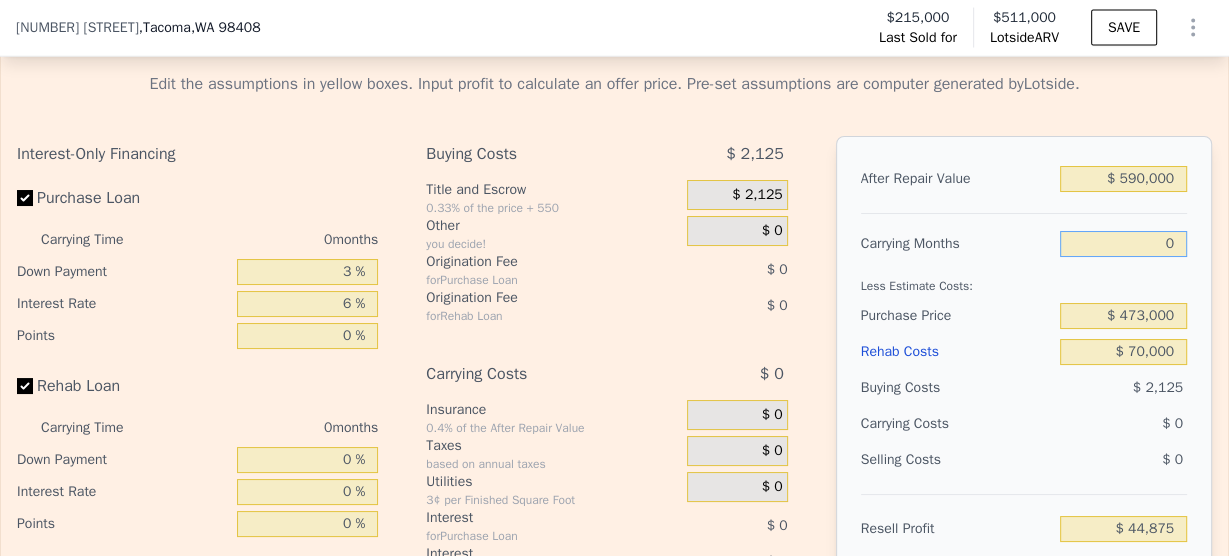 drag, startPoint x: 1146, startPoint y: 255, endPoint x: 1183, endPoint y: 253, distance: 37.054016 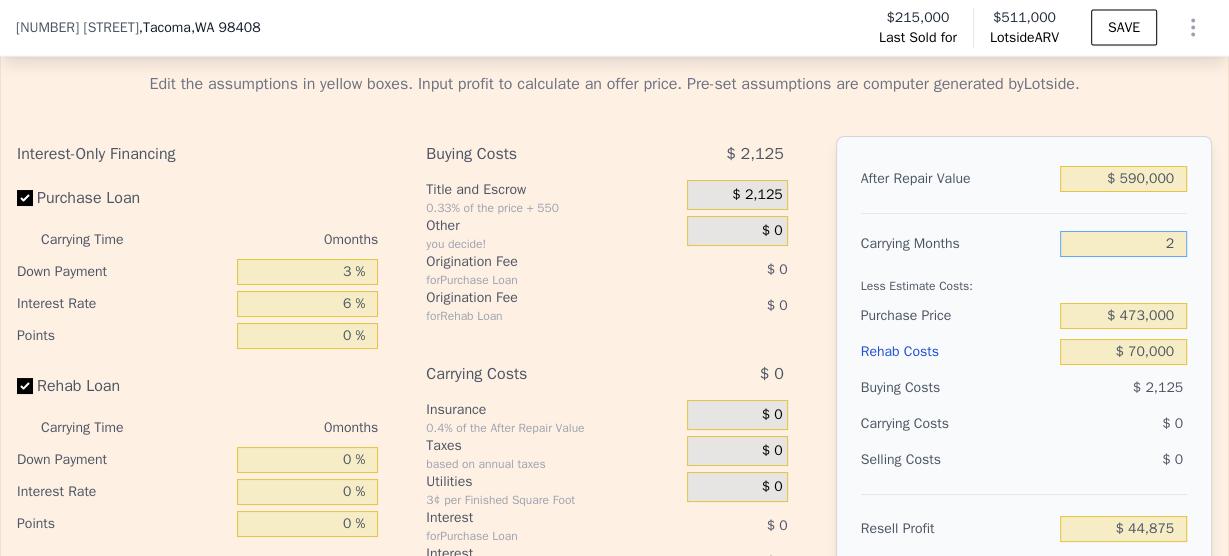 type on "24" 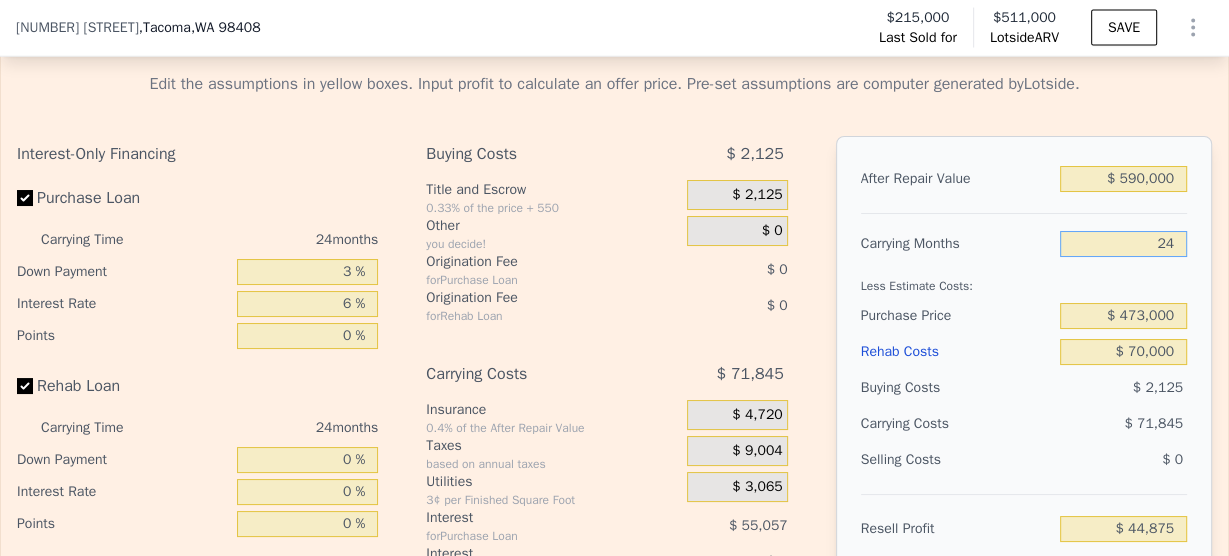 type on "-$ 26,970" 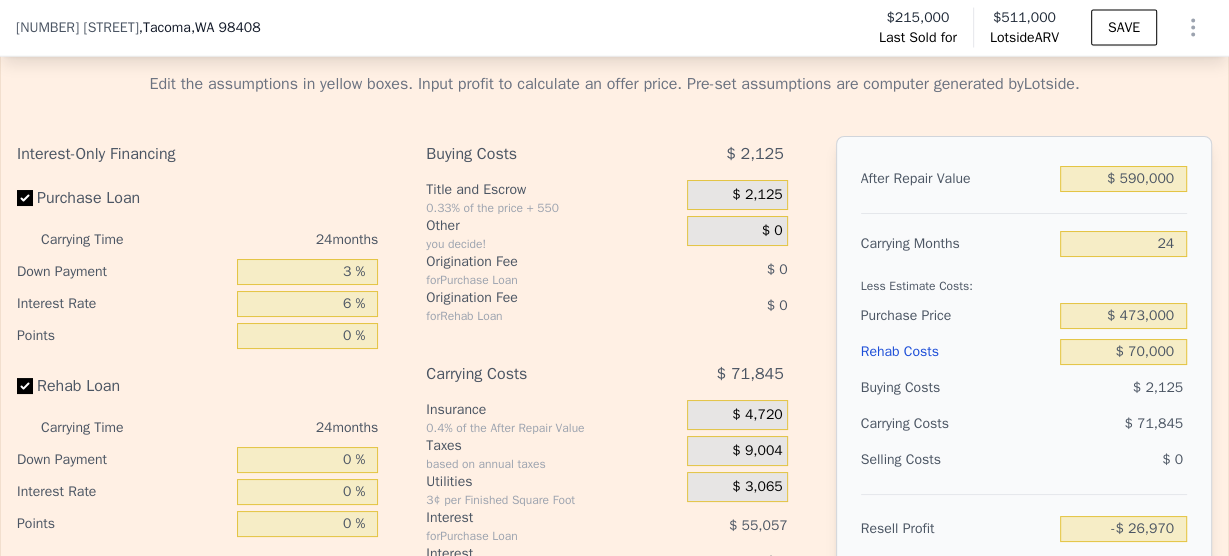 click on "Less Estimate Costs:" at bounding box center (1024, 280) 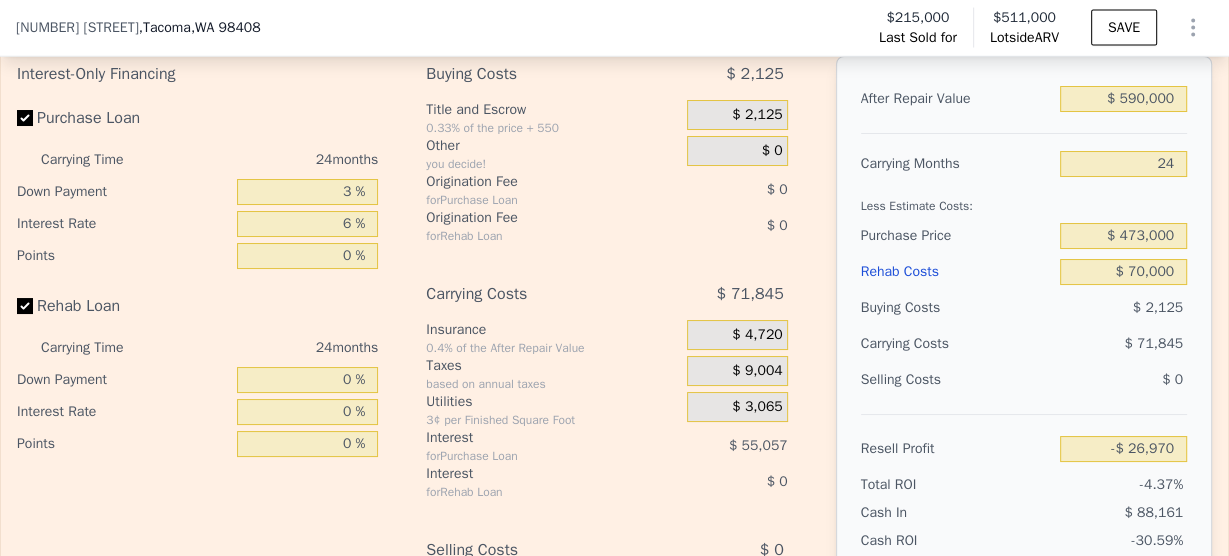 scroll, scrollTop: 3432, scrollLeft: 0, axis: vertical 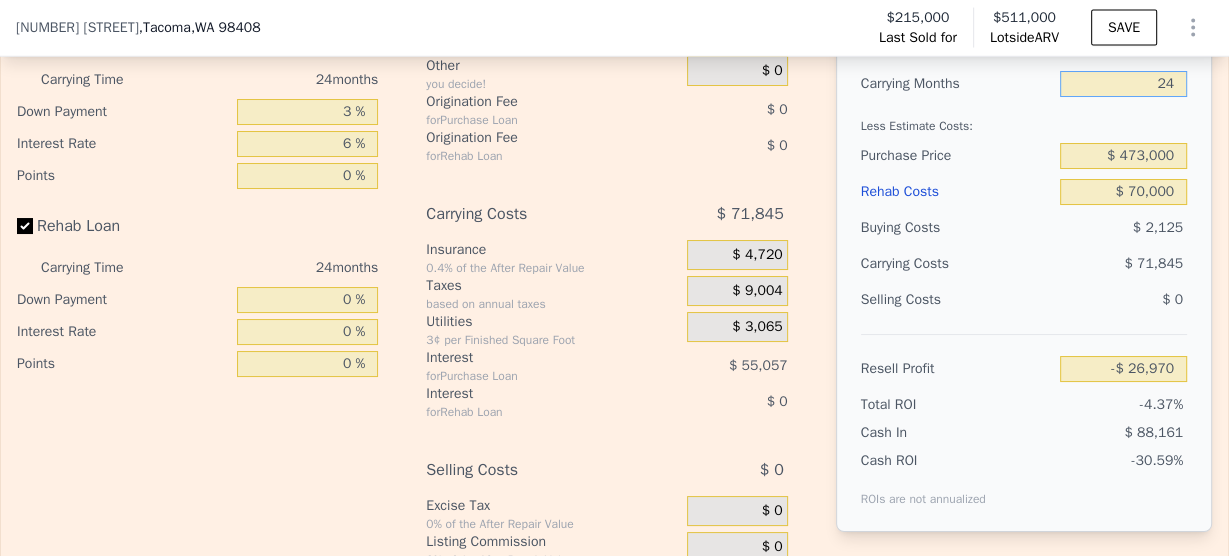 drag, startPoint x: 1130, startPoint y: 93, endPoint x: 1217, endPoint y: 95, distance: 87.02299 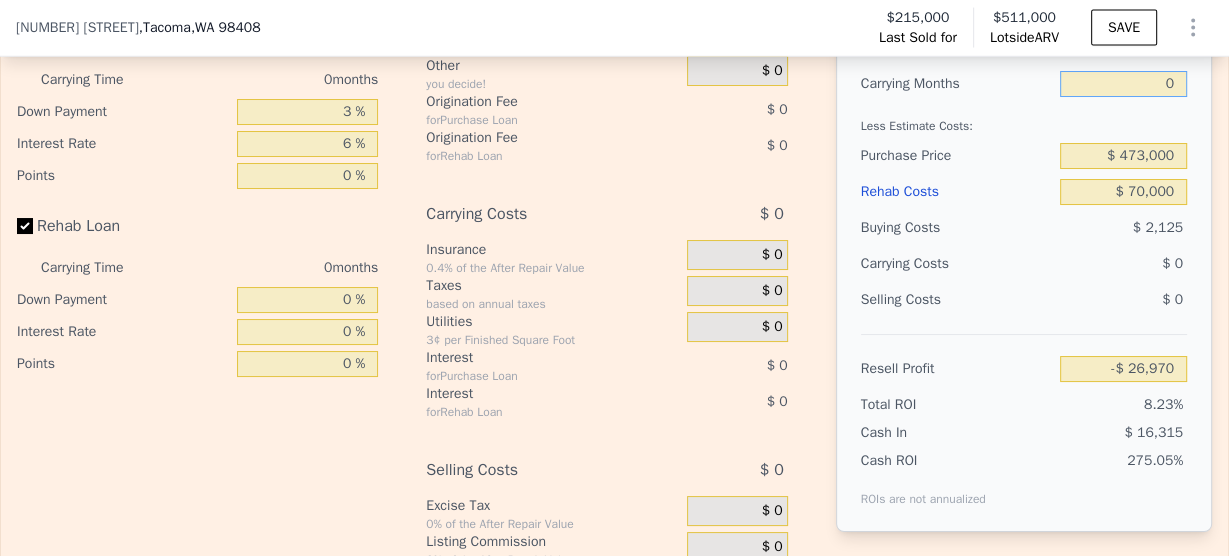 type on "$ 44,875" 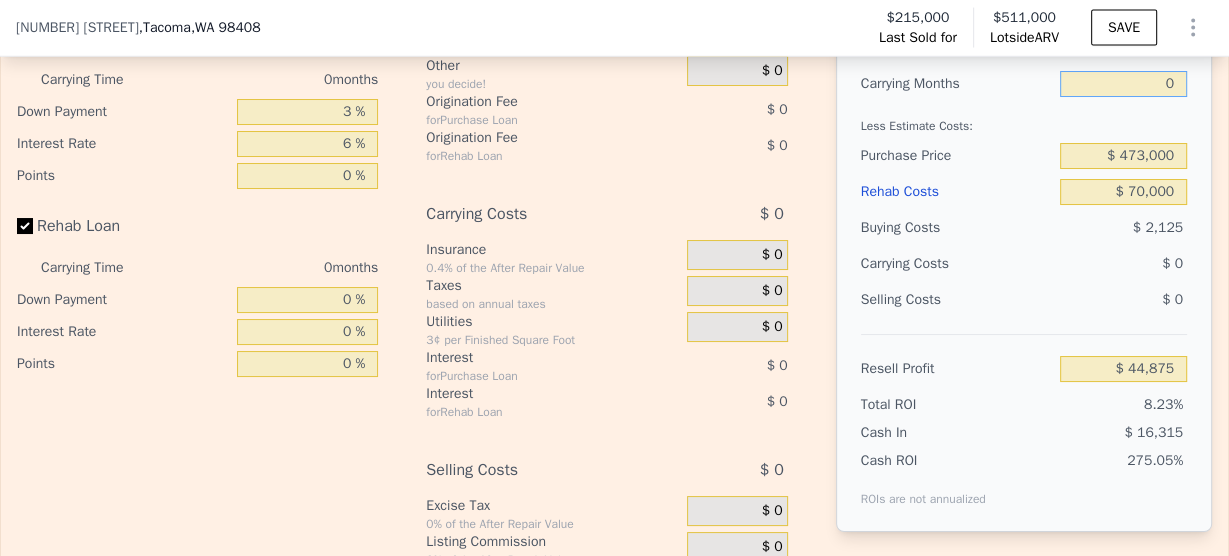 type on "0" 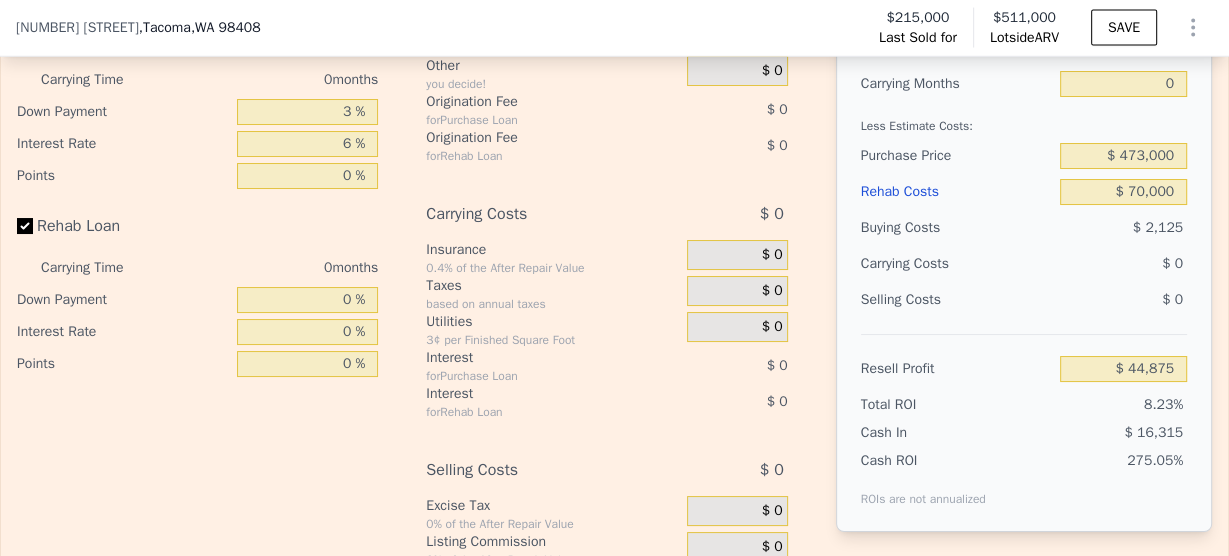 click on "Less Estimate Costs:" at bounding box center [1024, 120] 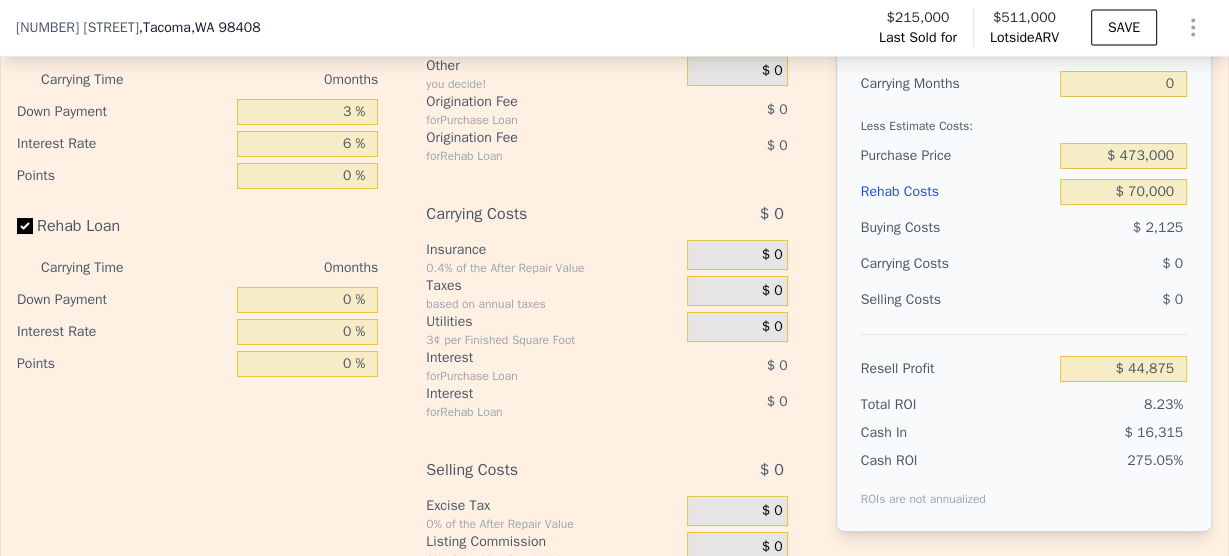scroll, scrollTop: 3512, scrollLeft: 0, axis: vertical 